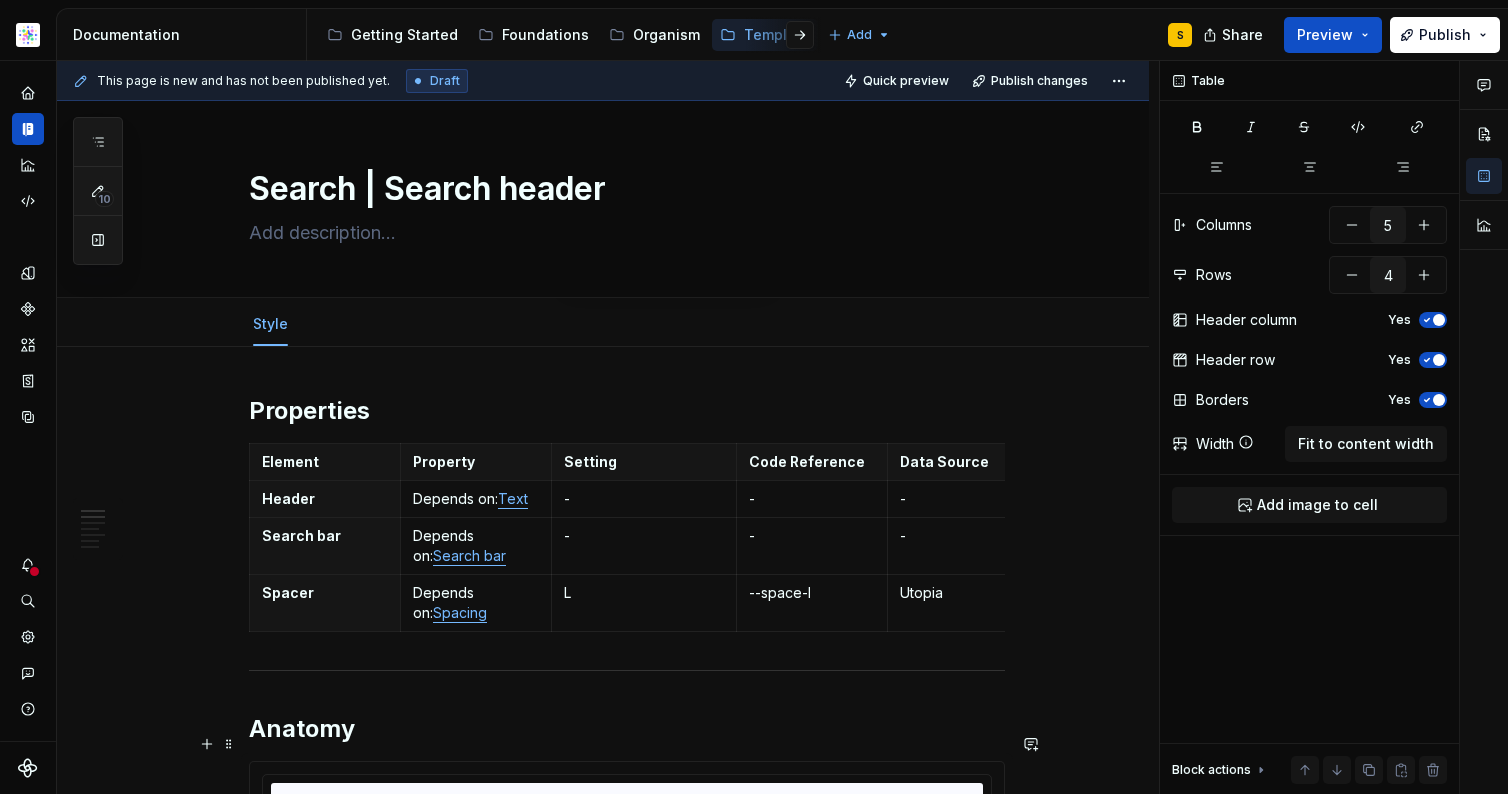 scroll, scrollTop: 0, scrollLeft: 0, axis: both 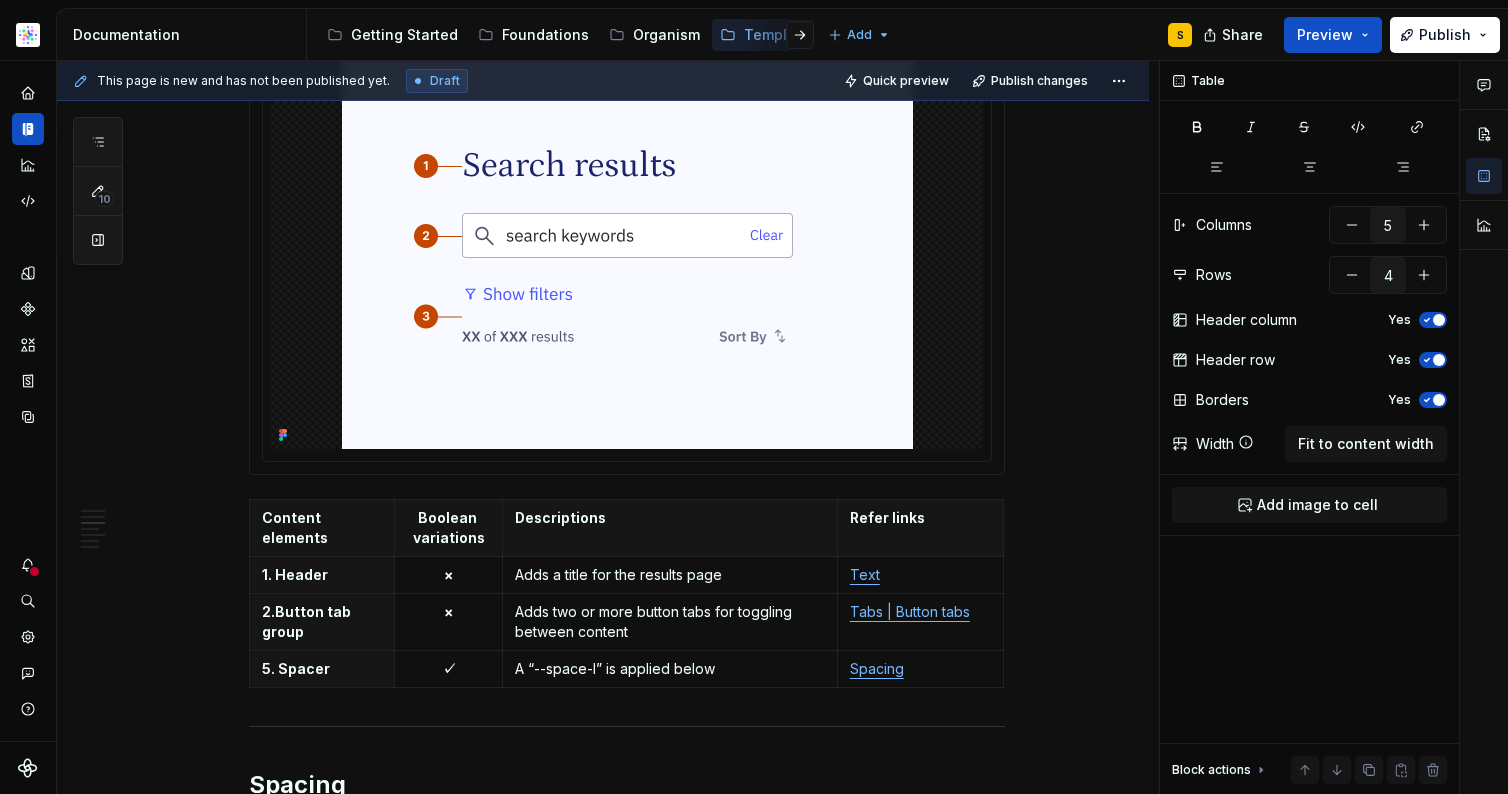 type on "*" 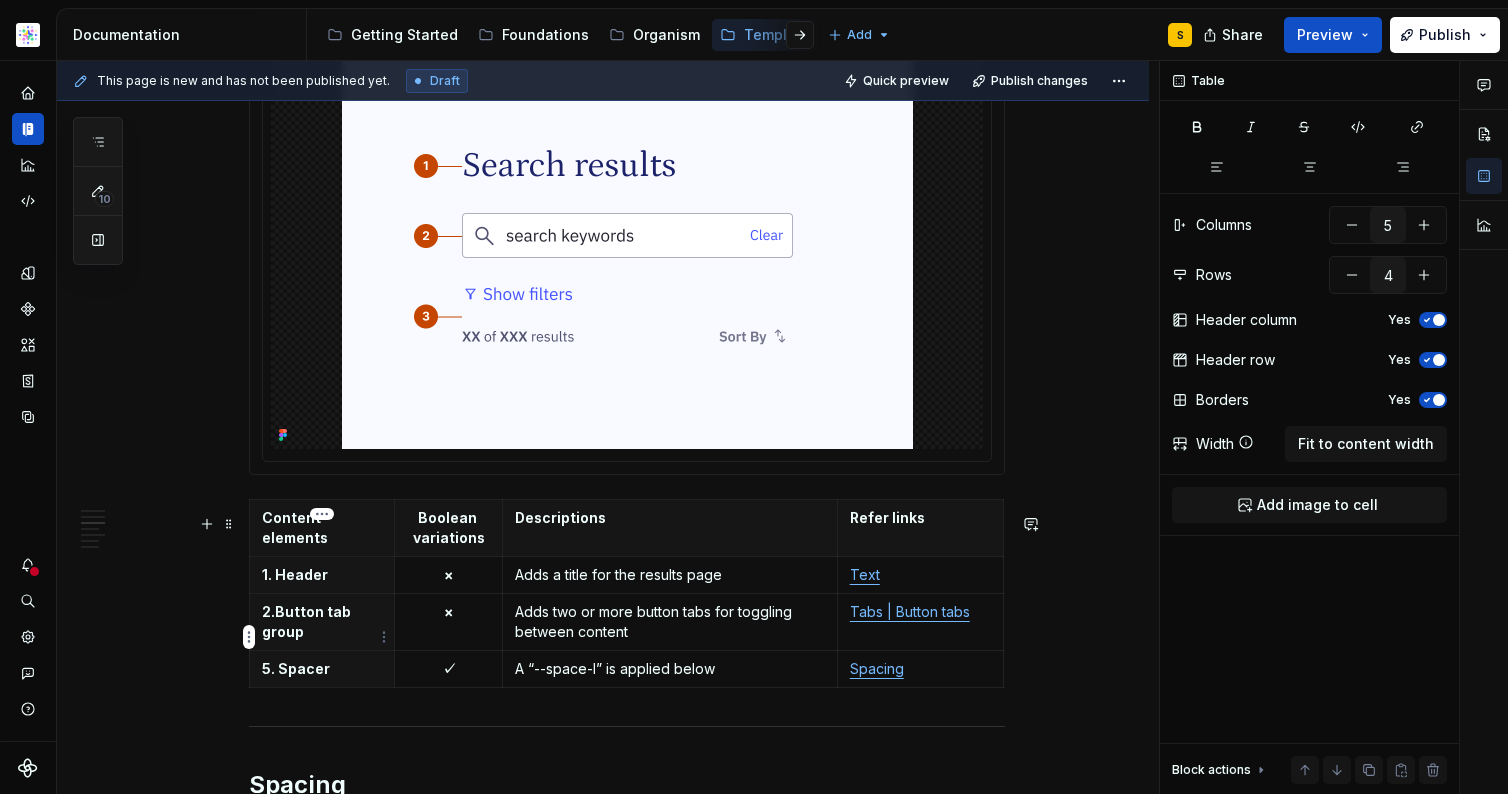 type on "4" 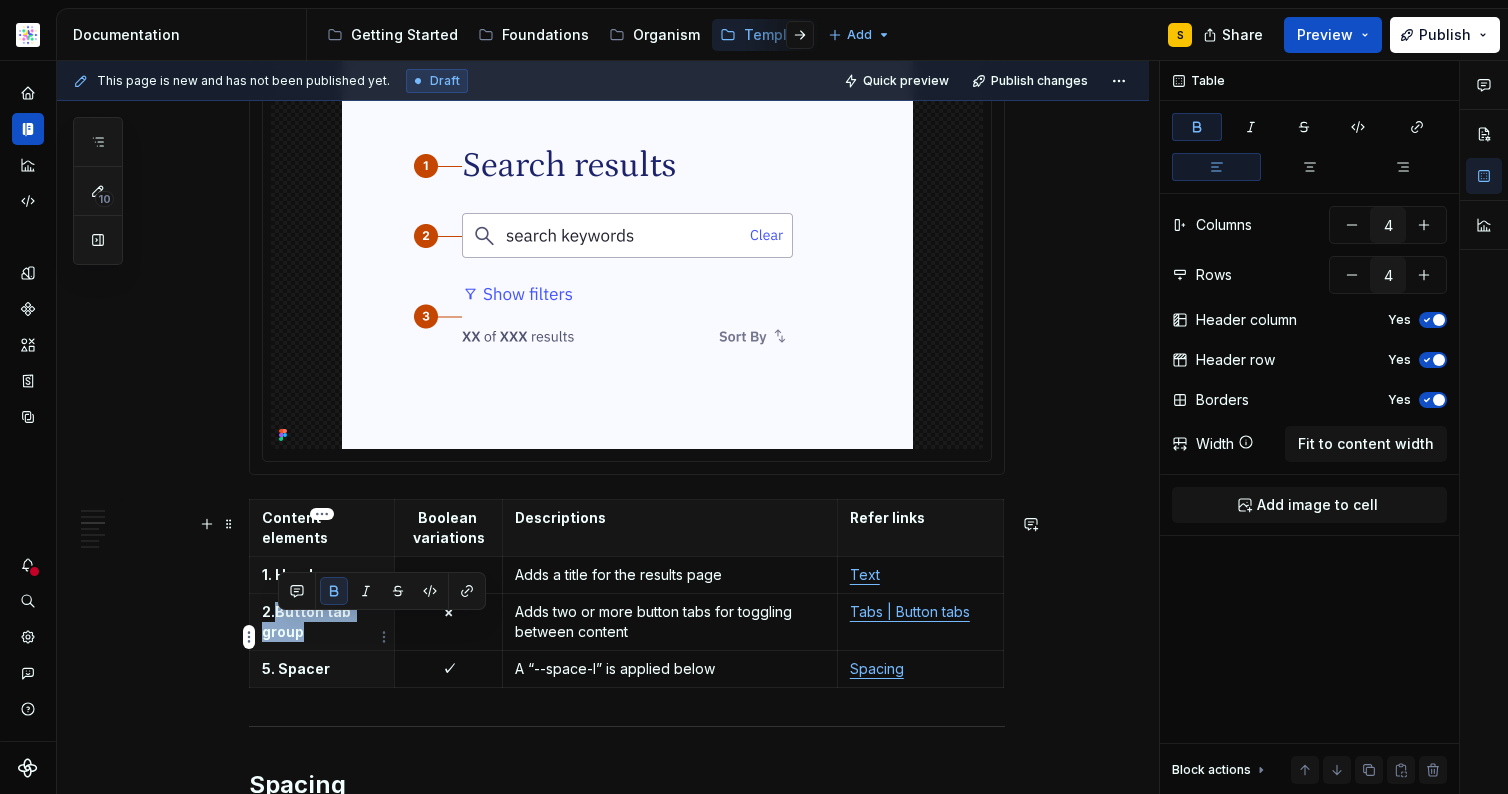 drag, startPoint x: 306, startPoint y: 649, endPoint x: 279, endPoint y: 624, distance: 36.796738 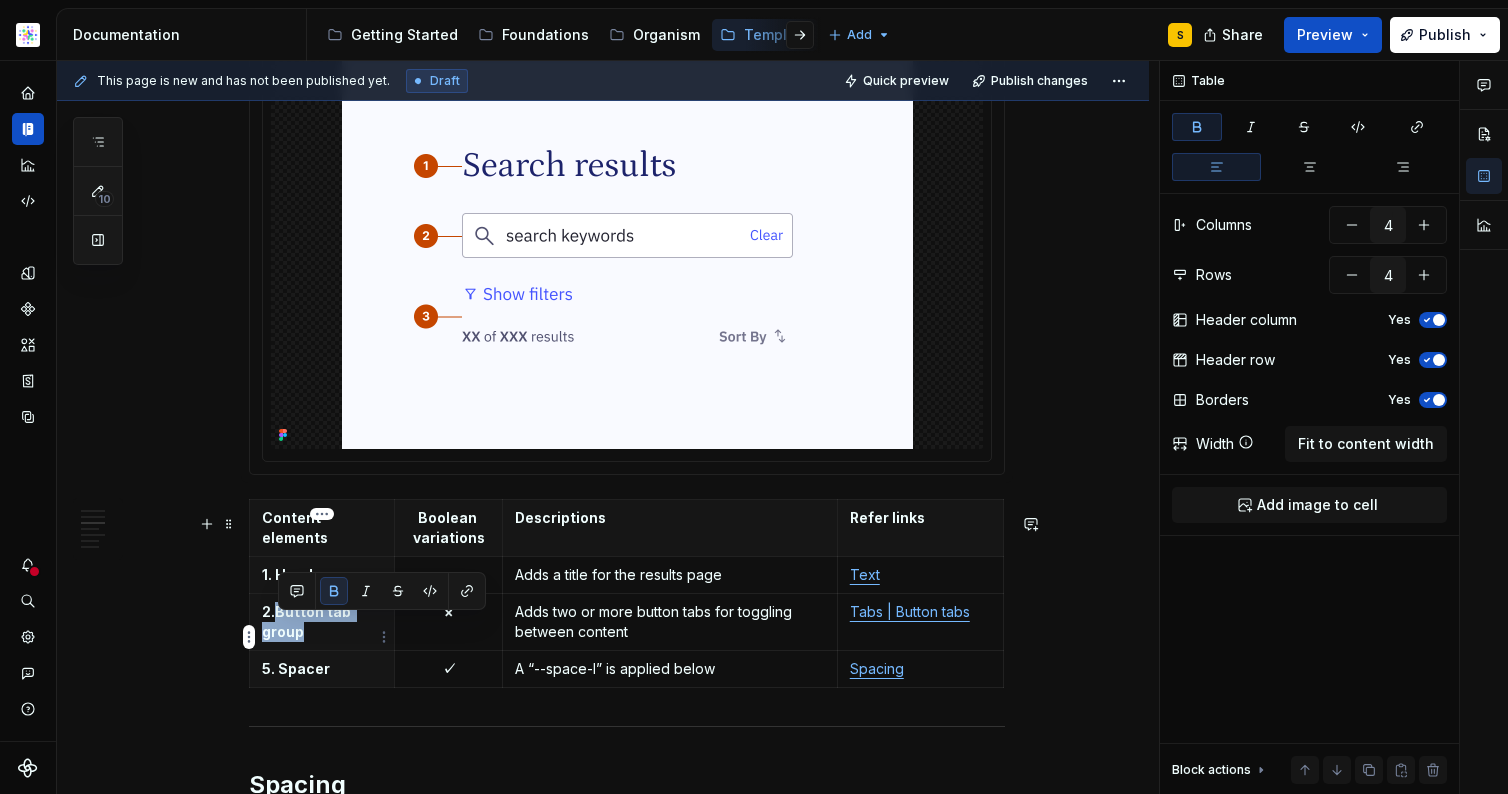 click on "2.  Button tab group" at bounding box center (322, 622) 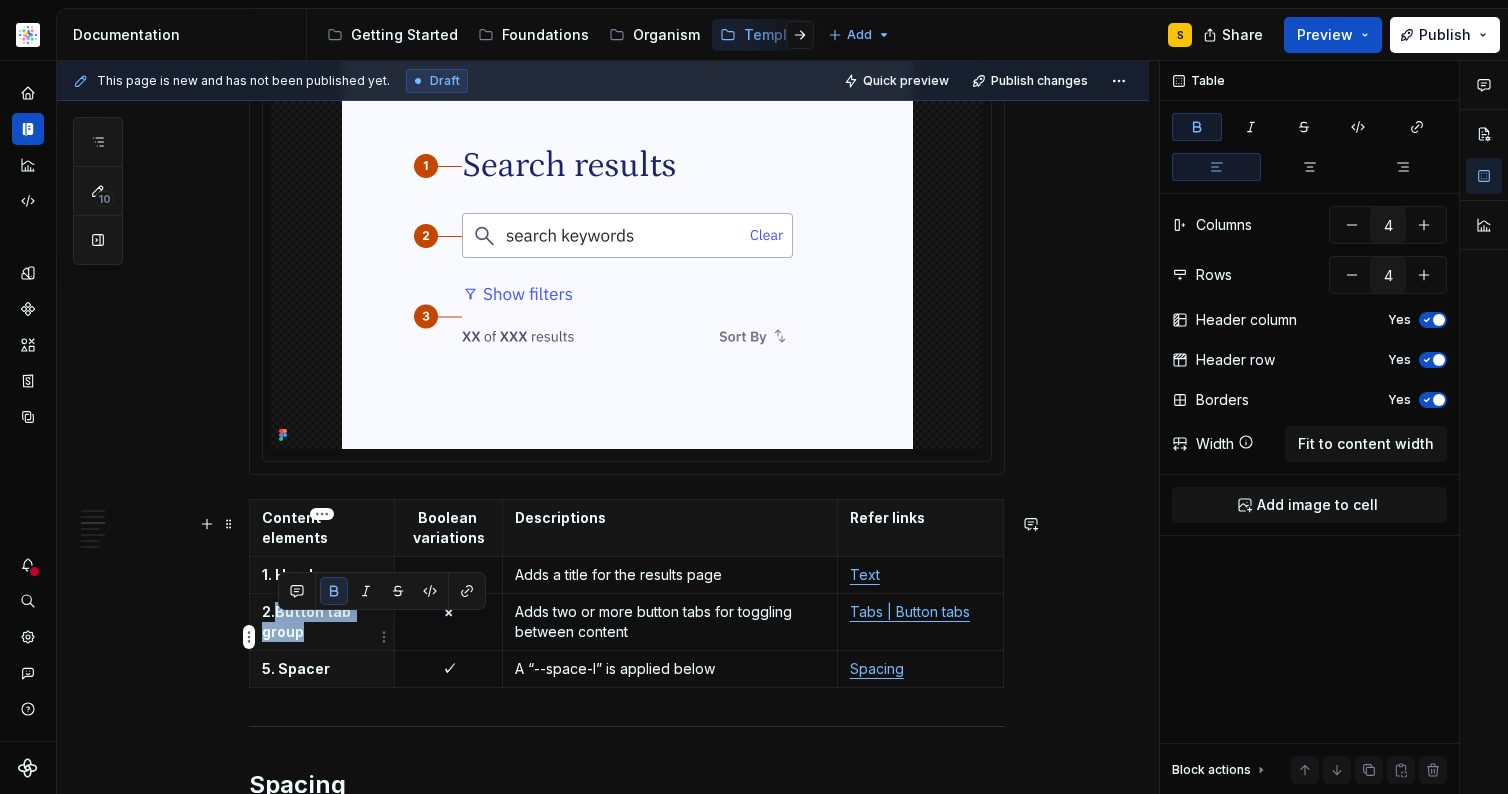 type 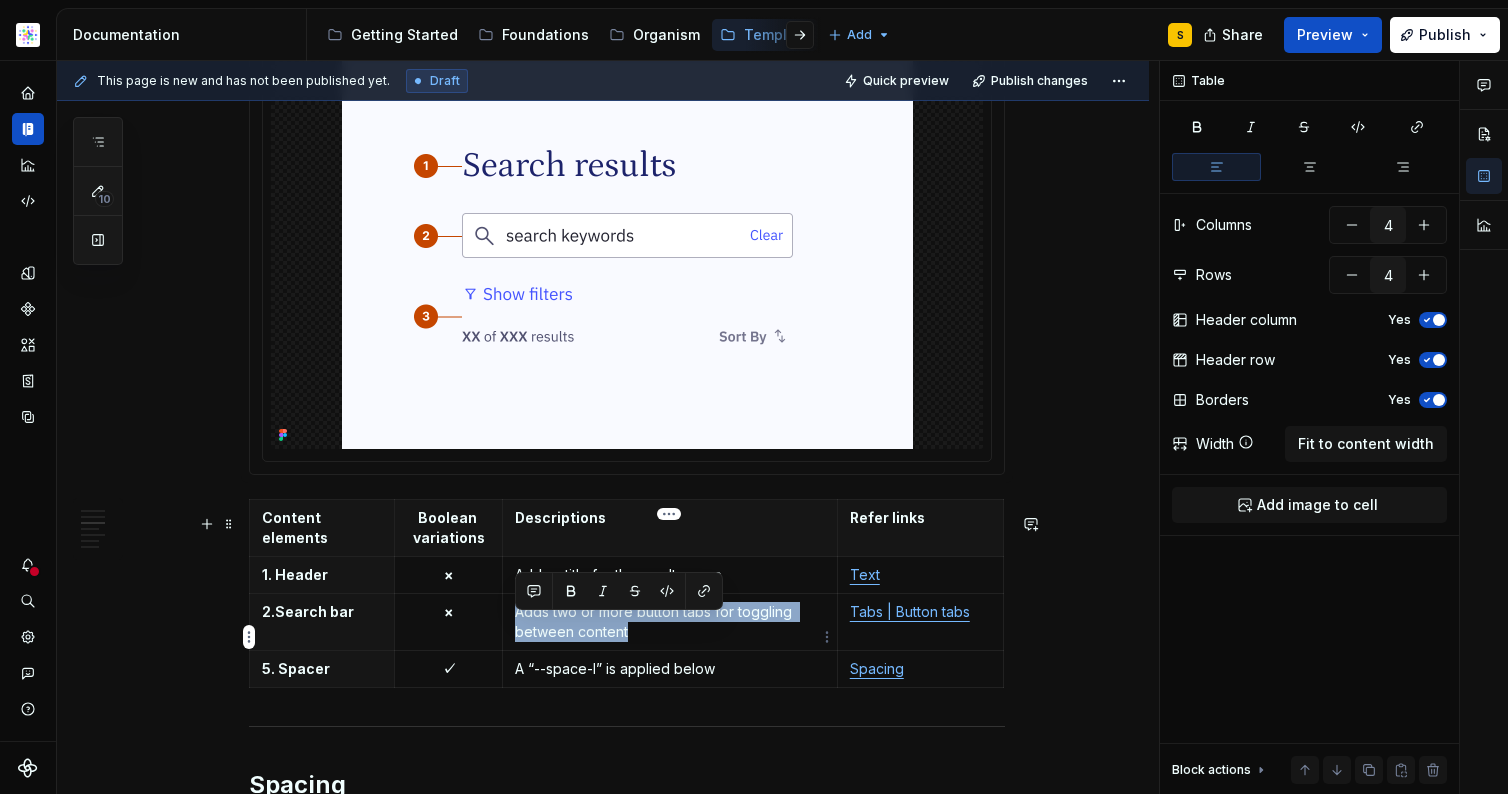 drag, startPoint x: 628, startPoint y: 650, endPoint x: 515, endPoint y: 625, distance: 115.73245 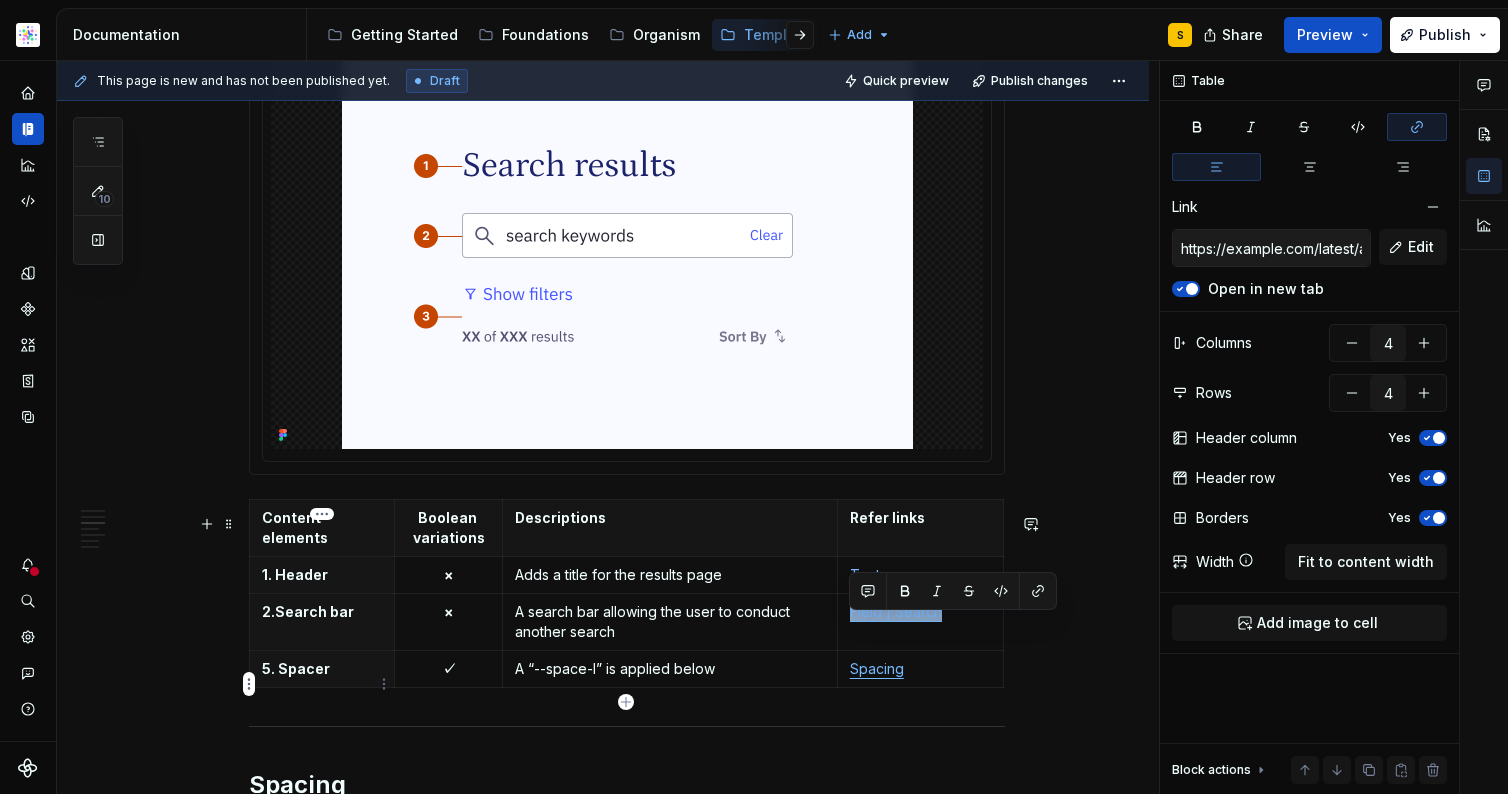 click on "5. Spacer" at bounding box center (322, 669) 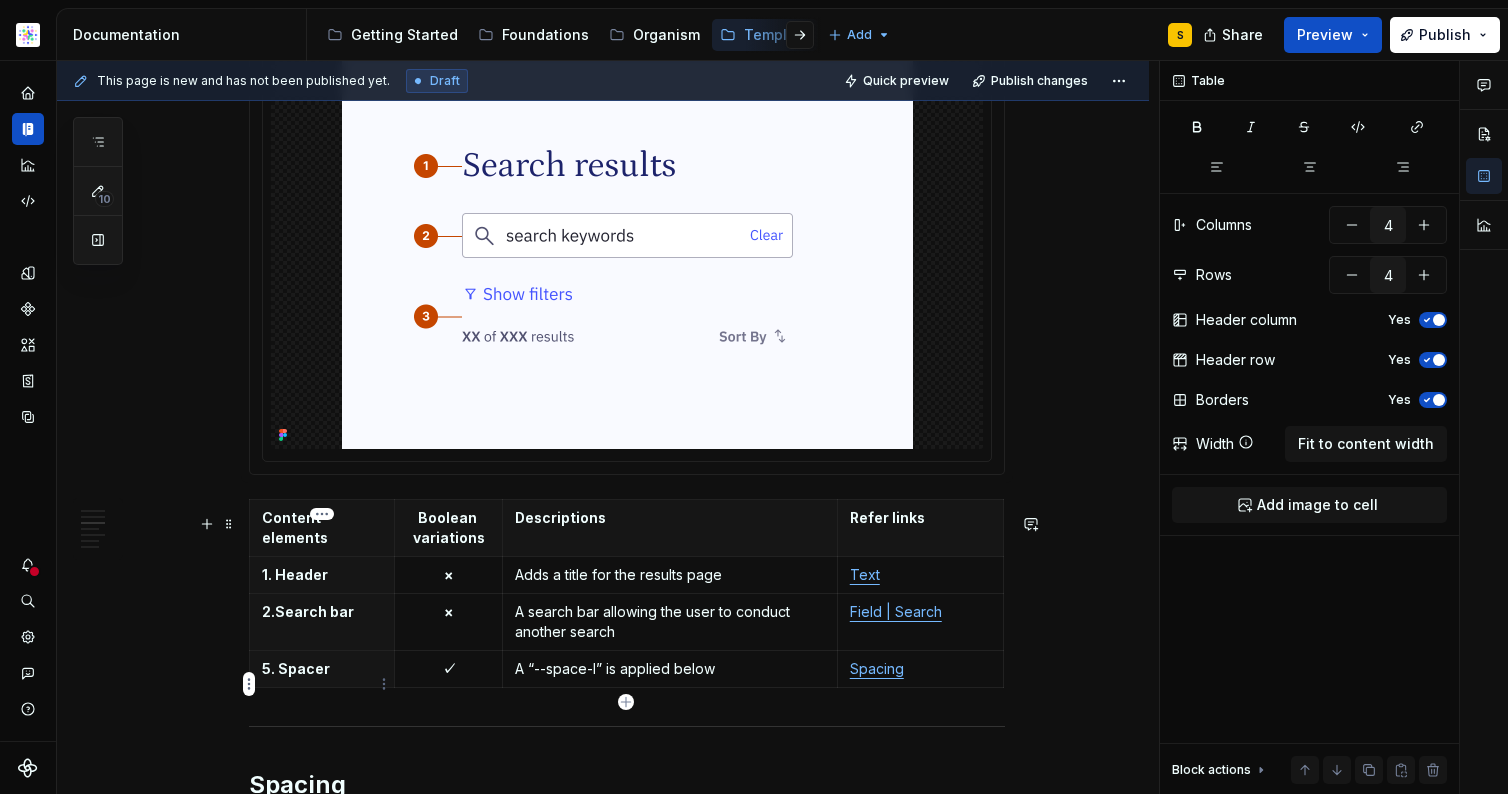 click on "5. Spacer" at bounding box center (322, 669) 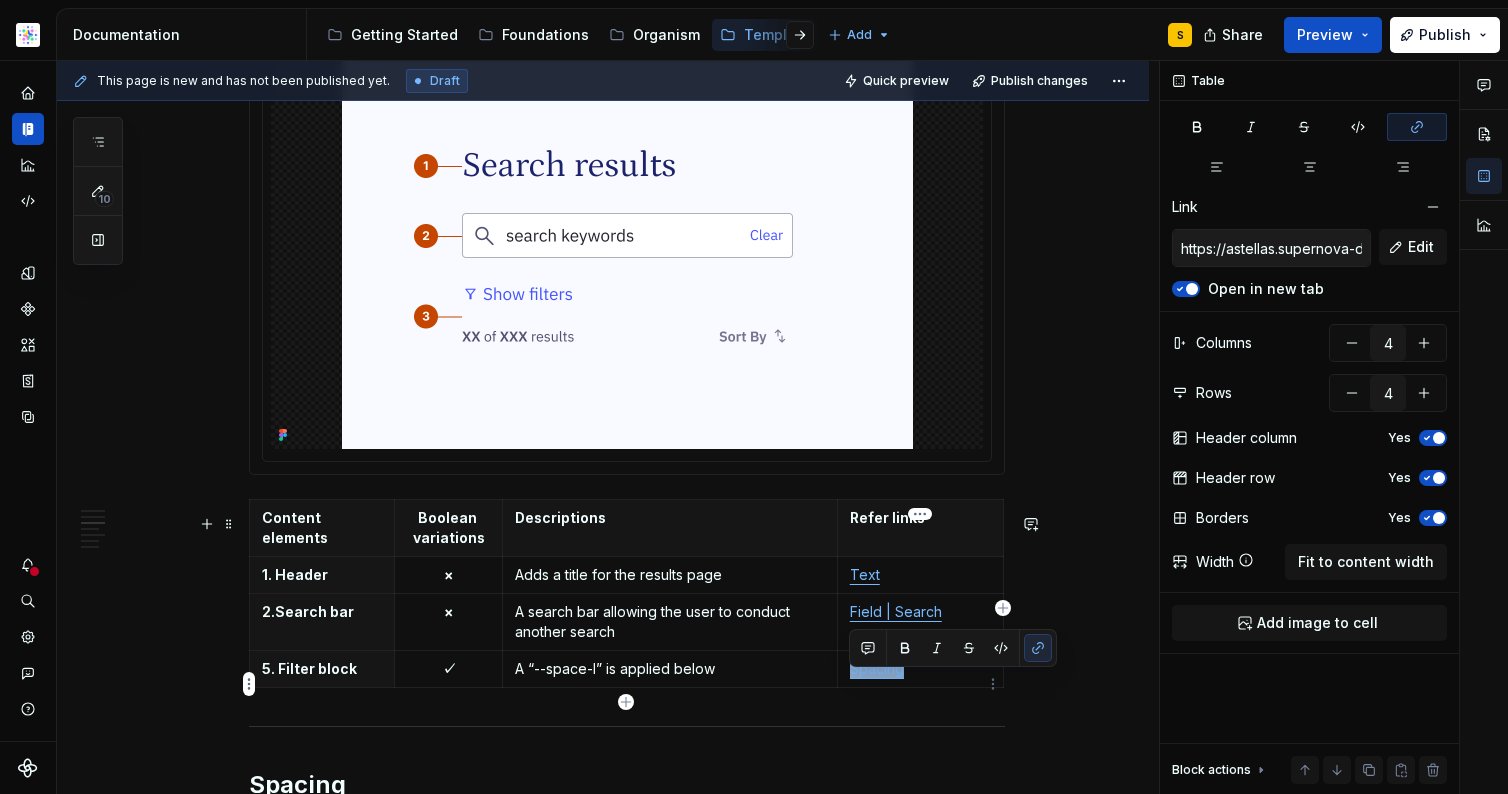 drag, startPoint x: 921, startPoint y: 685, endPoint x: 845, endPoint y: 649, distance: 84.095184 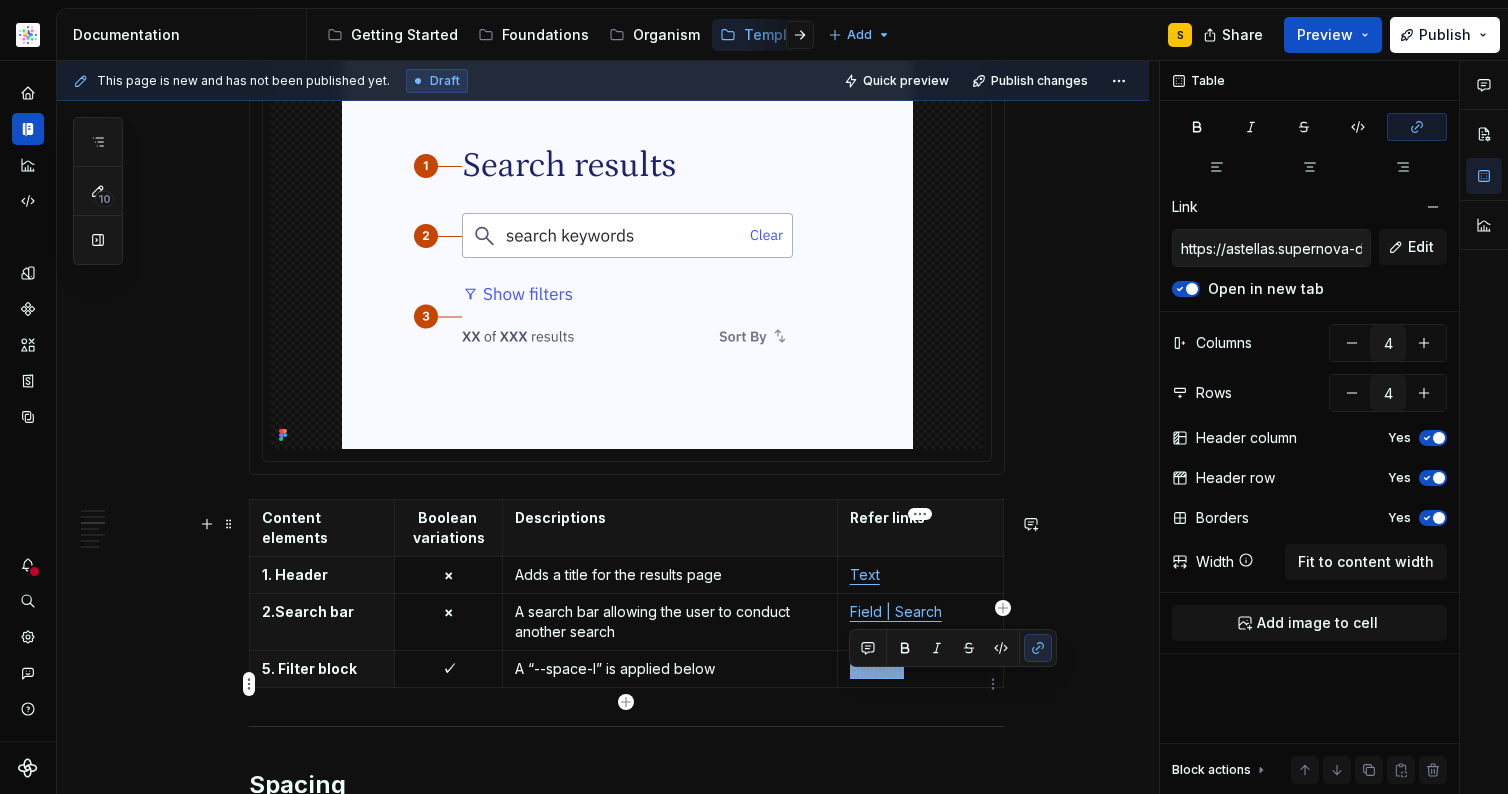 click on "Spacing" at bounding box center (920, 669) 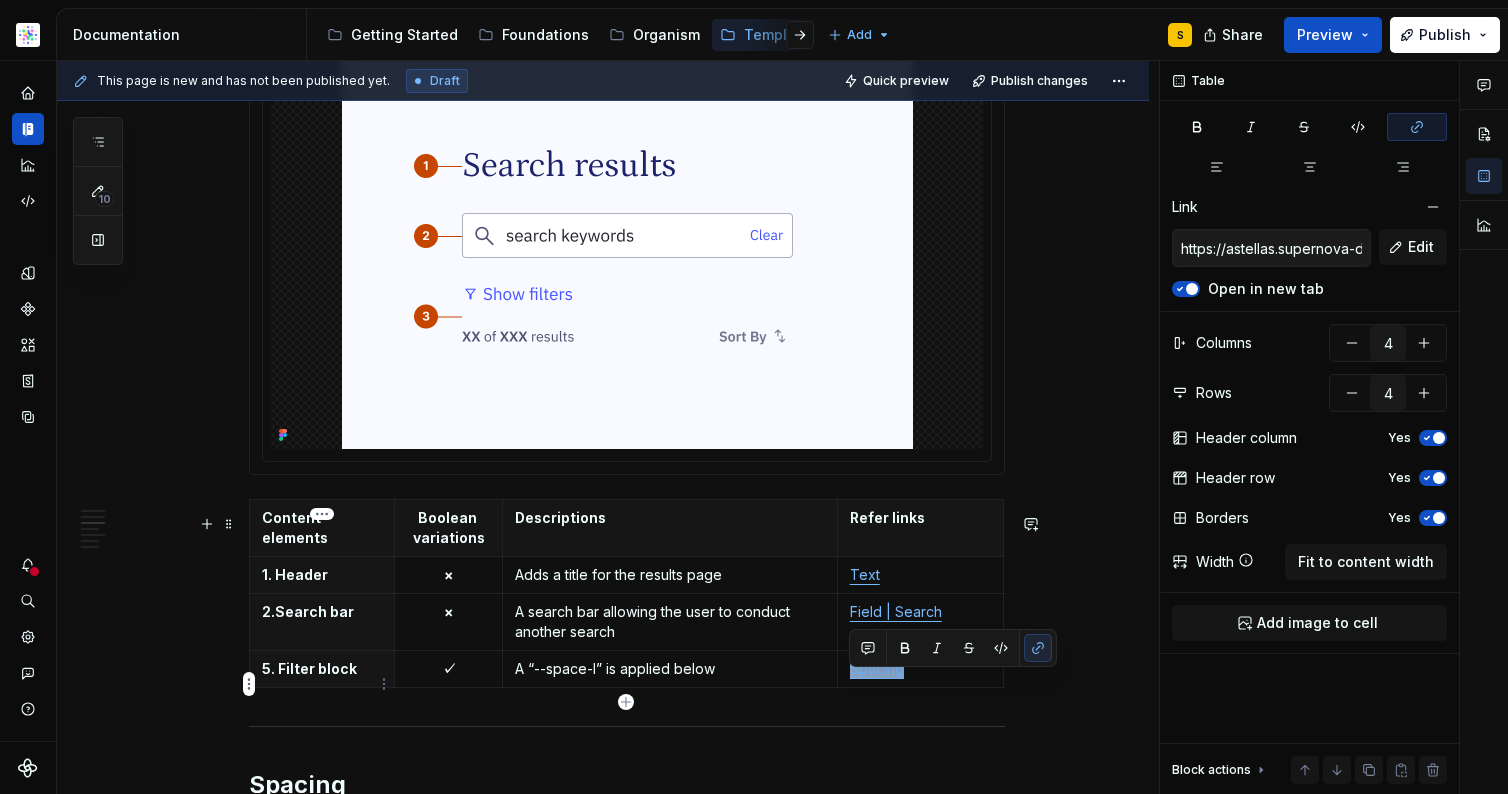 click on "5. Filter block" at bounding box center (322, 669) 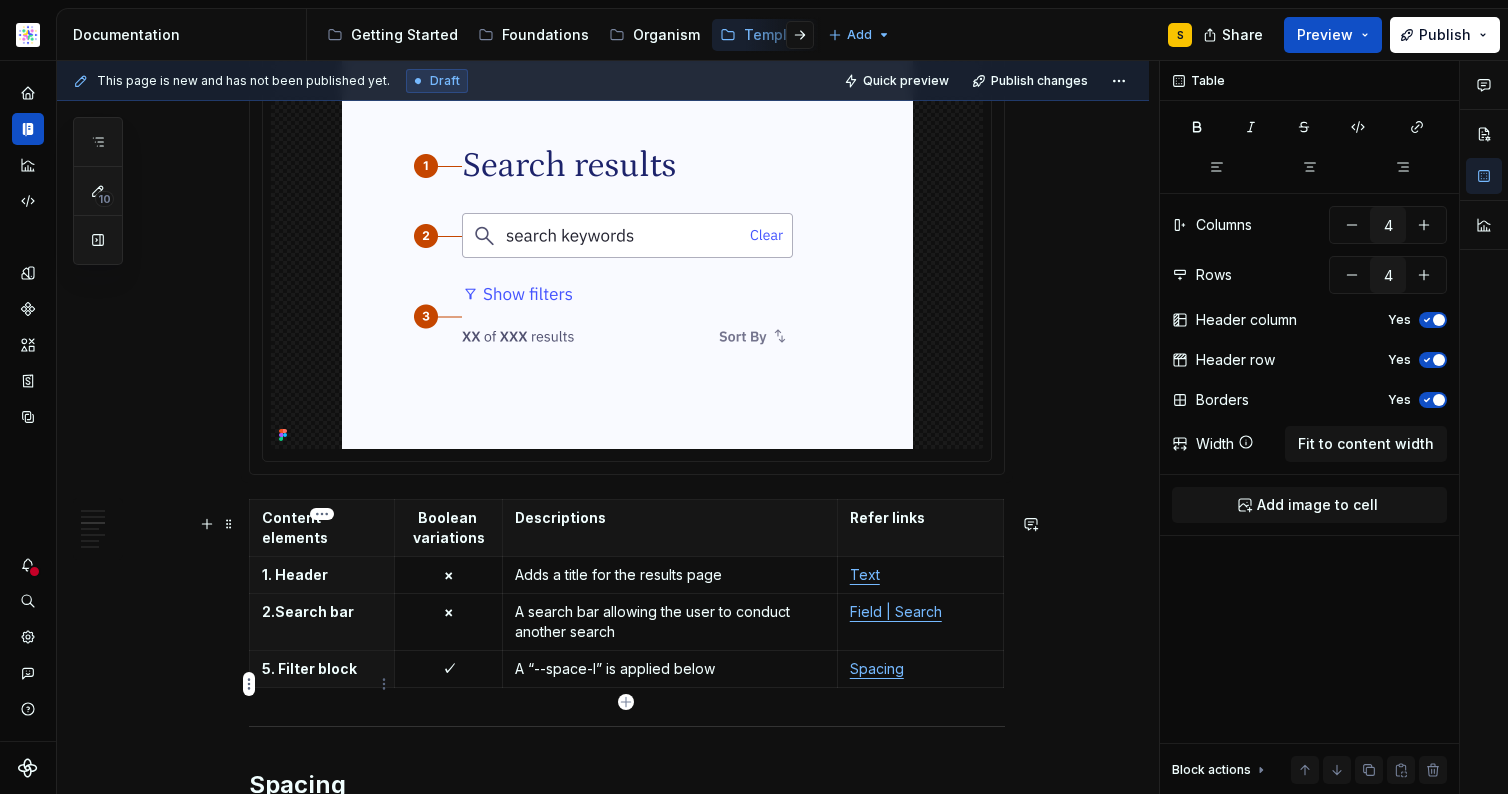 click on "5. Filter block" at bounding box center [322, 669] 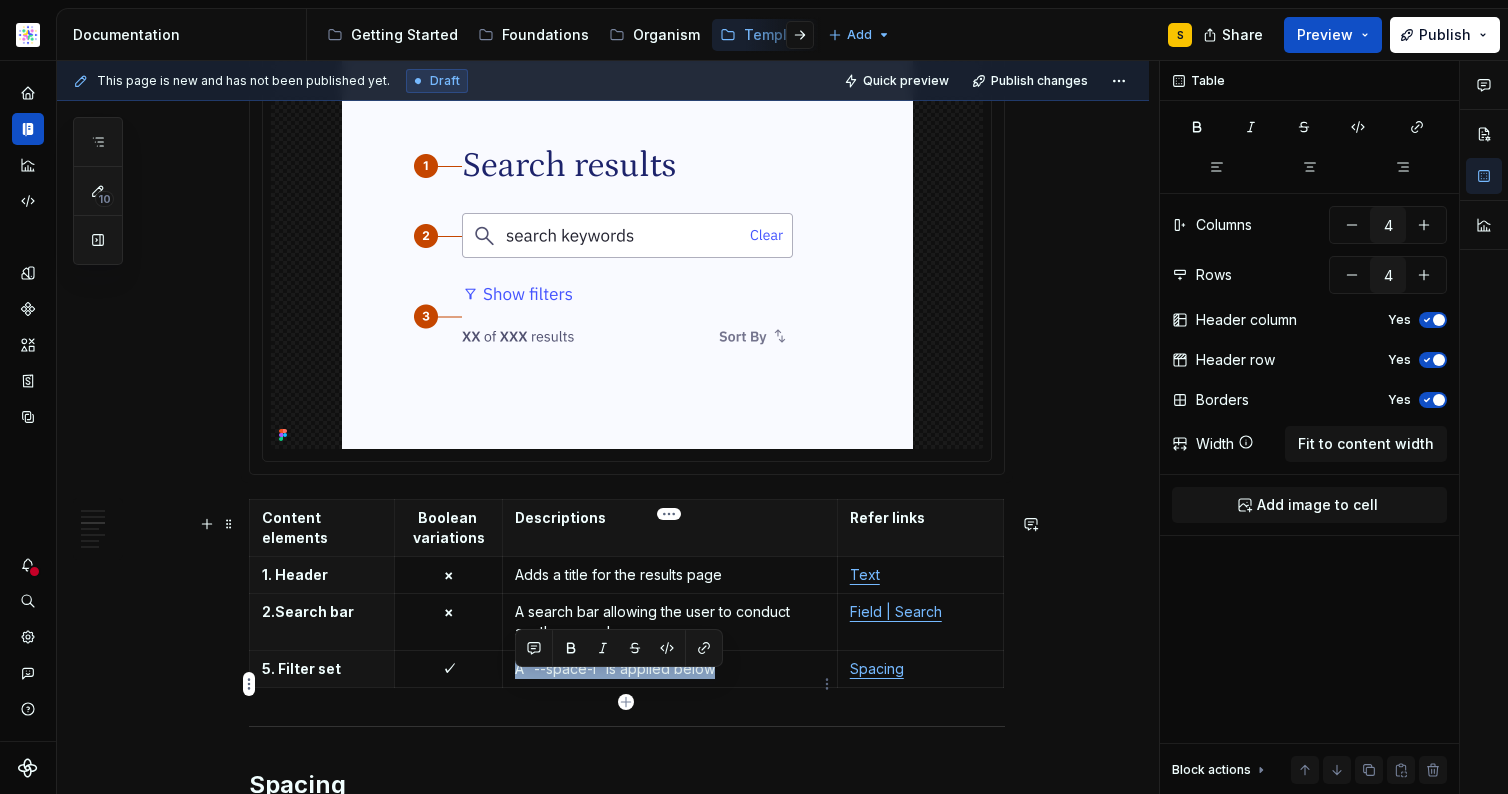 drag, startPoint x: 516, startPoint y: 684, endPoint x: 722, endPoint y: 678, distance: 206.08736 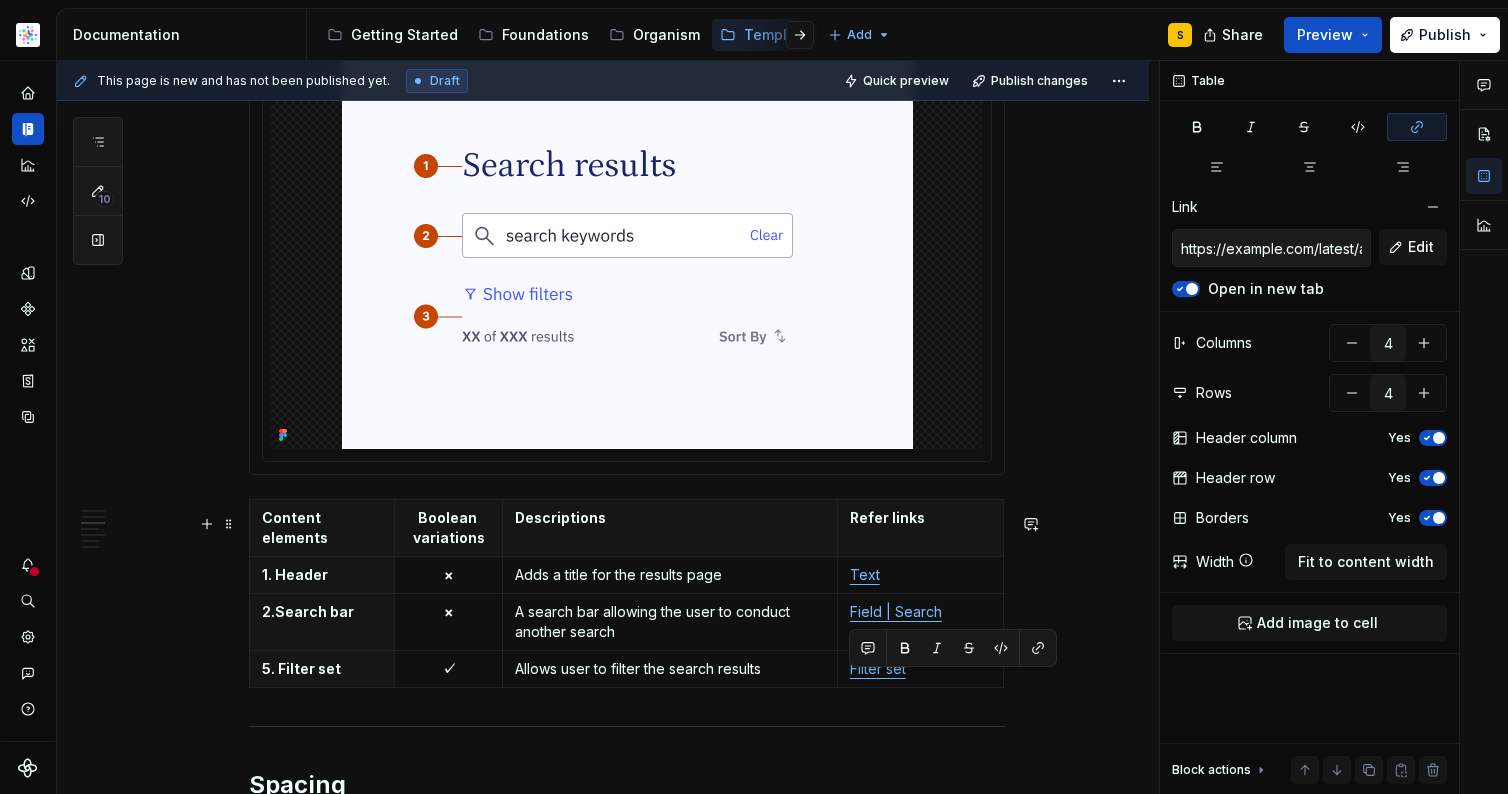 click on "Allows user to filter the search results" at bounding box center [670, 669] 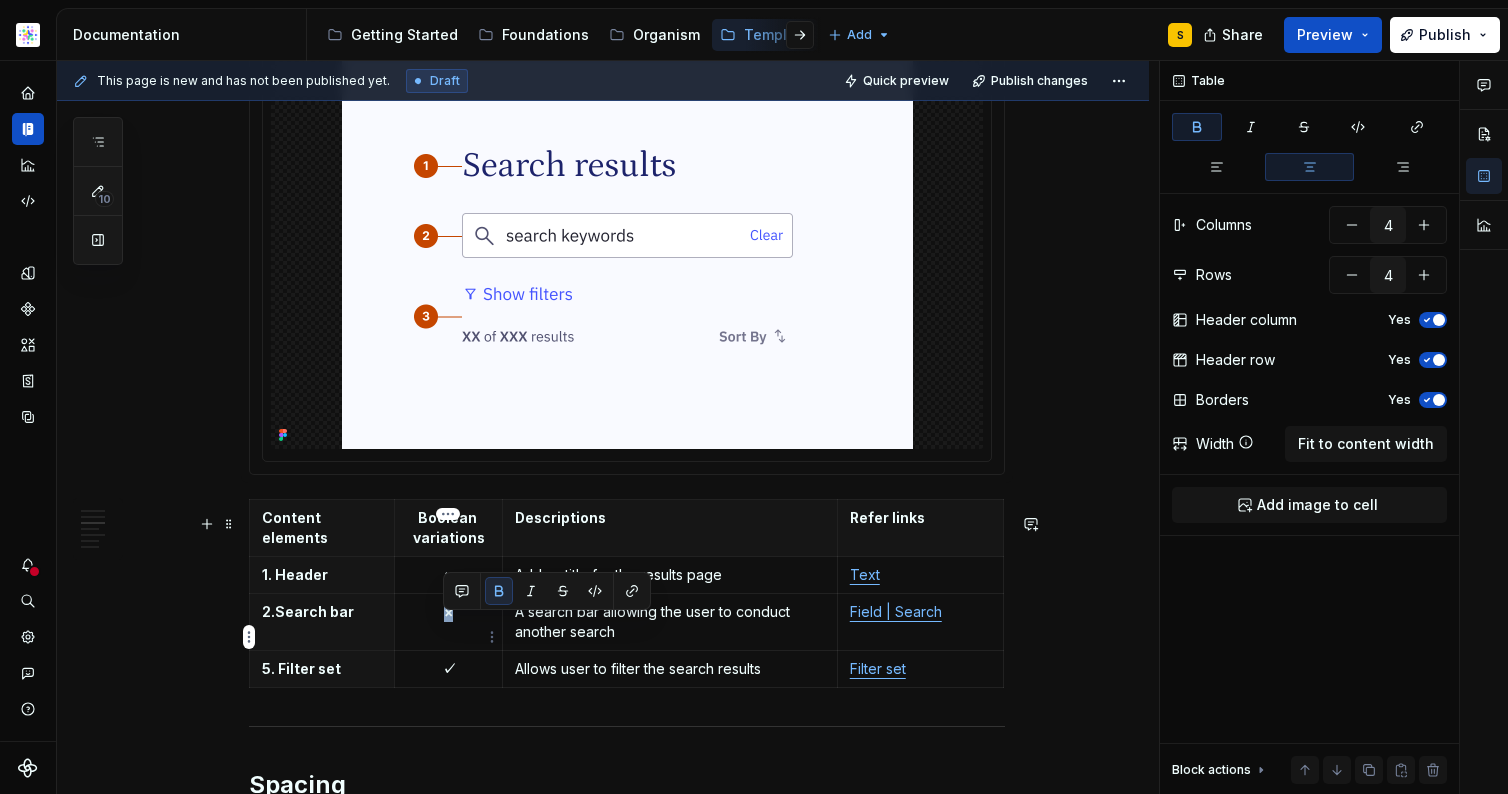 click on "×" at bounding box center [448, 611] 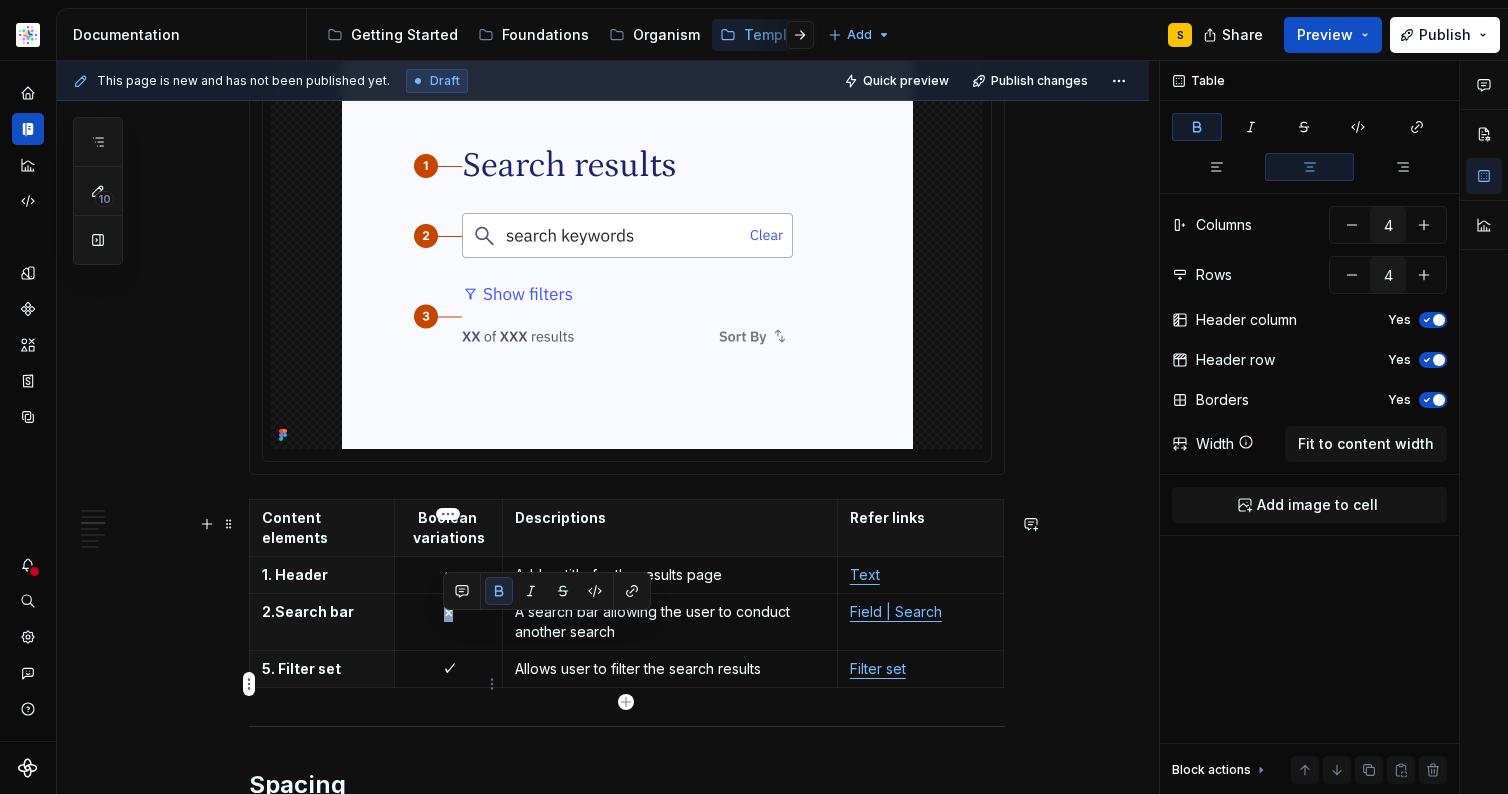 copy on "×" 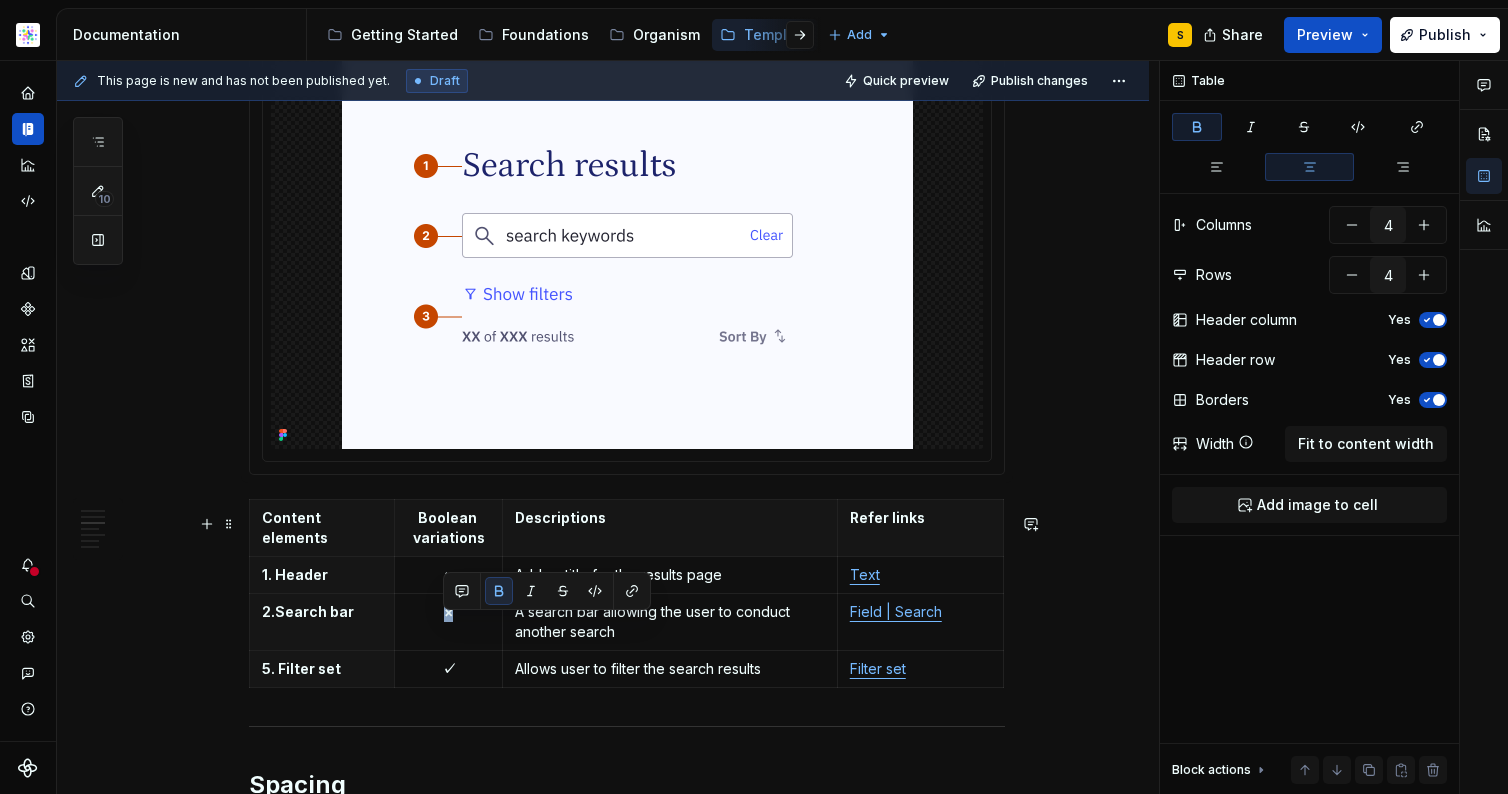 click on "**********" at bounding box center (603, 873) 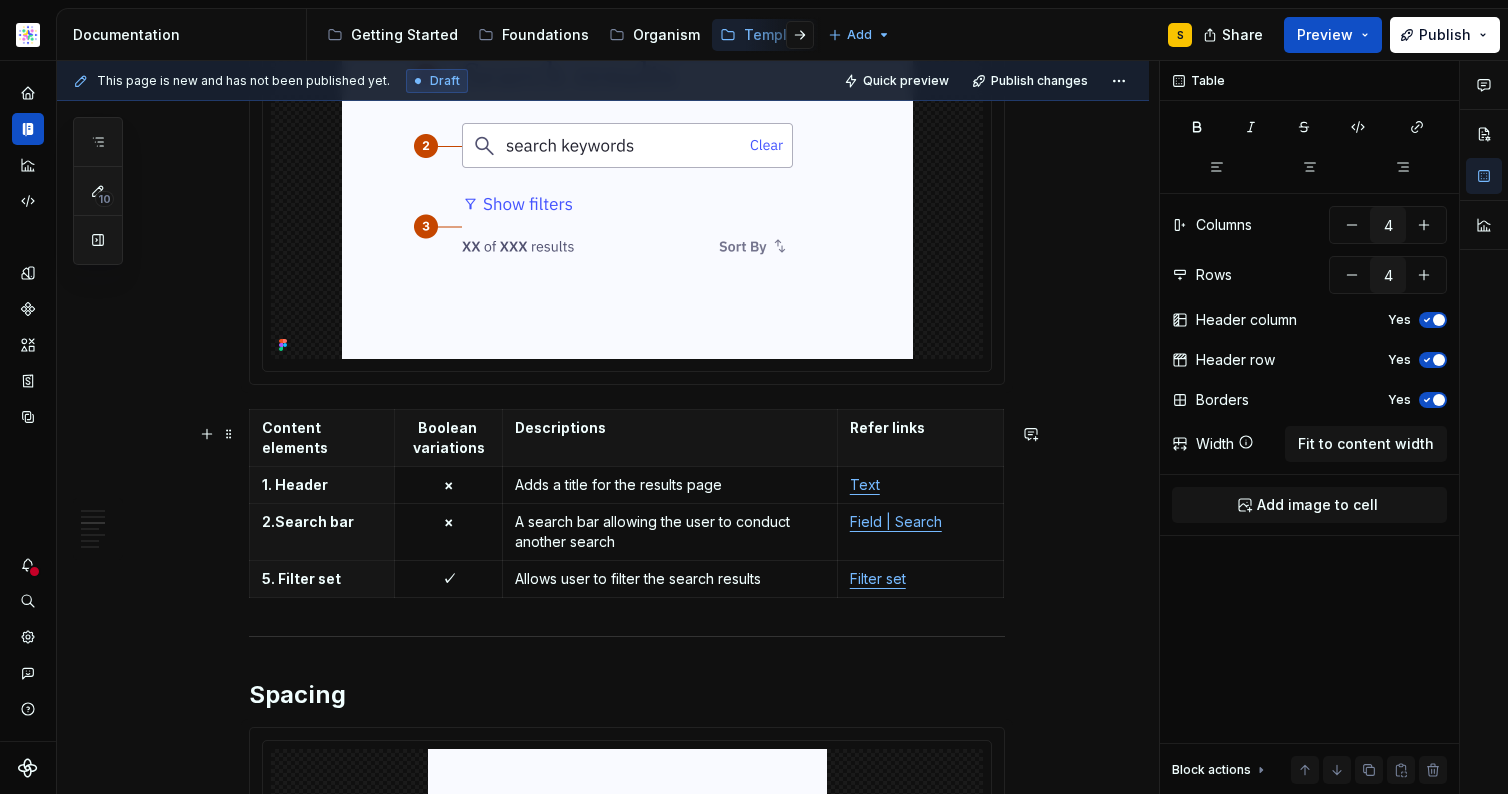 scroll, scrollTop: 1096, scrollLeft: 0, axis: vertical 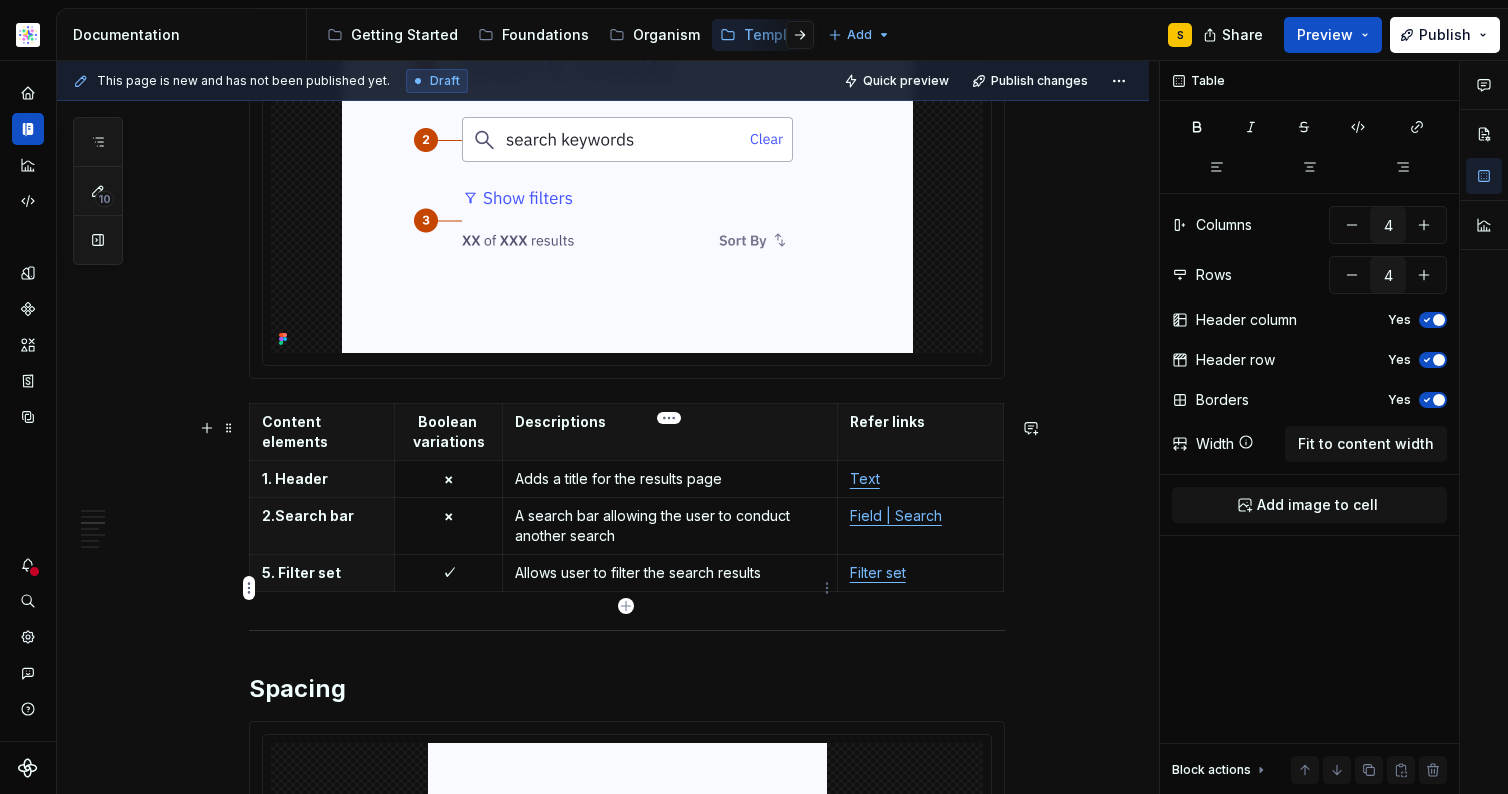 click on "Allows user to filter the search results" at bounding box center (670, 573) 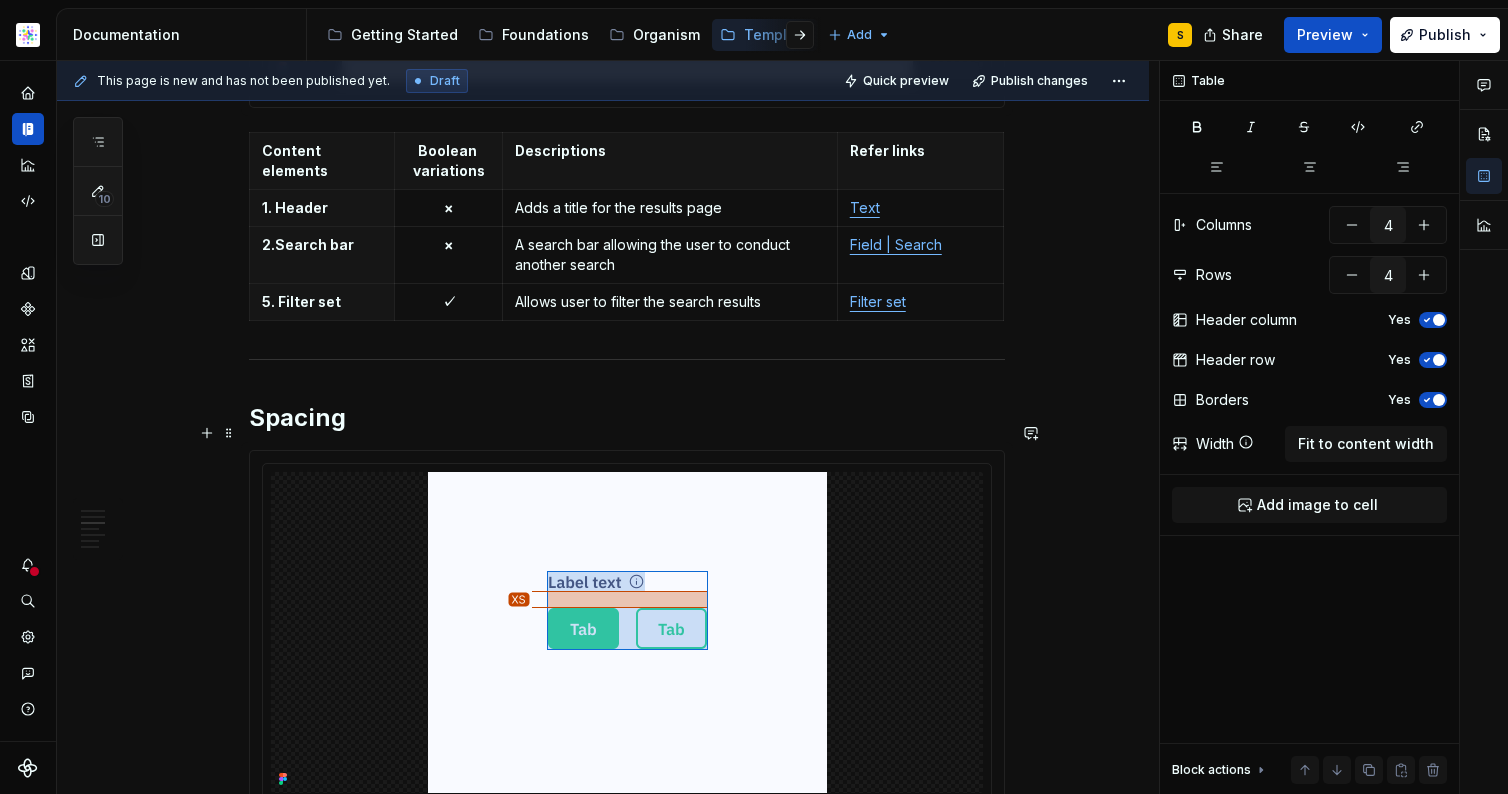 scroll, scrollTop: 1376, scrollLeft: 0, axis: vertical 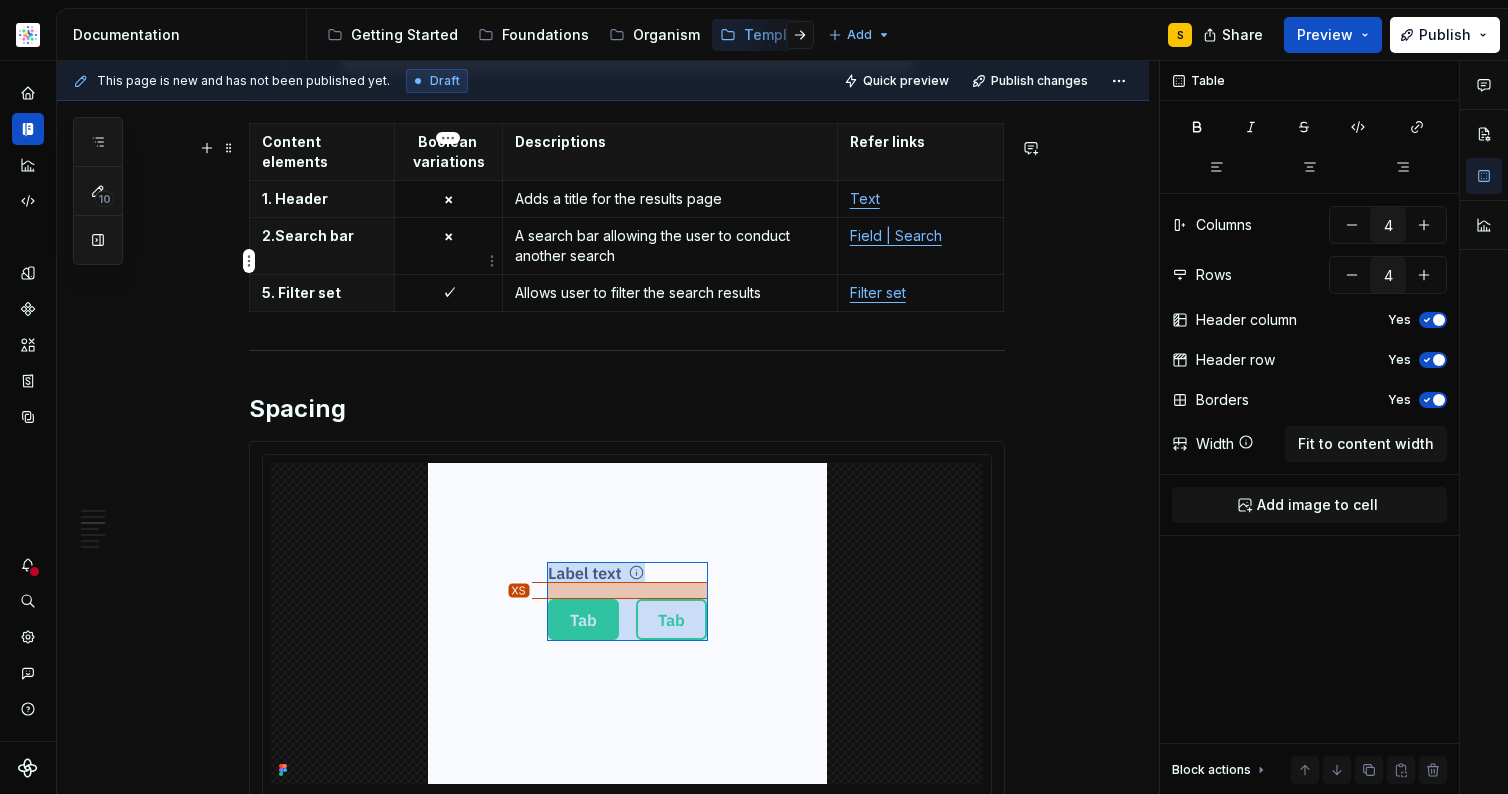 click on "×" at bounding box center (448, 235) 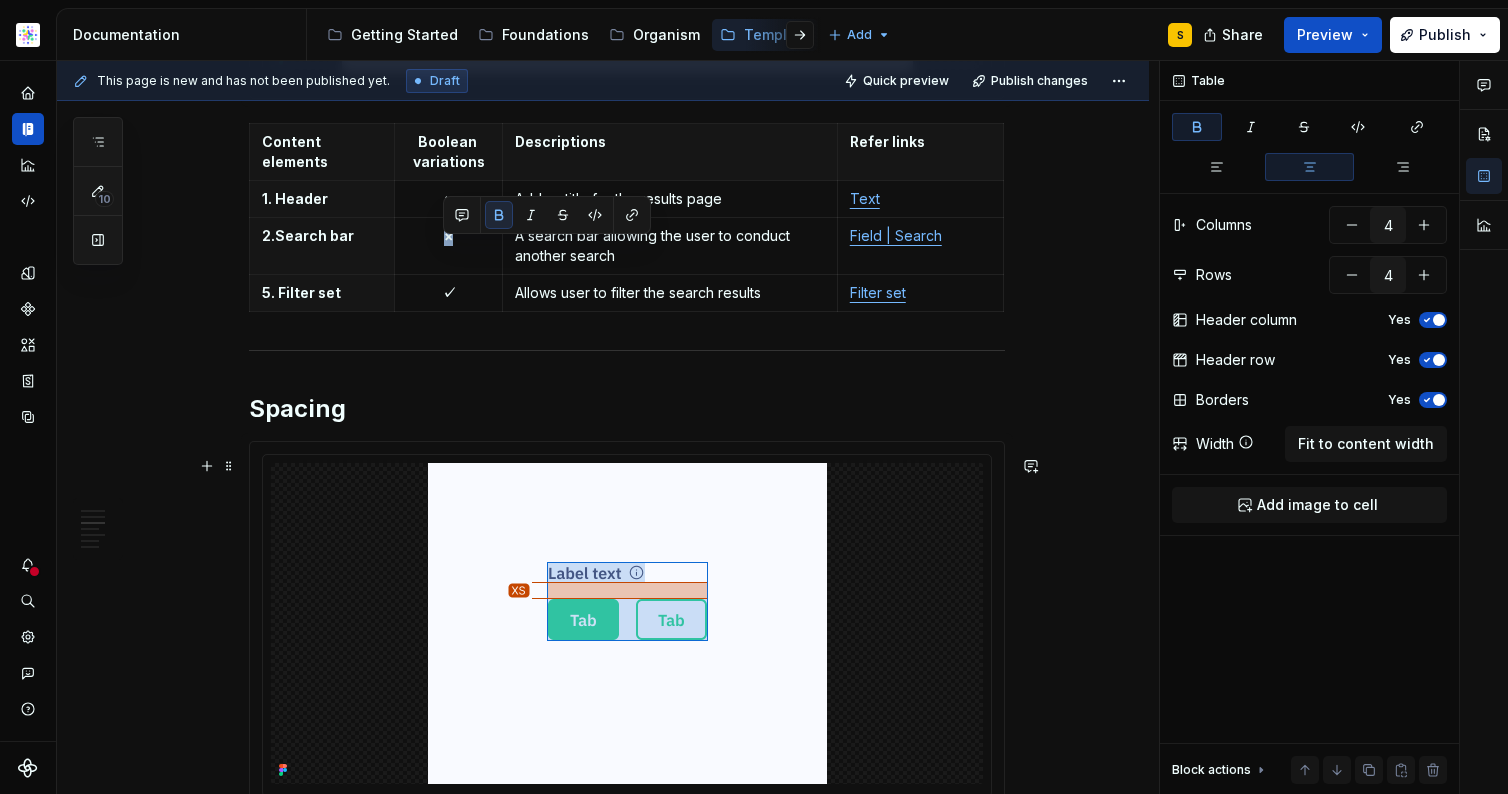 copy on "×" 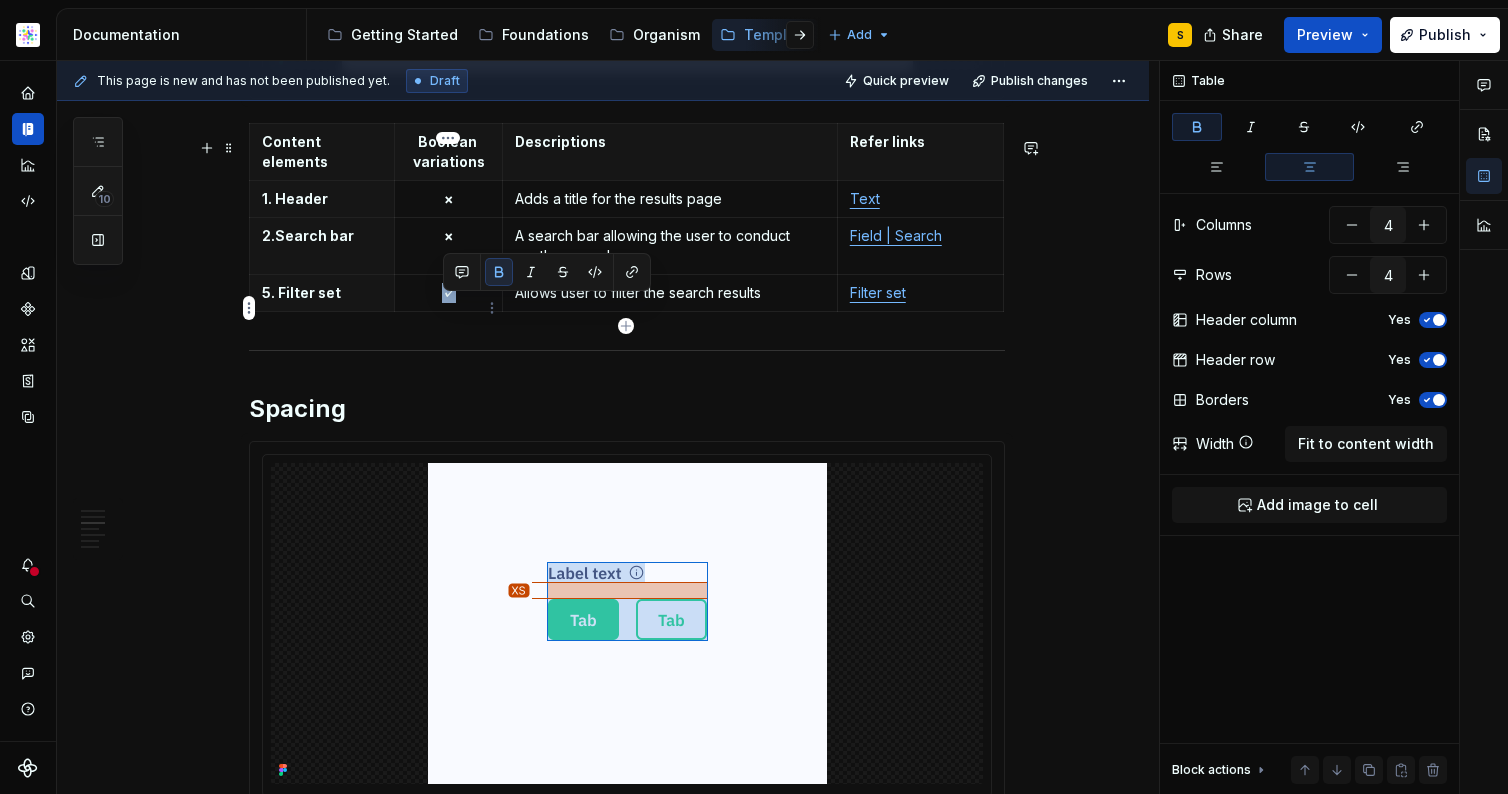 click on "✓" at bounding box center (449, 292) 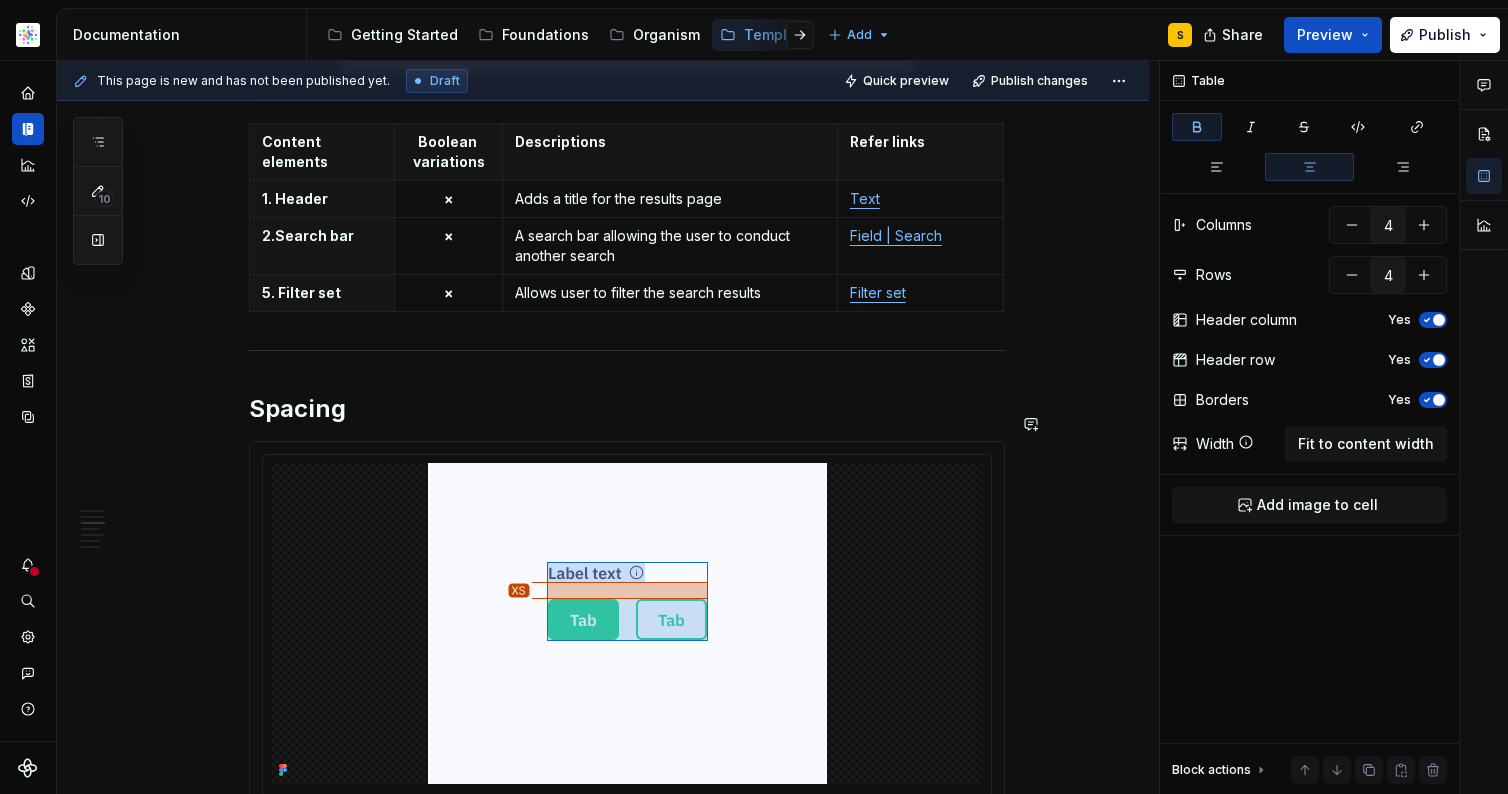 drag, startPoint x: 520, startPoint y: 402, endPoint x: 529, endPoint y: 393, distance: 12.727922 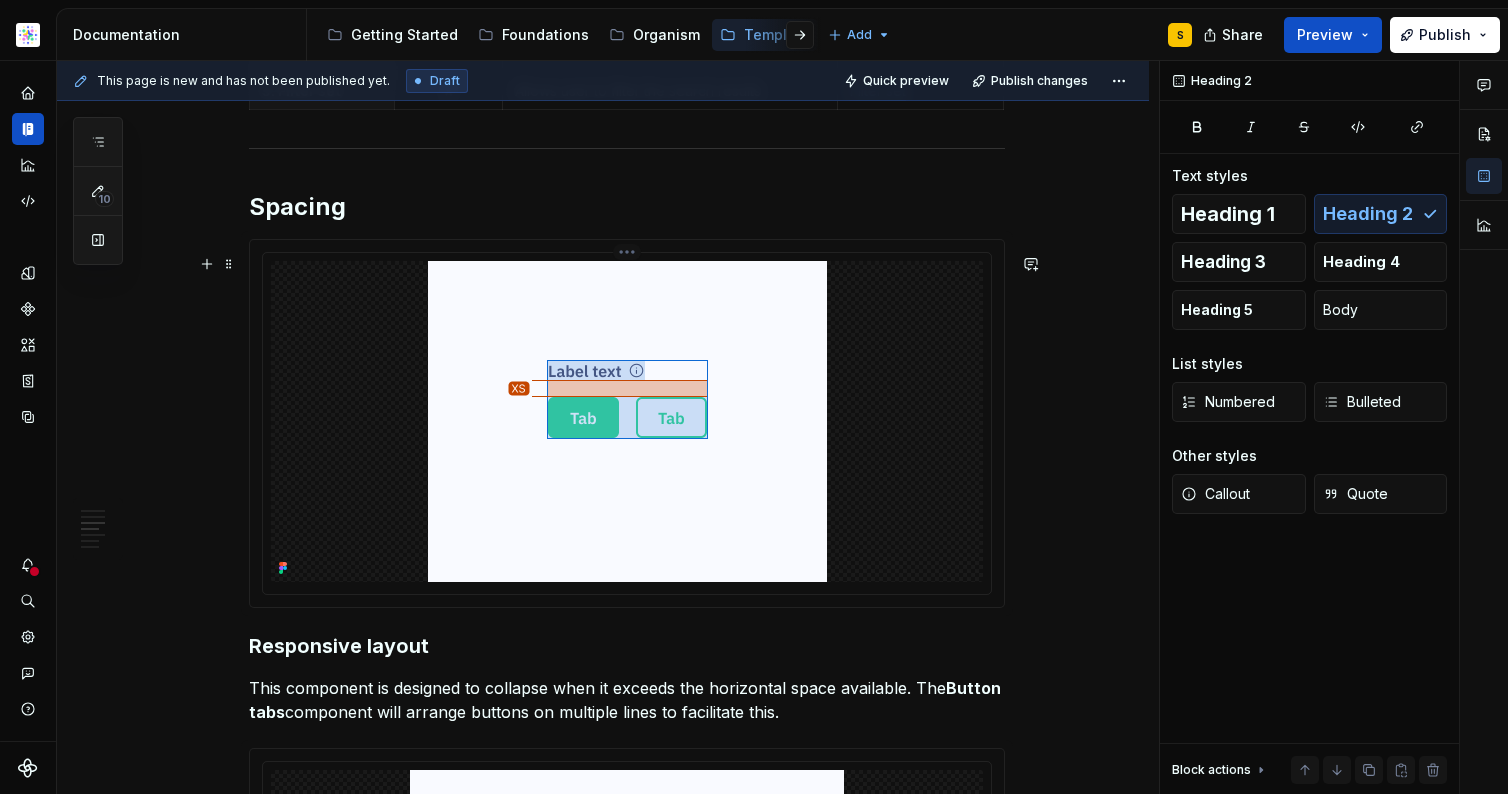 scroll, scrollTop: 1576, scrollLeft: 0, axis: vertical 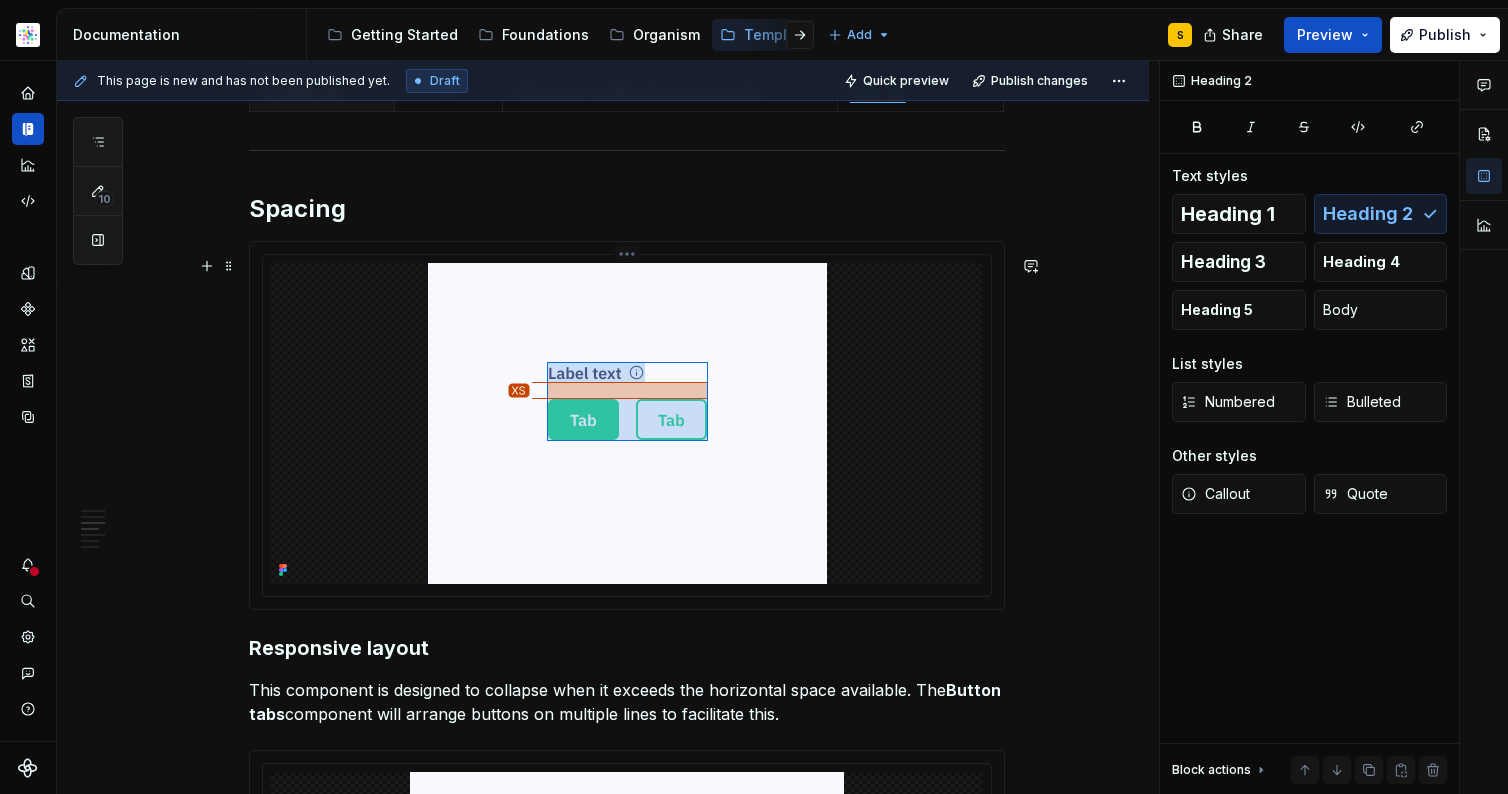 click at bounding box center [627, 423] 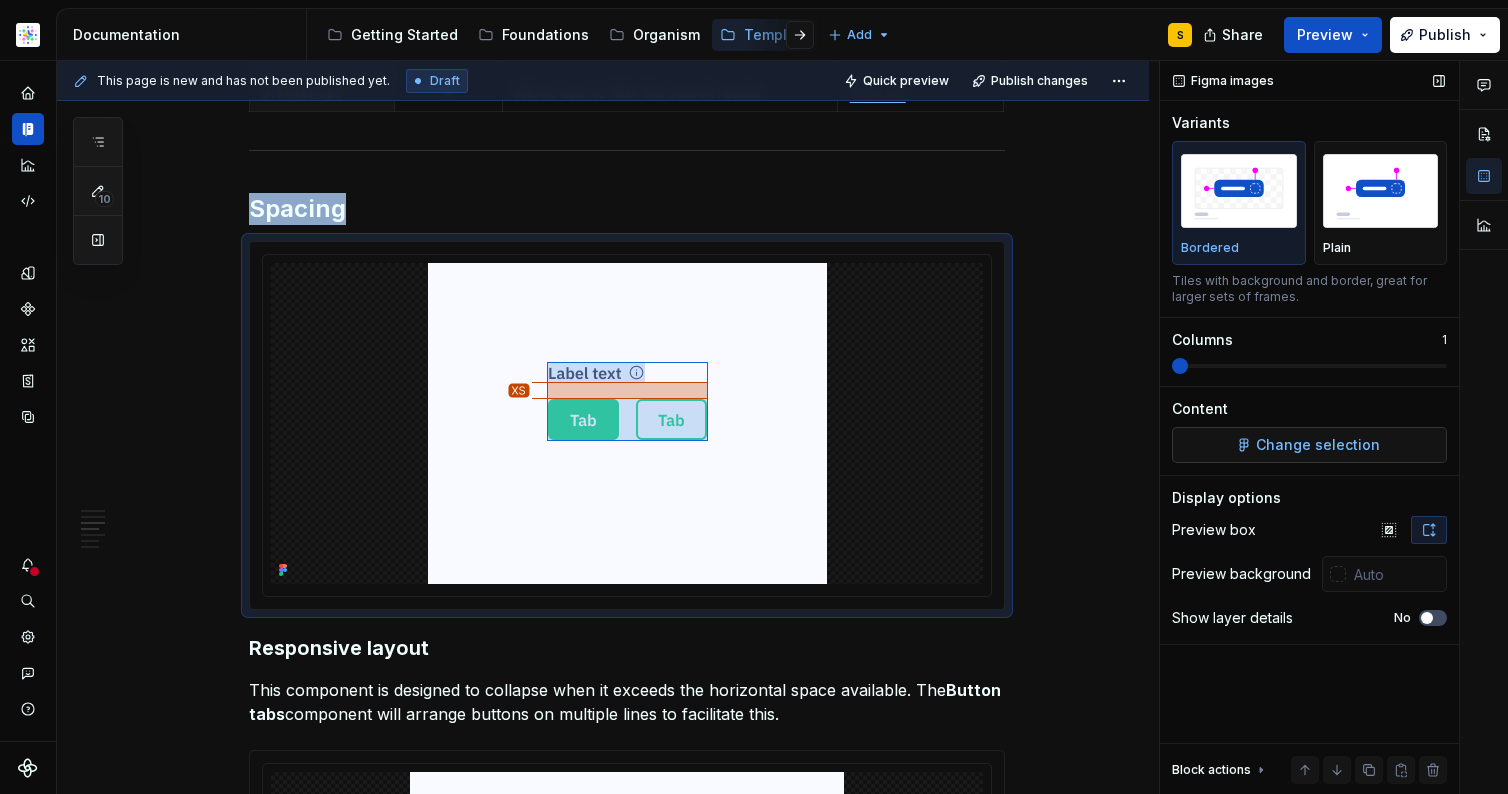 click on "Change selection" at bounding box center (1318, 445) 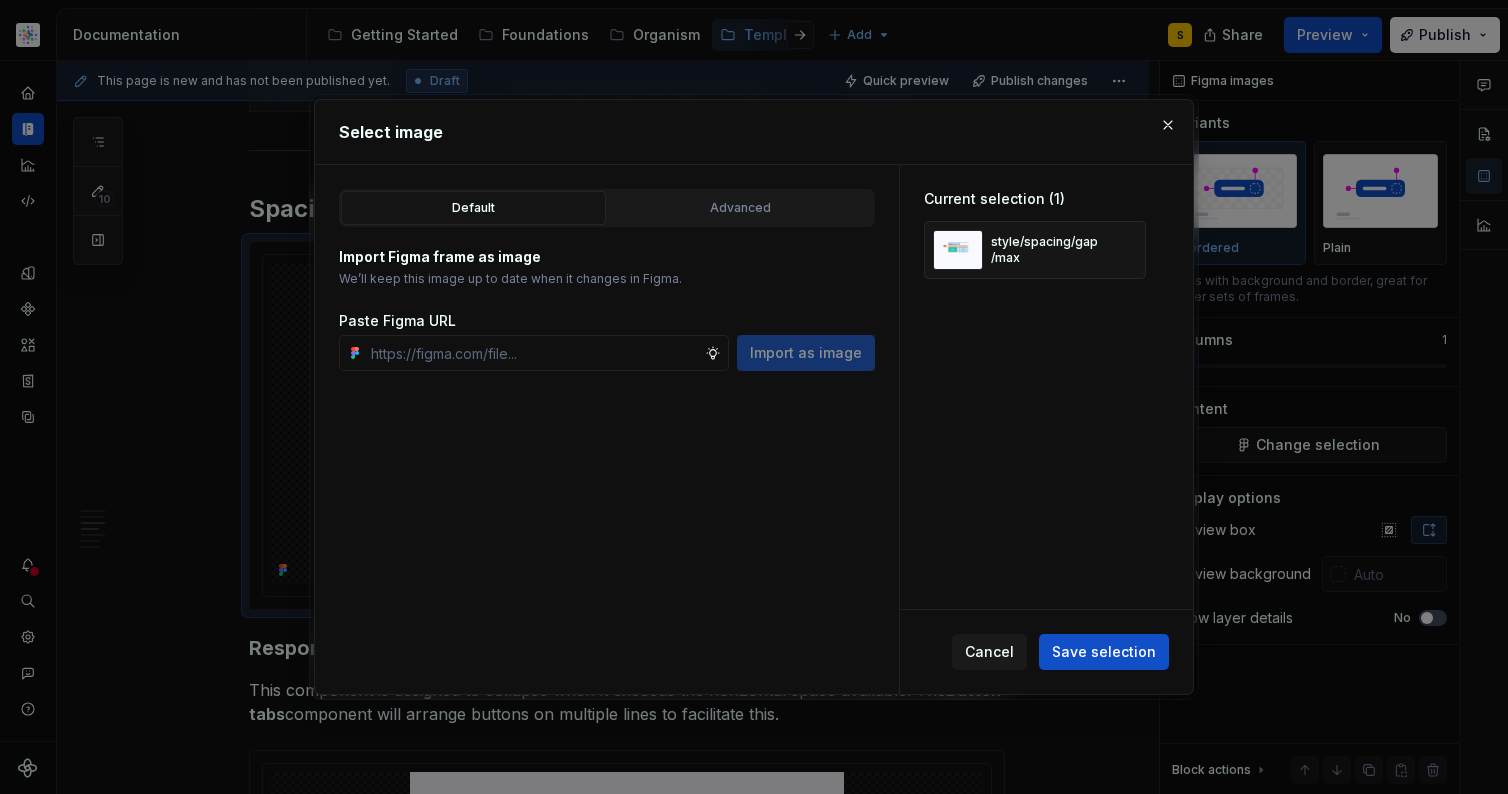 type on "*" 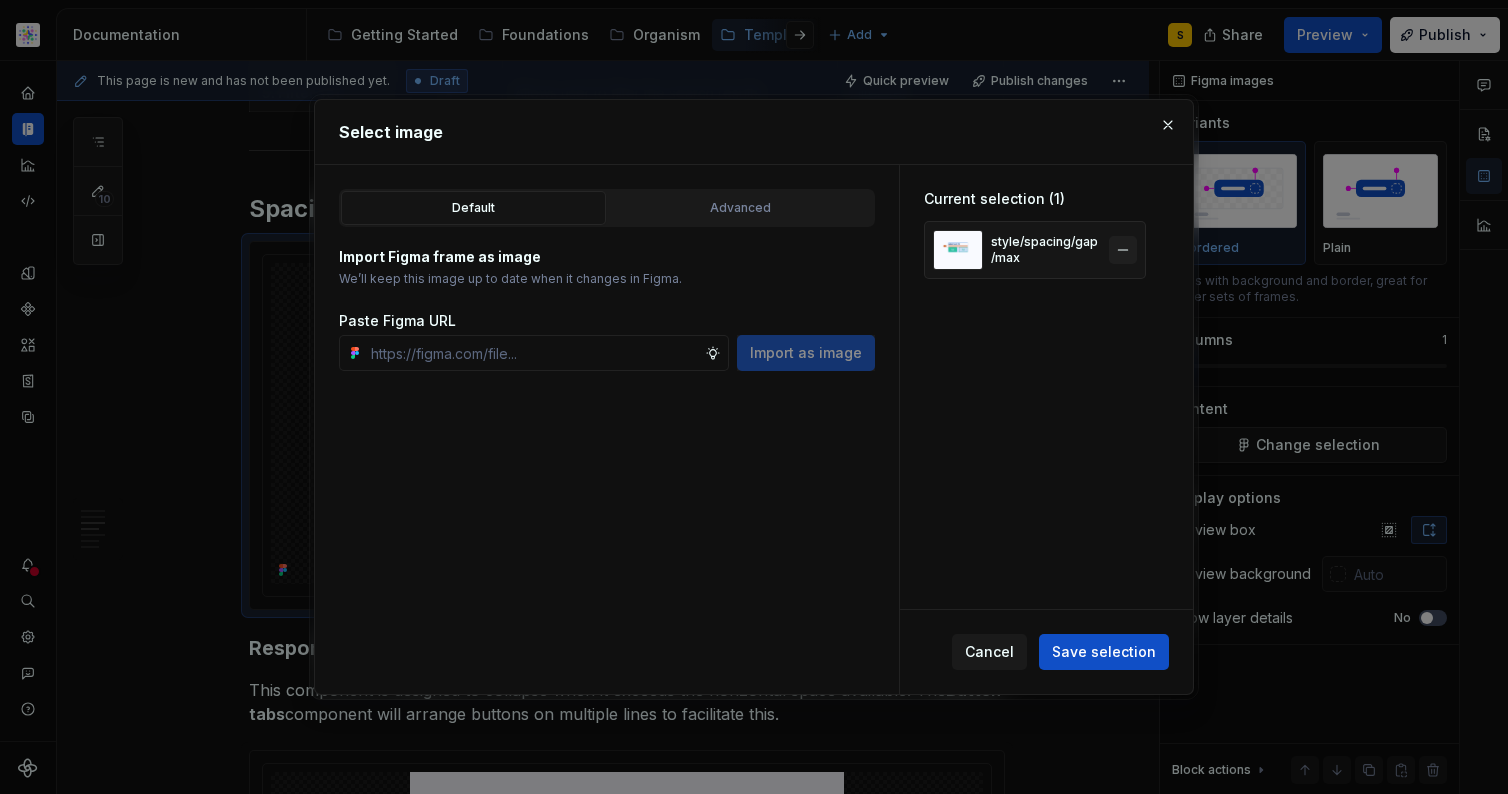 click at bounding box center (1123, 250) 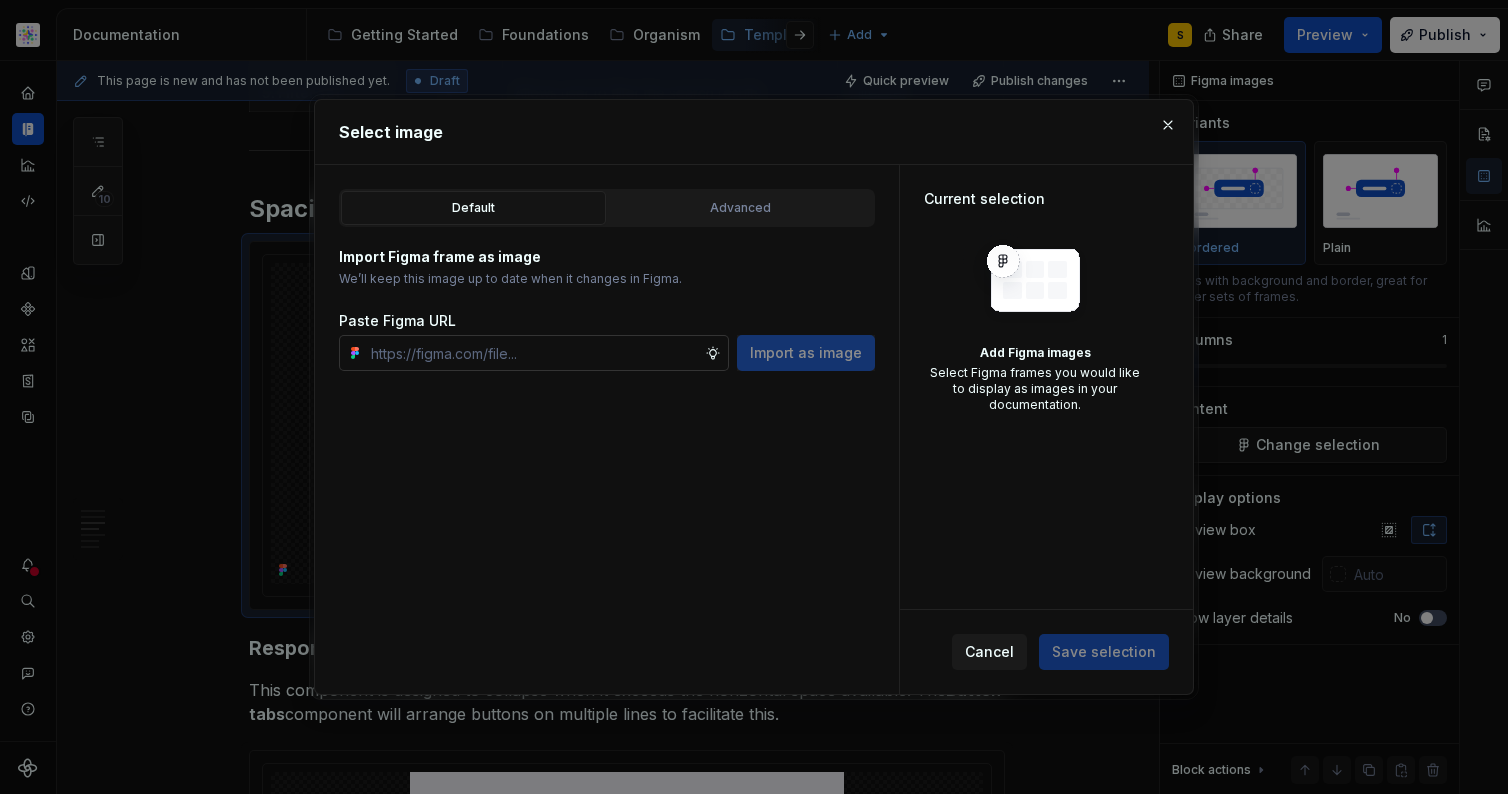 click at bounding box center [534, 353] 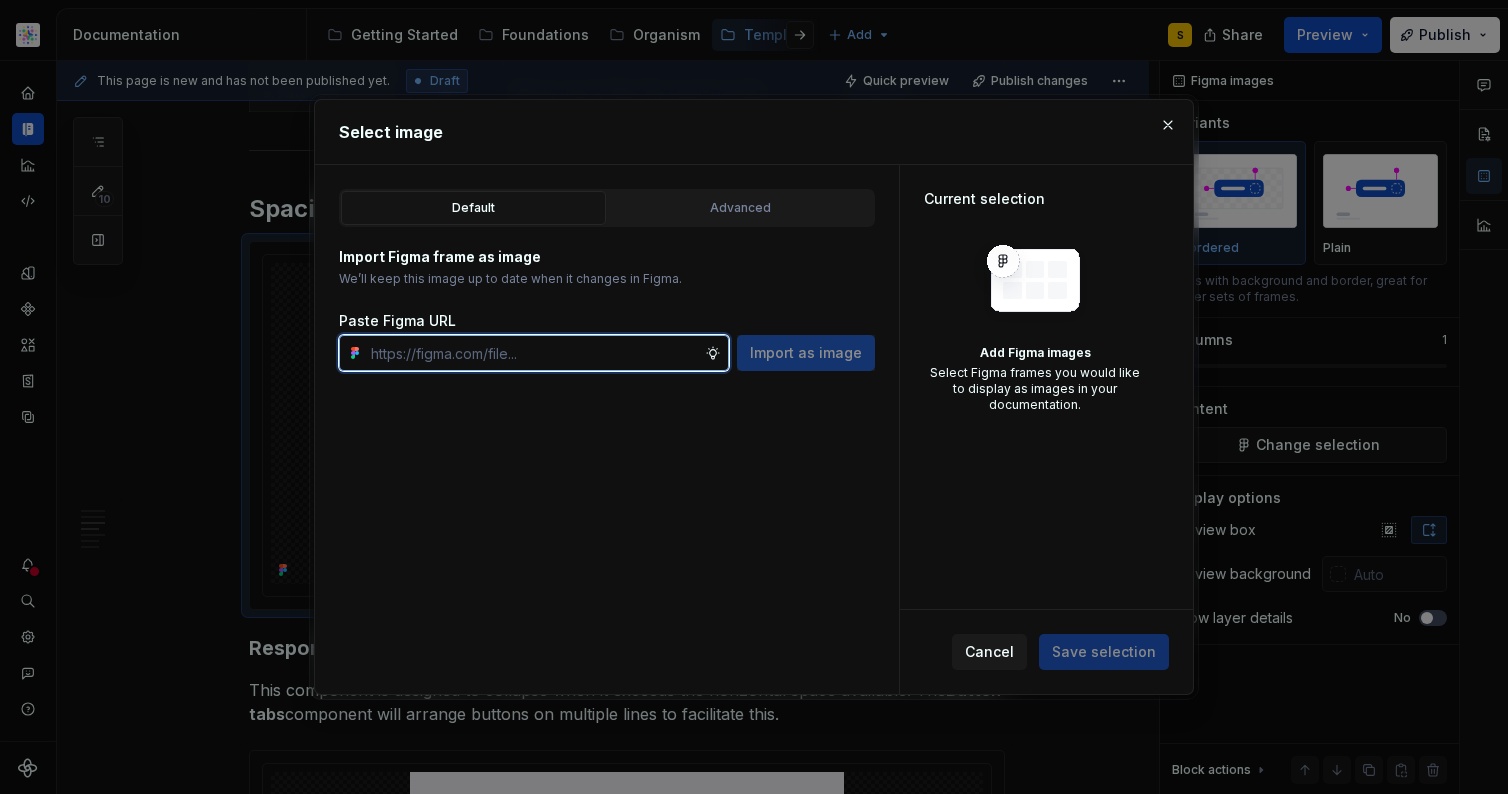 paste on "https://www.figma.com/design/DpUvPR4HqzZ2yYNMlowkdN/Documentation-Template-HCP-Portal?node-id=2890-46142&t=23uEqyMl4ouEmrga-11" 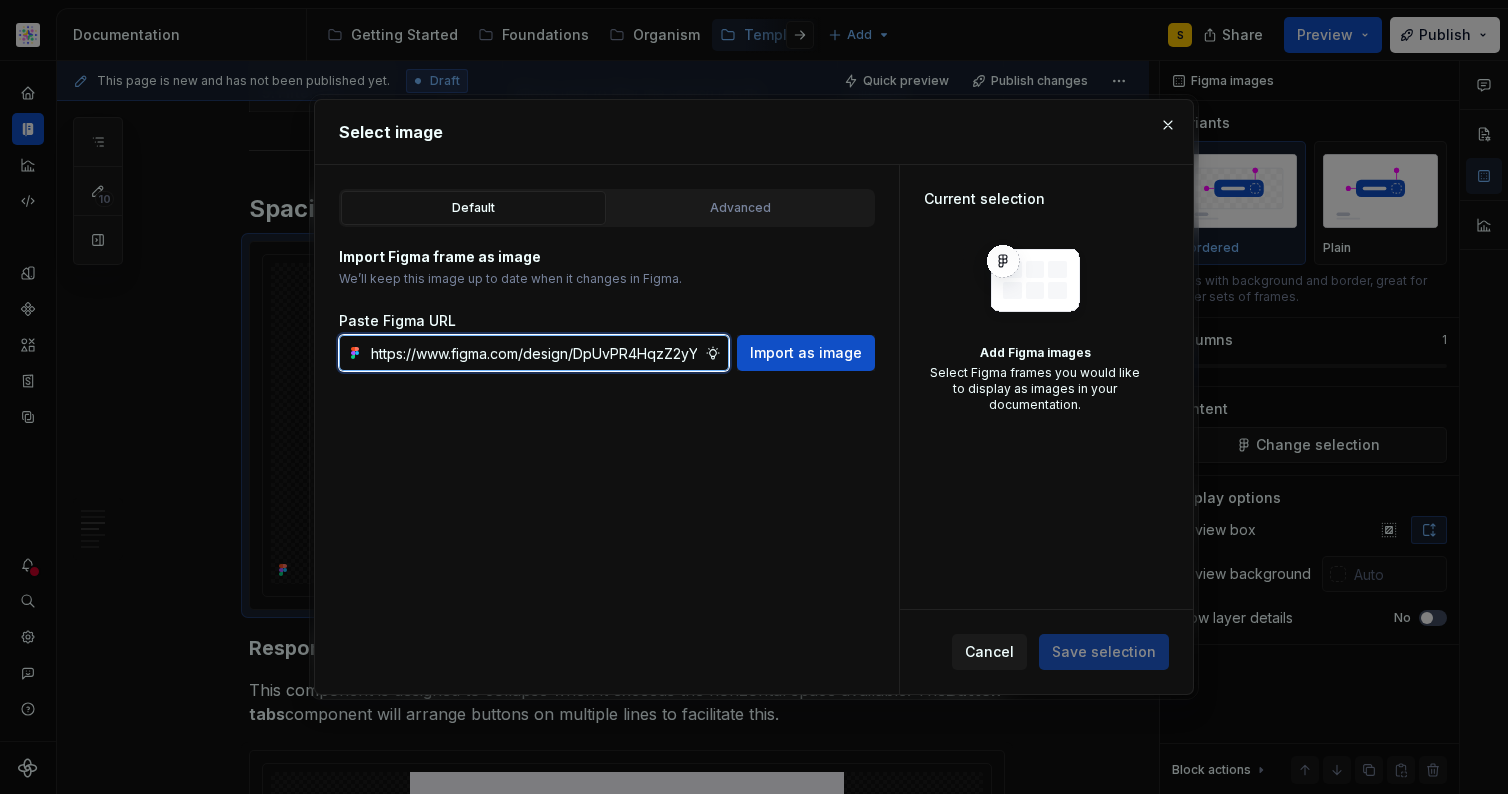 scroll, scrollTop: 0, scrollLeft: 653, axis: horizontal 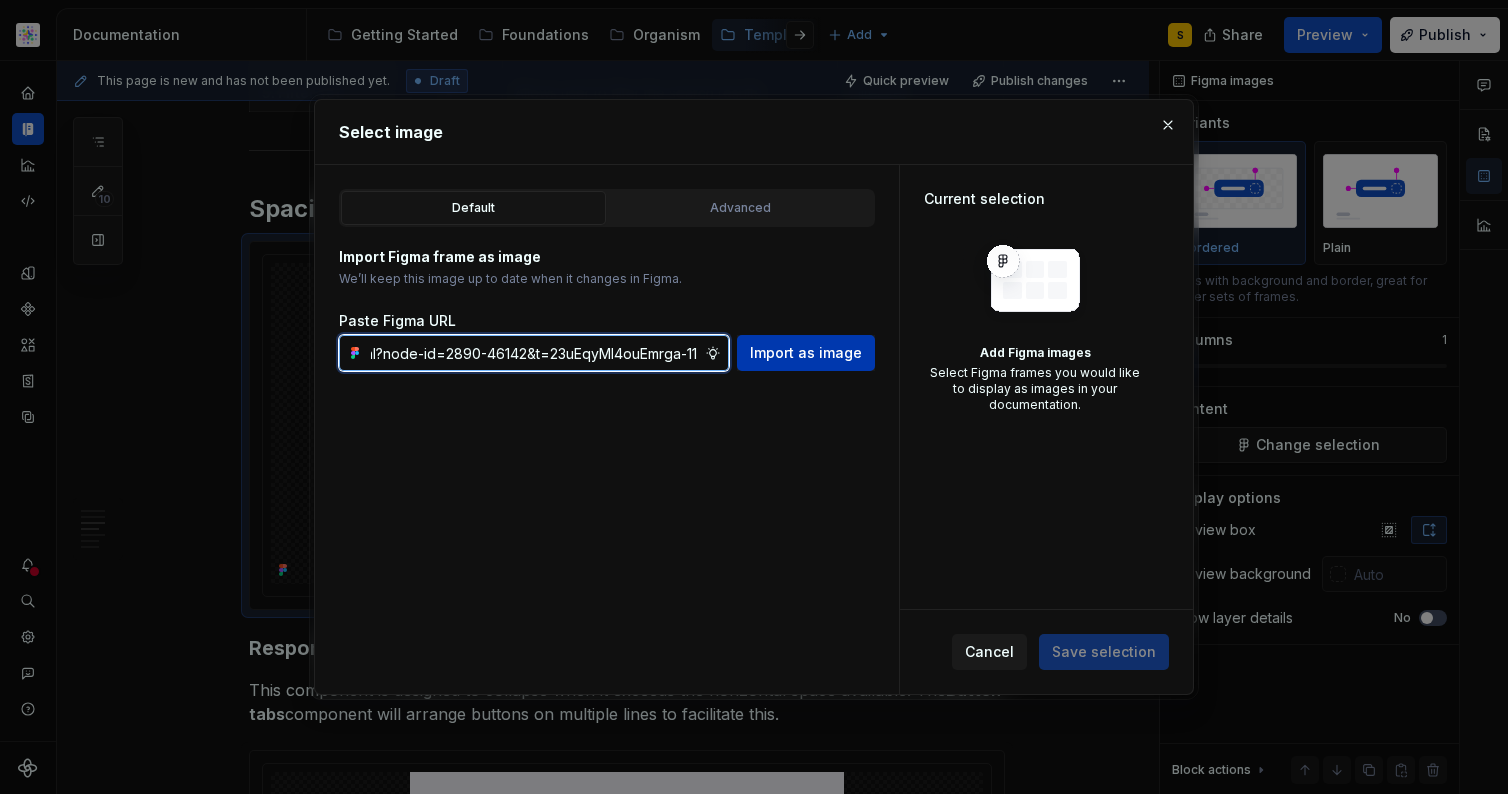 type on "https://www.figma.com/design/DpUvPR4HqzZ2yYNMlowkdN/Documentation-Template-HCP-Portal?node-id=2890-46142&t=23uEqyMl4ouEmrga-11" 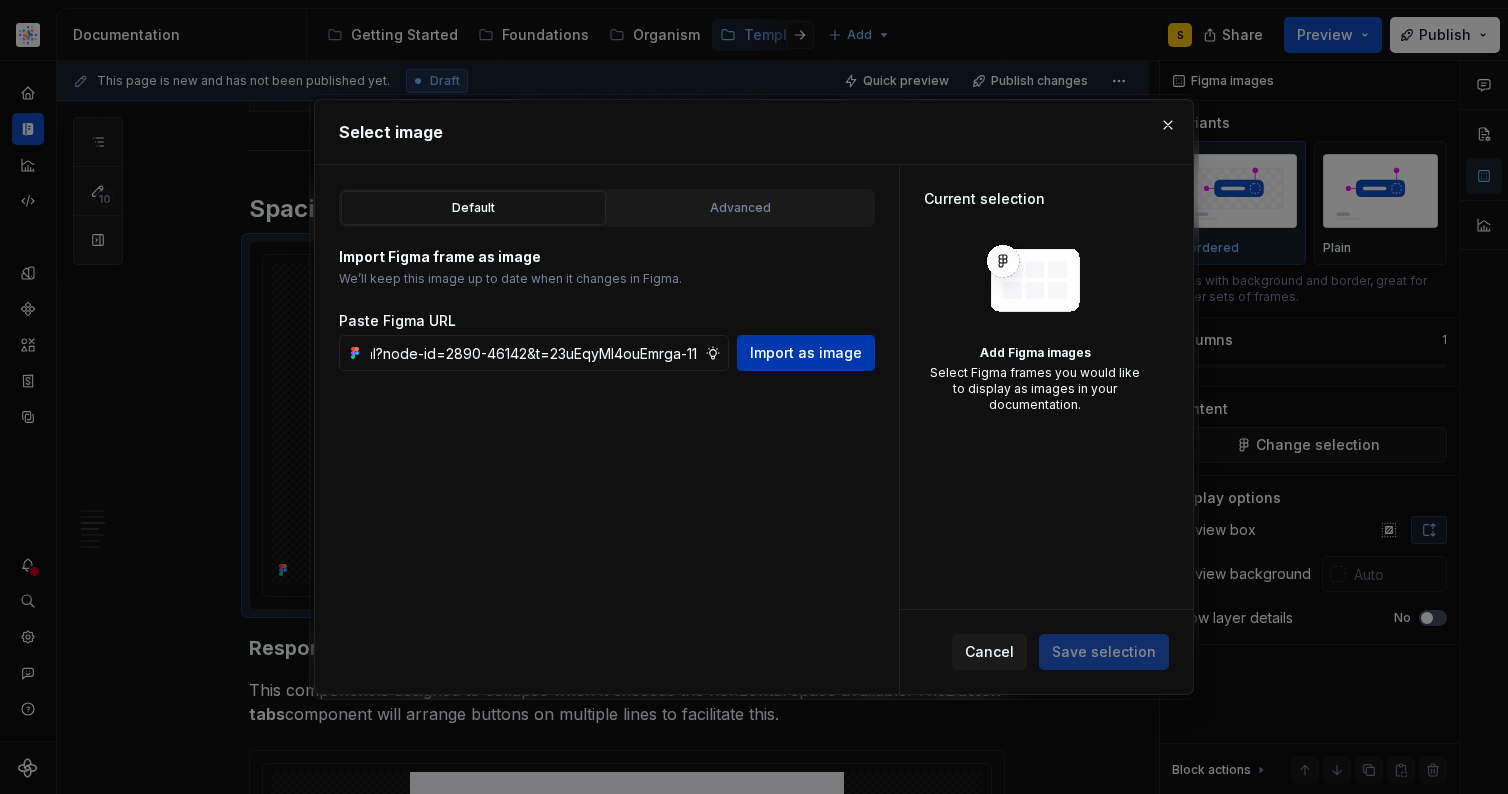 click on "Import as image" at bounding box center (806, 353) 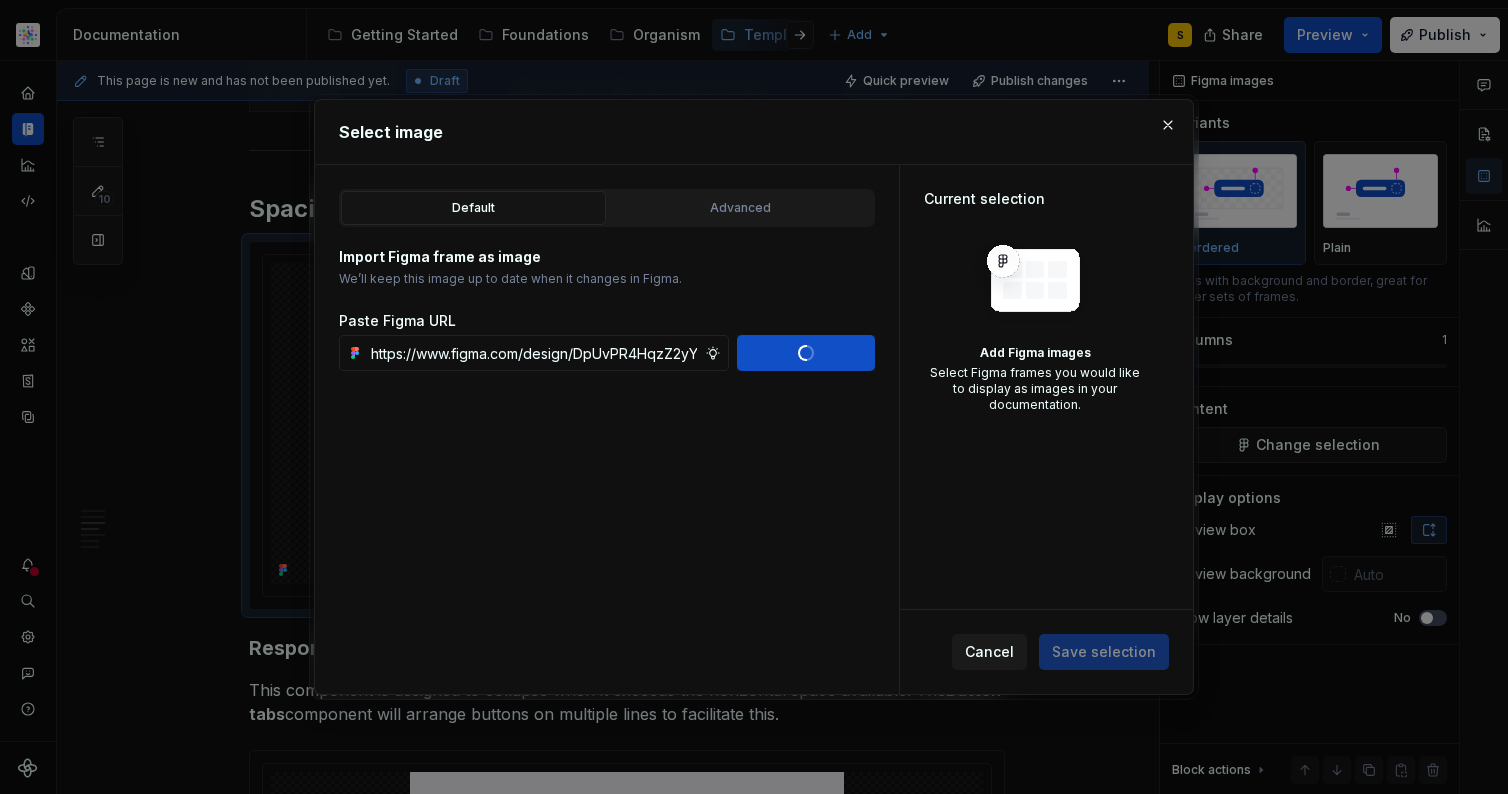 type 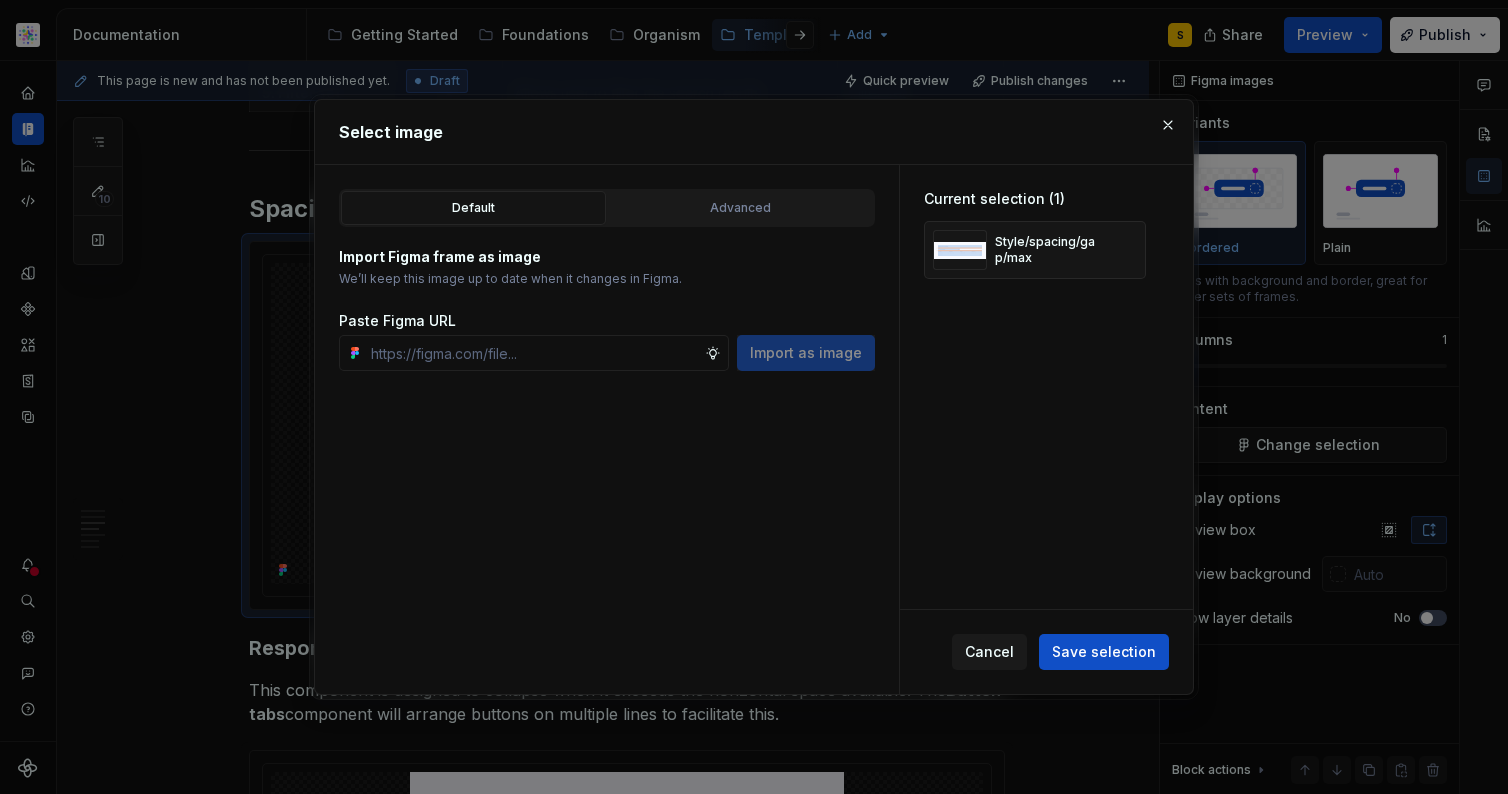 click on "Save selection" at bounding box center (1104, 652) 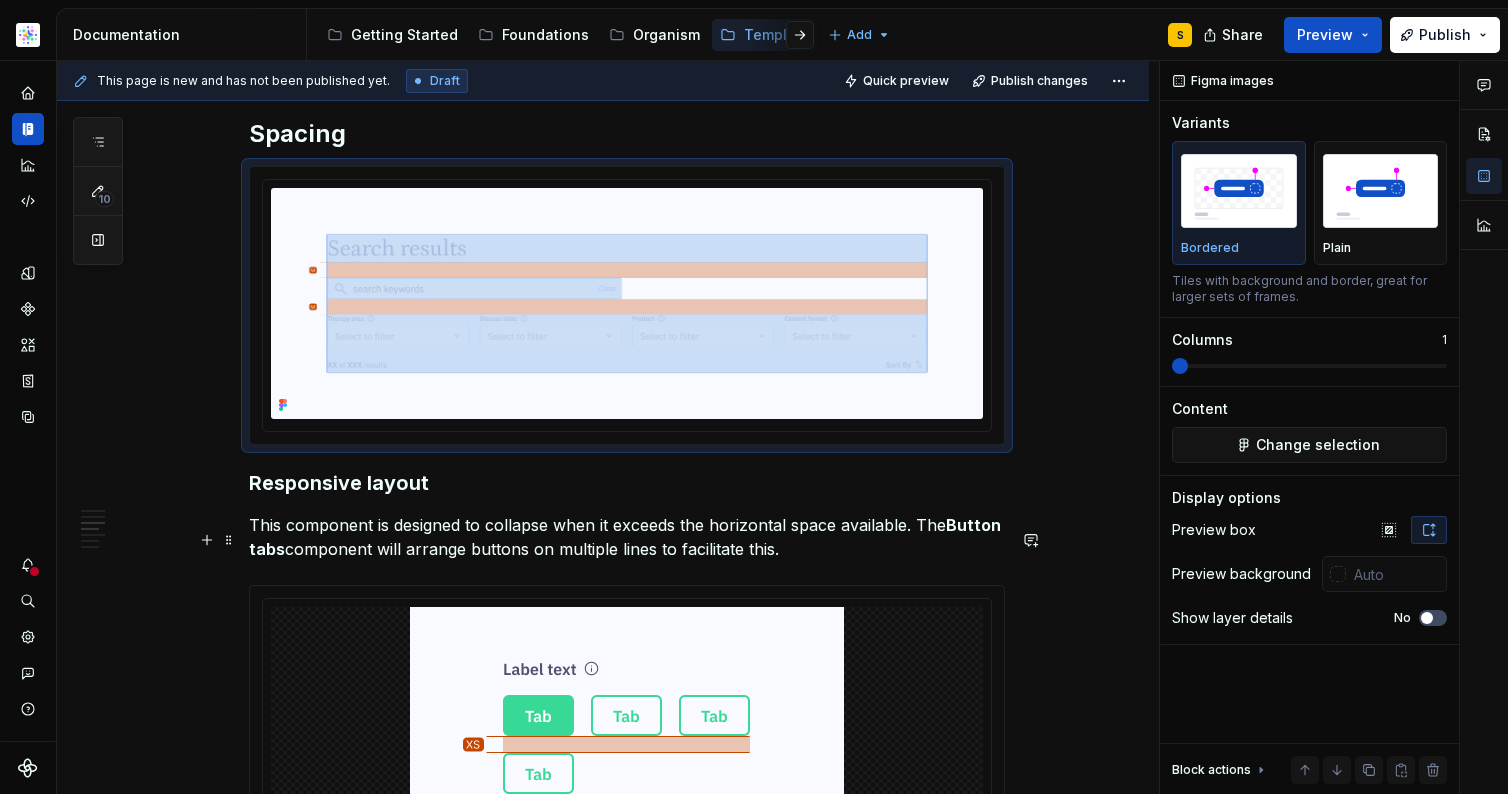 scroll, scrollTop: 1656, scrollLeft: 0, axis: vertical 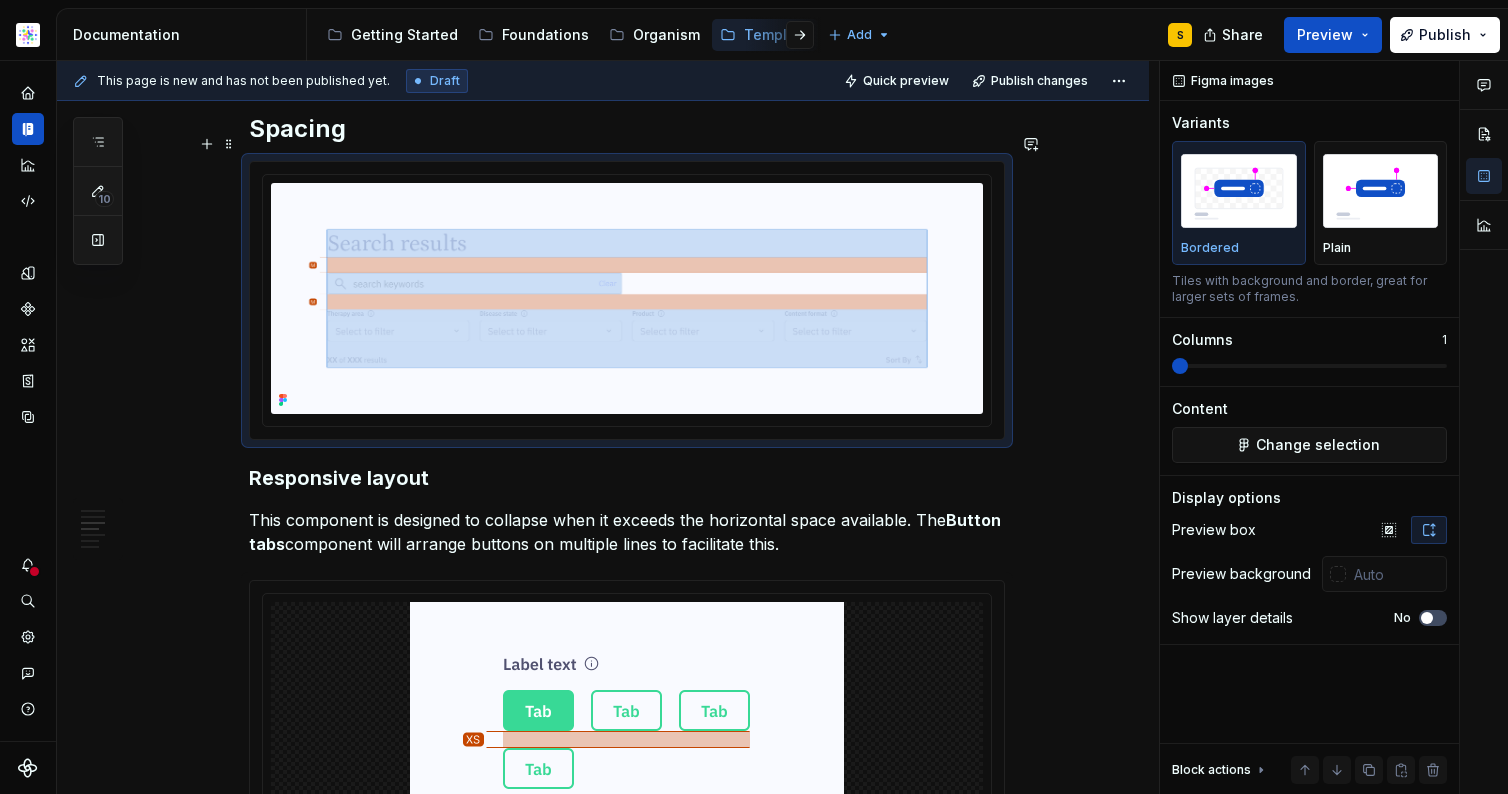 click on "Spacing" at bounding box center [627, 129] 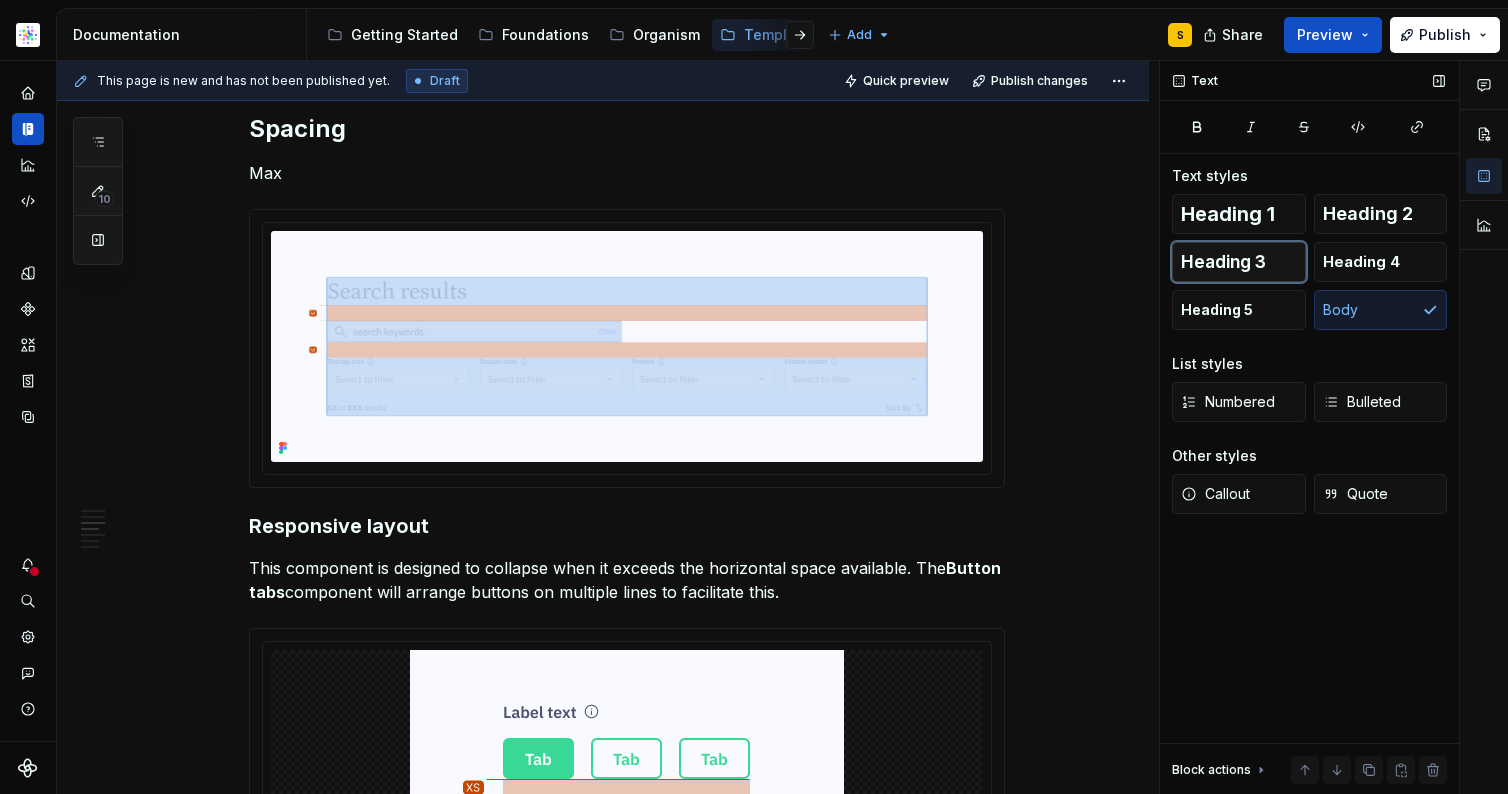 click on "Heading 3" at bounding box center (1223, 262) 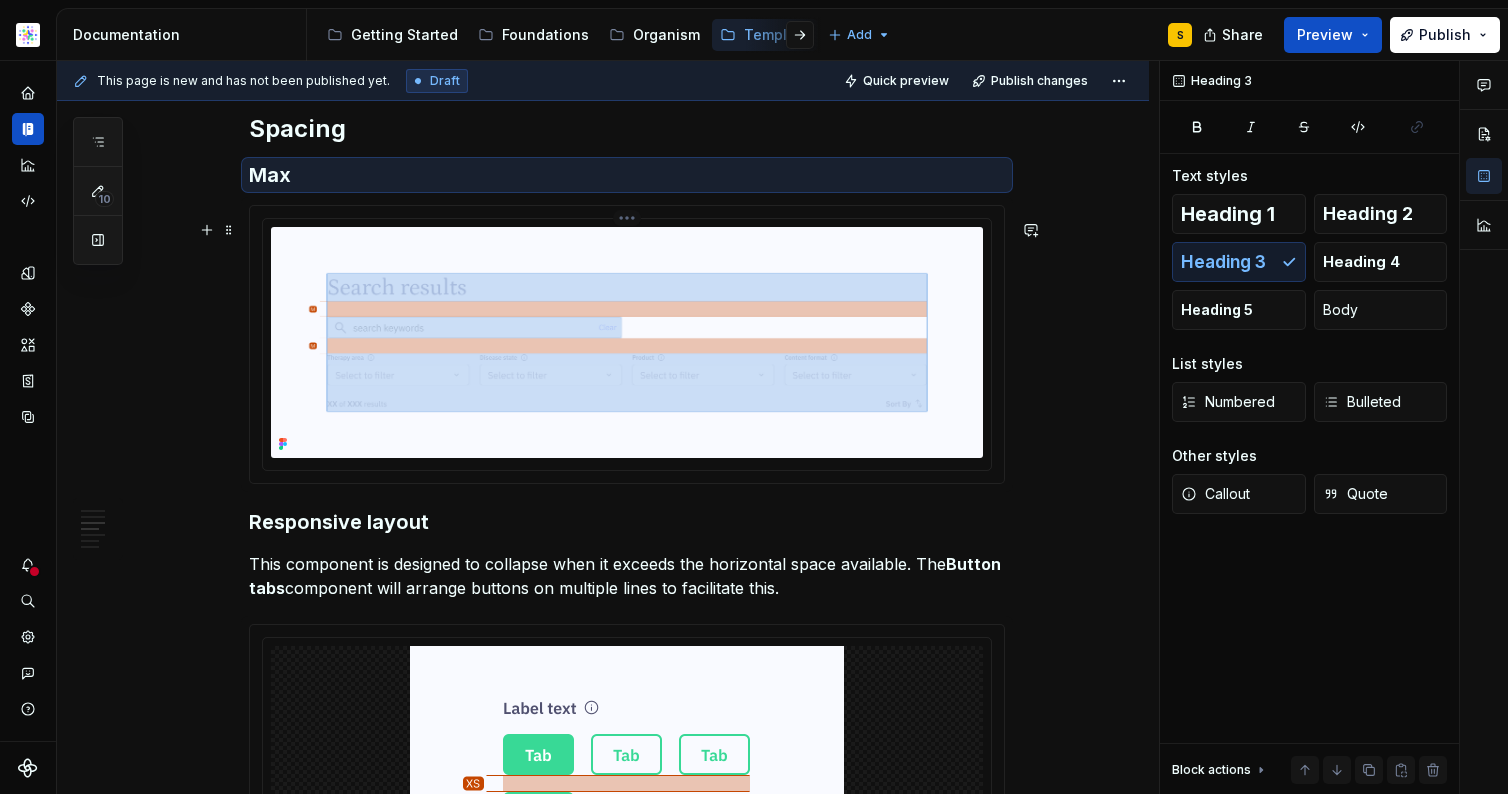 click at bounding box center (627, 345) 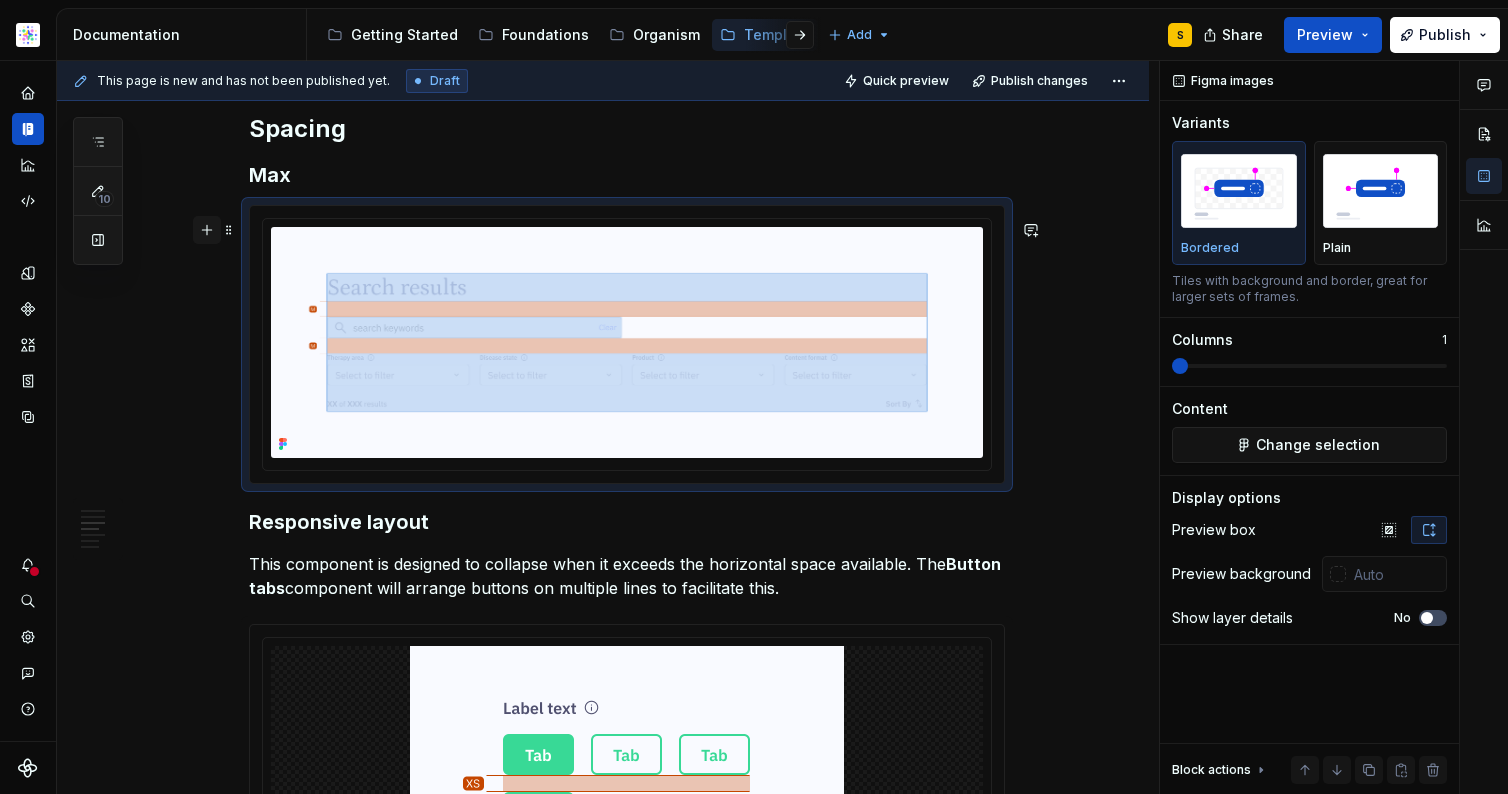 click at bounding box center (207, 230) 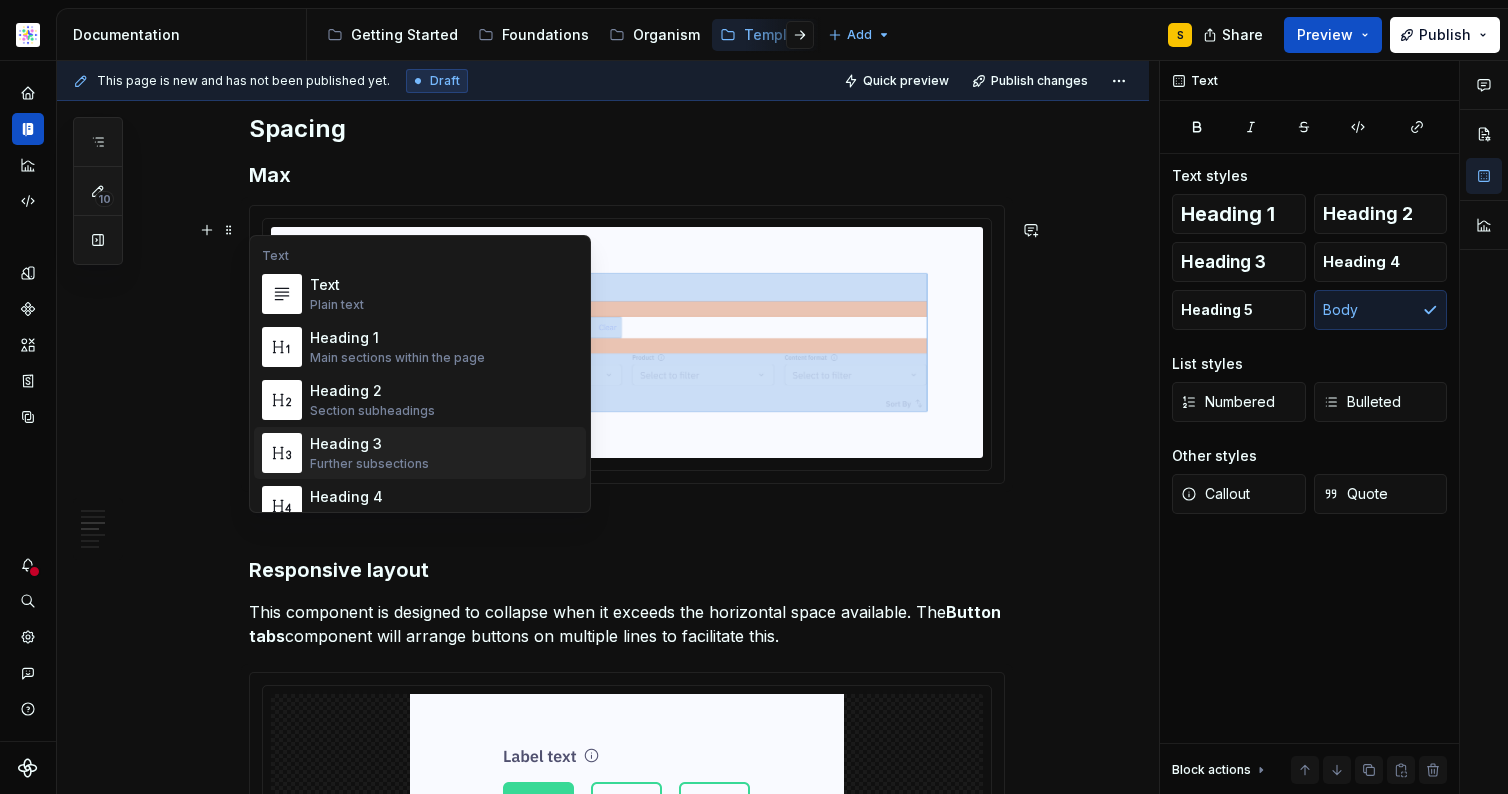 click on "Heading 3" at bounding box center [369, 444] 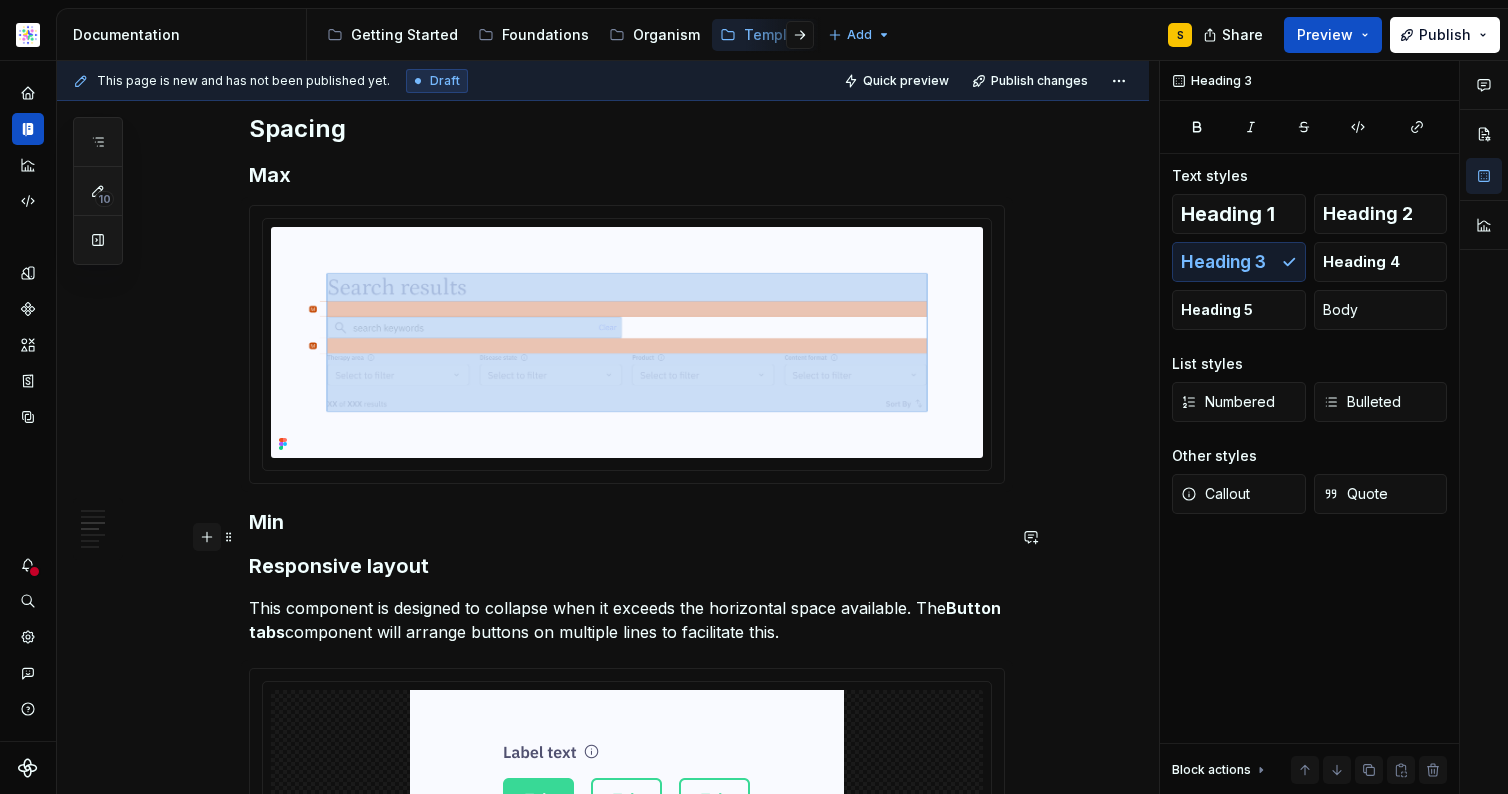 click at bounding box center (207, 537) 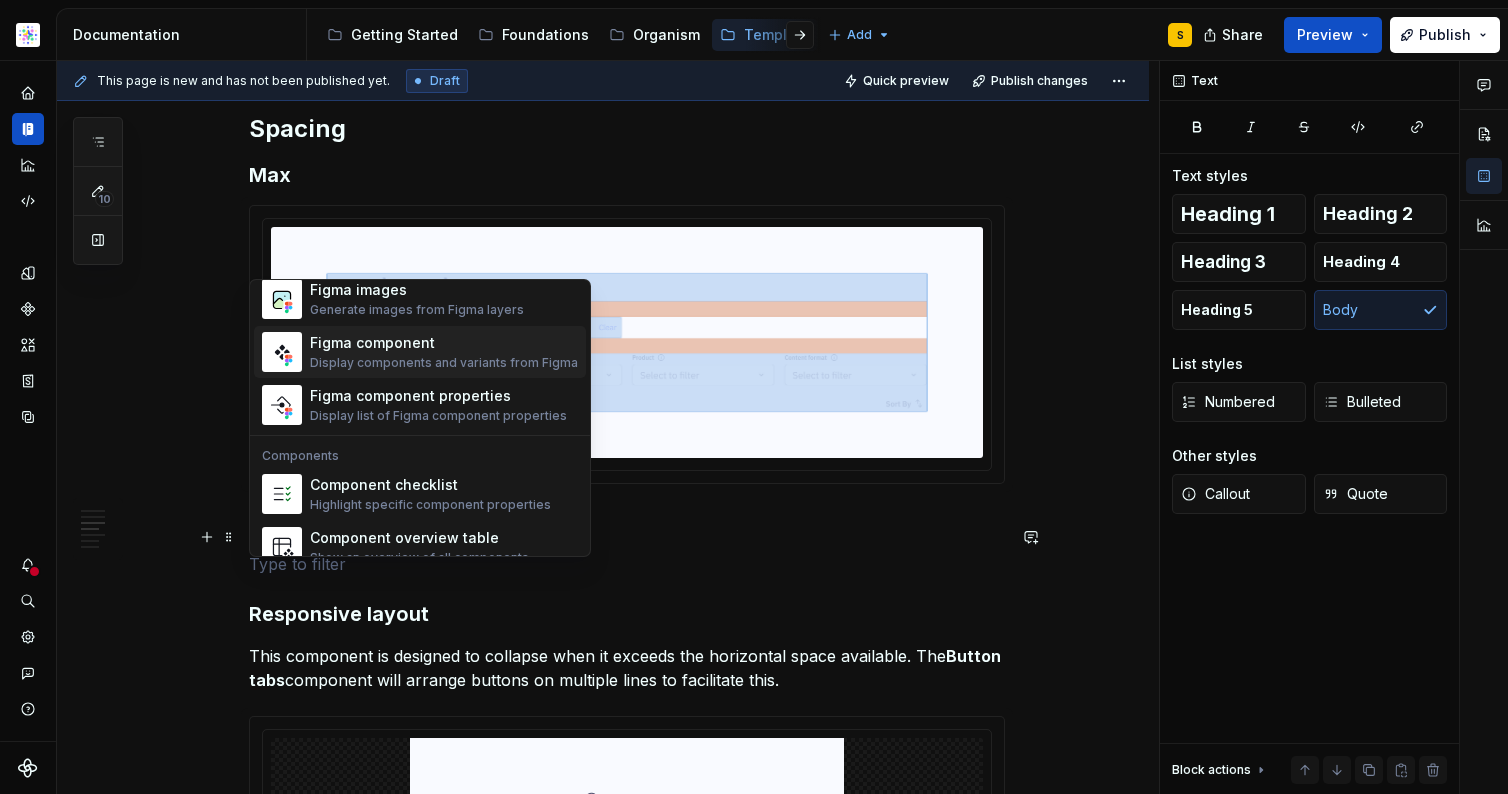 scroll, scrollTop: 1911, scrollLeft: 0, axis: vertical 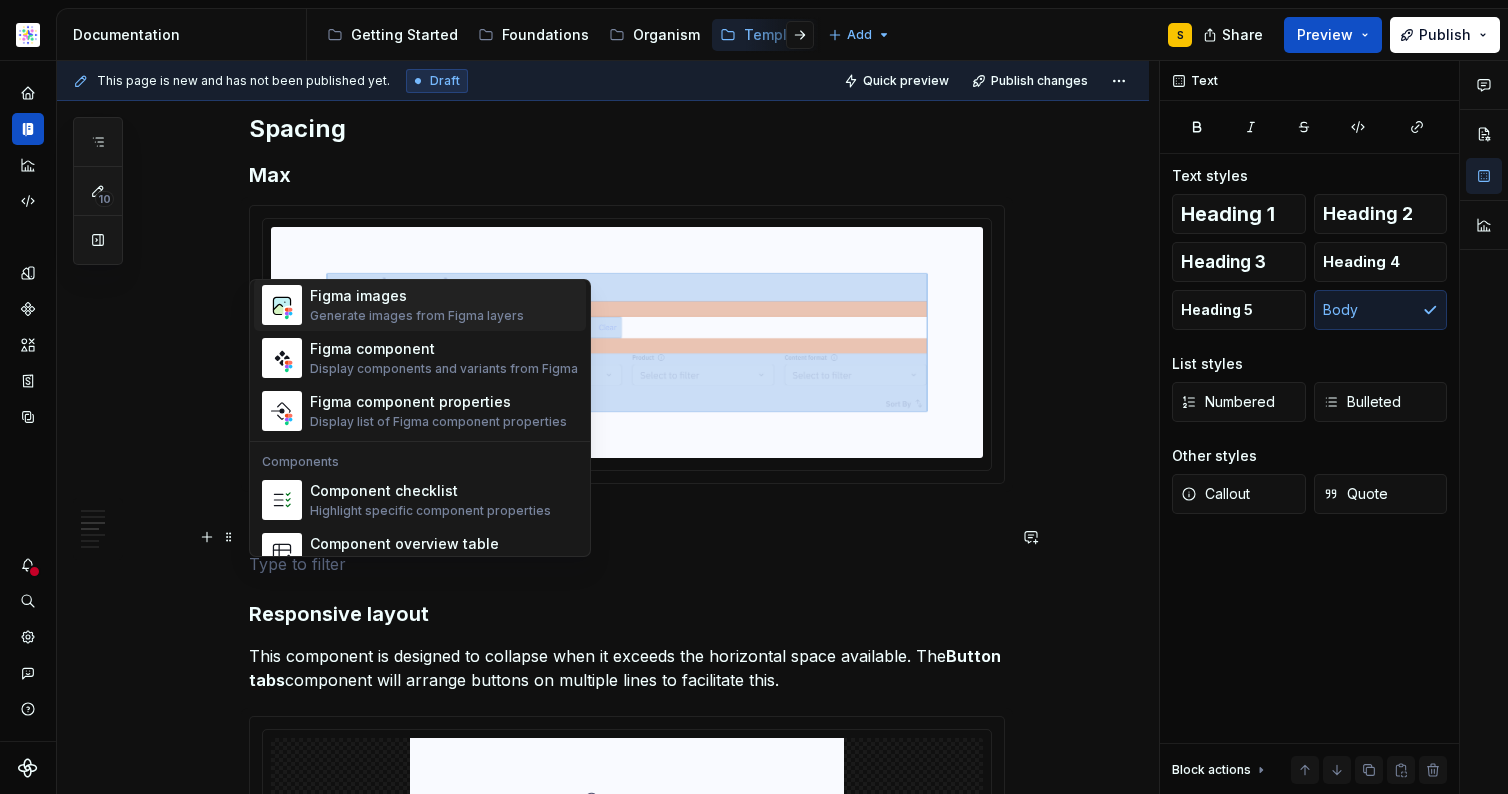 click on "Generate images from Figma layers" at bounding box center [417, 316] 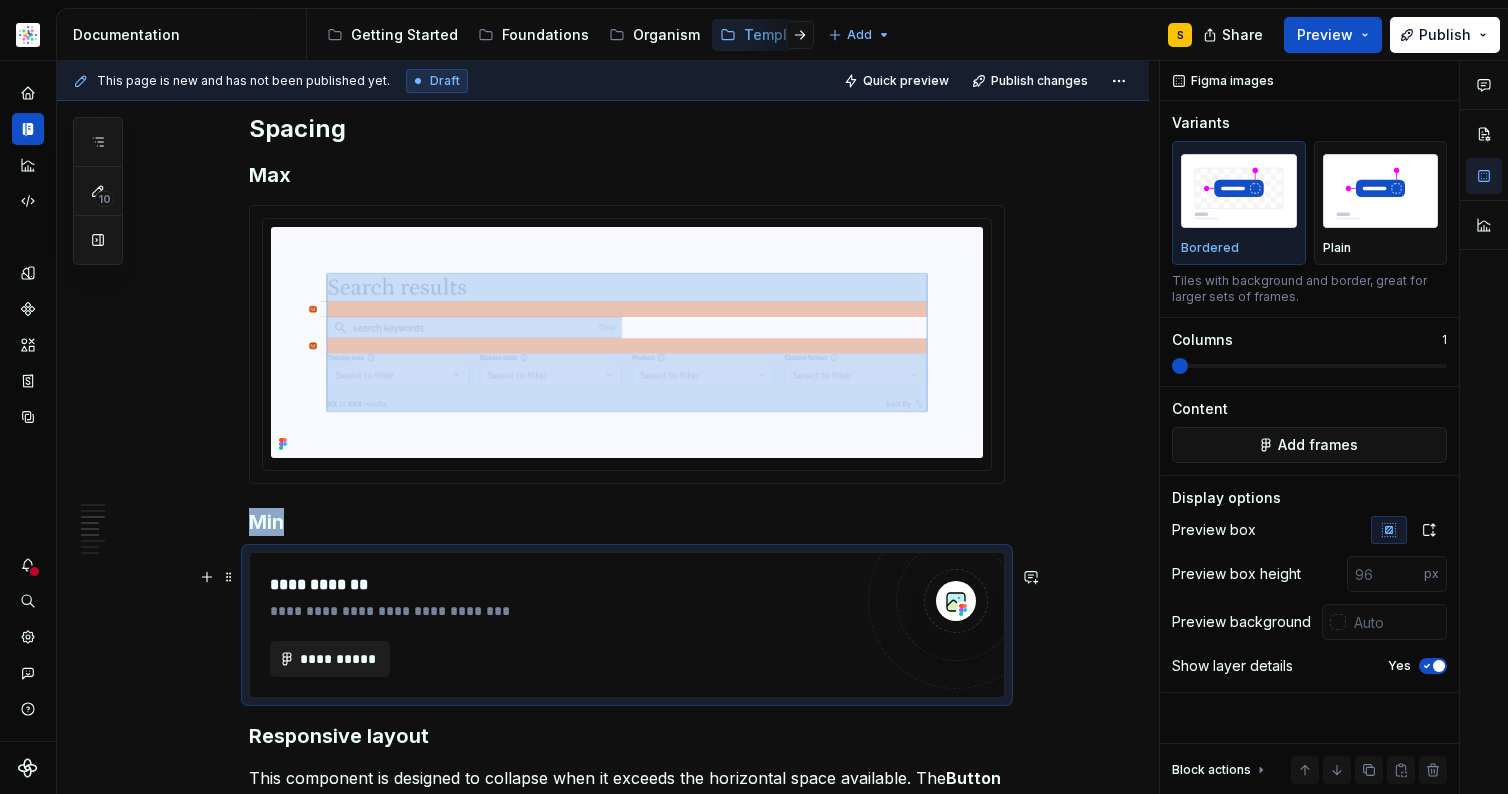 click on "**********" at bounding box center [338, 659] 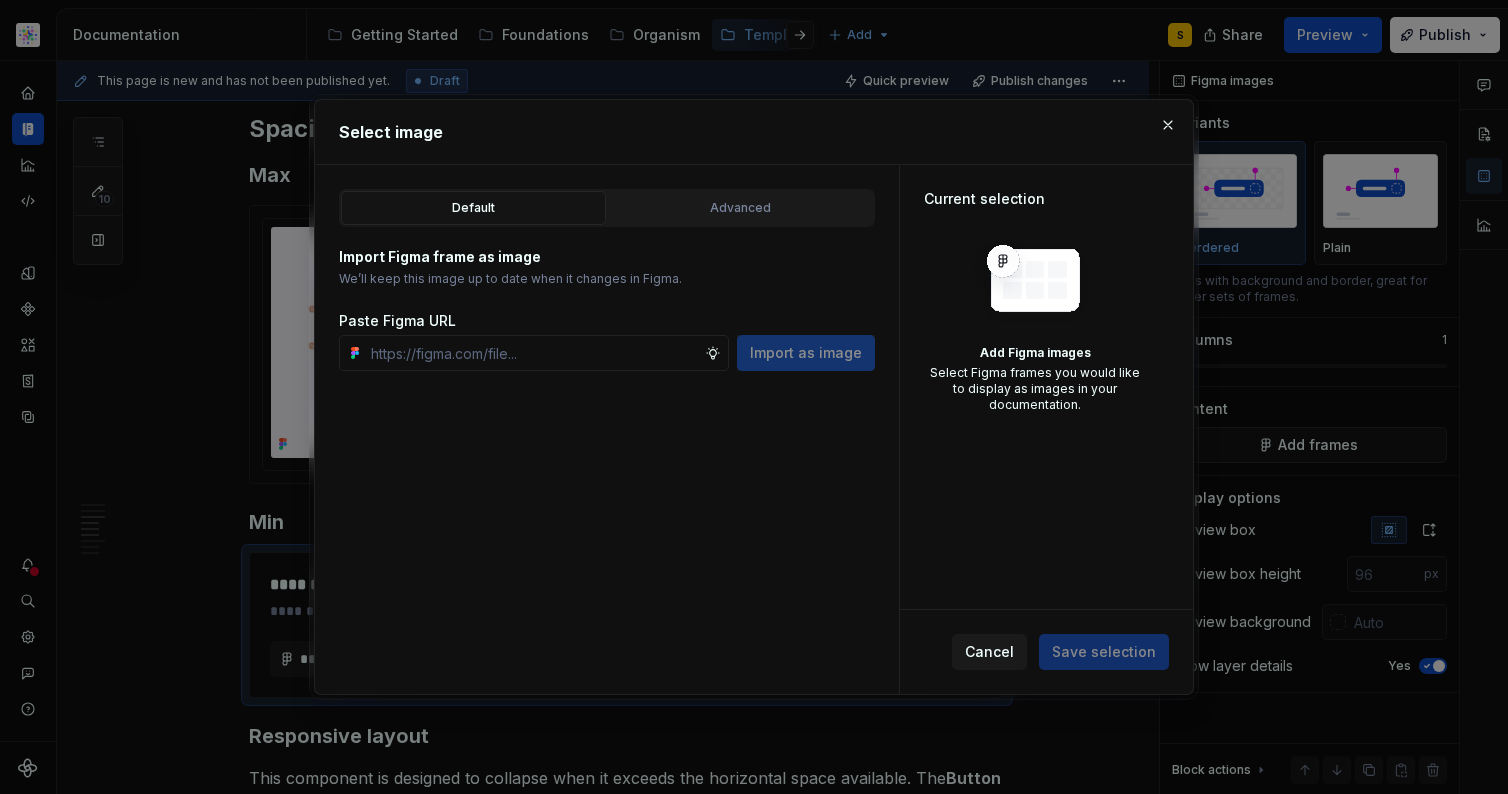 type on "*" 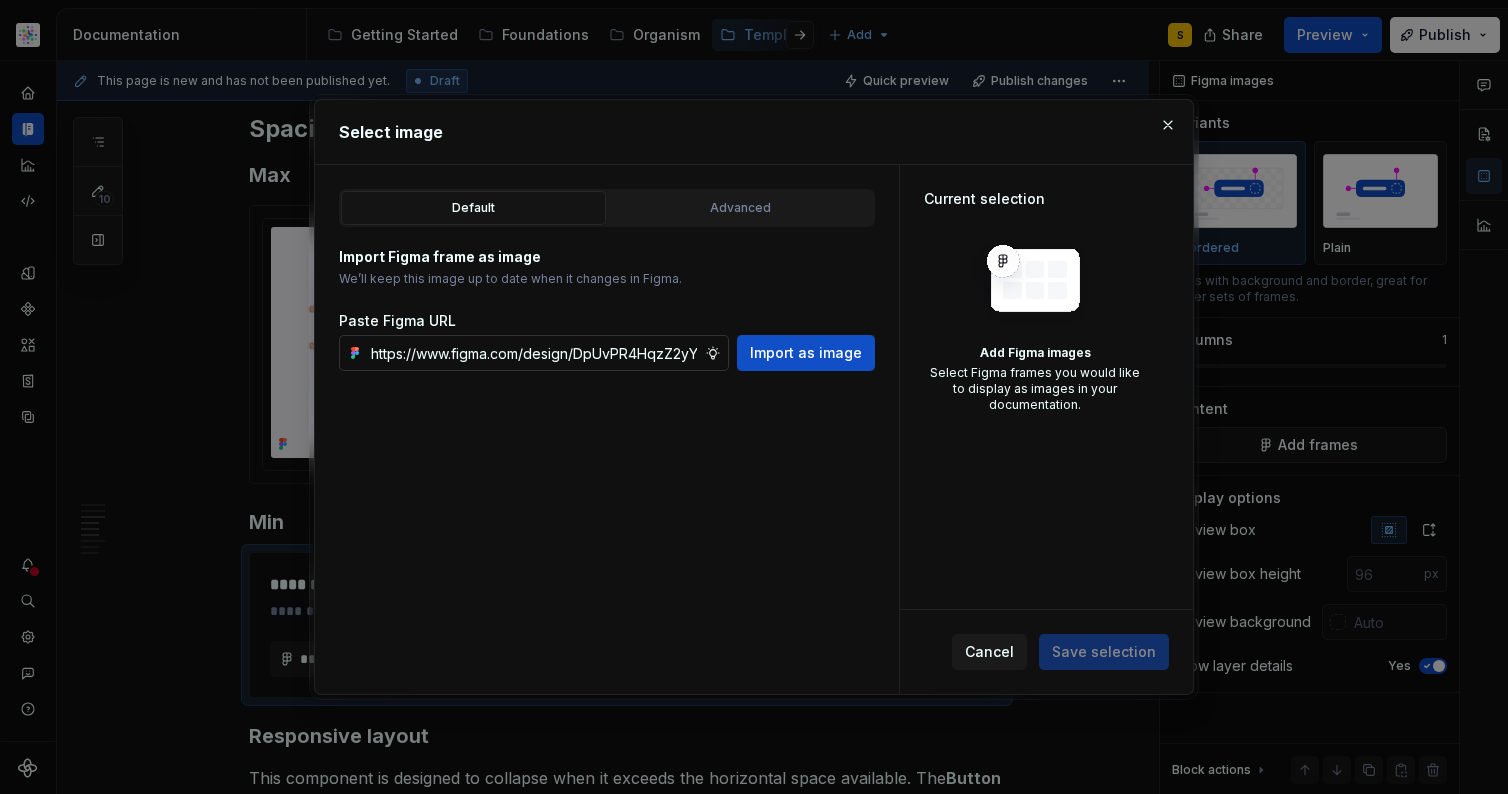scroll, scrollTop: 0, scrollLeft: 656, axis: horizontal 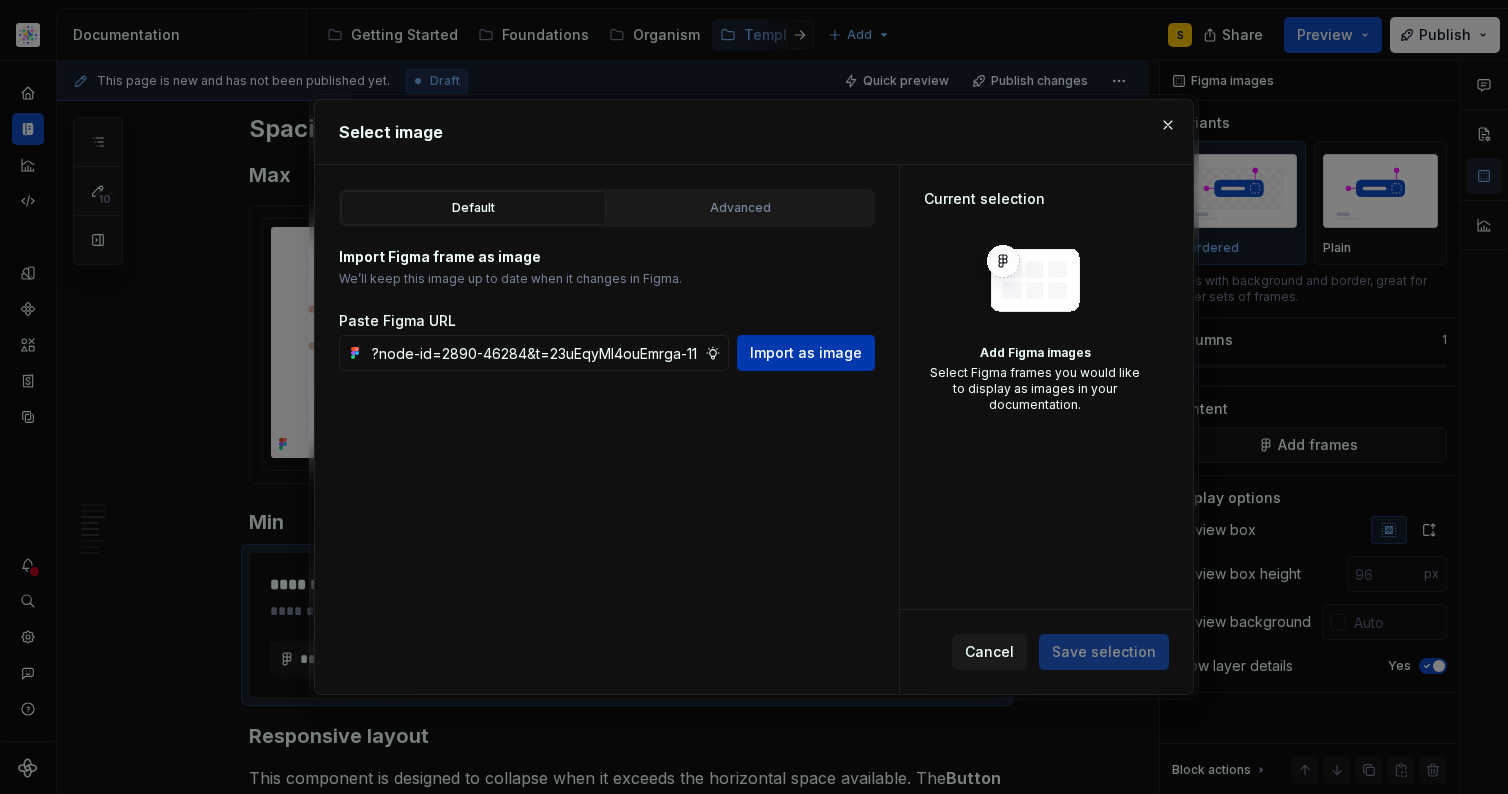 type on "https://www.figma.com/design/DpUvPR4HqzZ2yYNMlowkdN/Documentation-Template-HCP-Portal?node-id=2890-46284&t=23uEqyMl4ouEmrga-11" 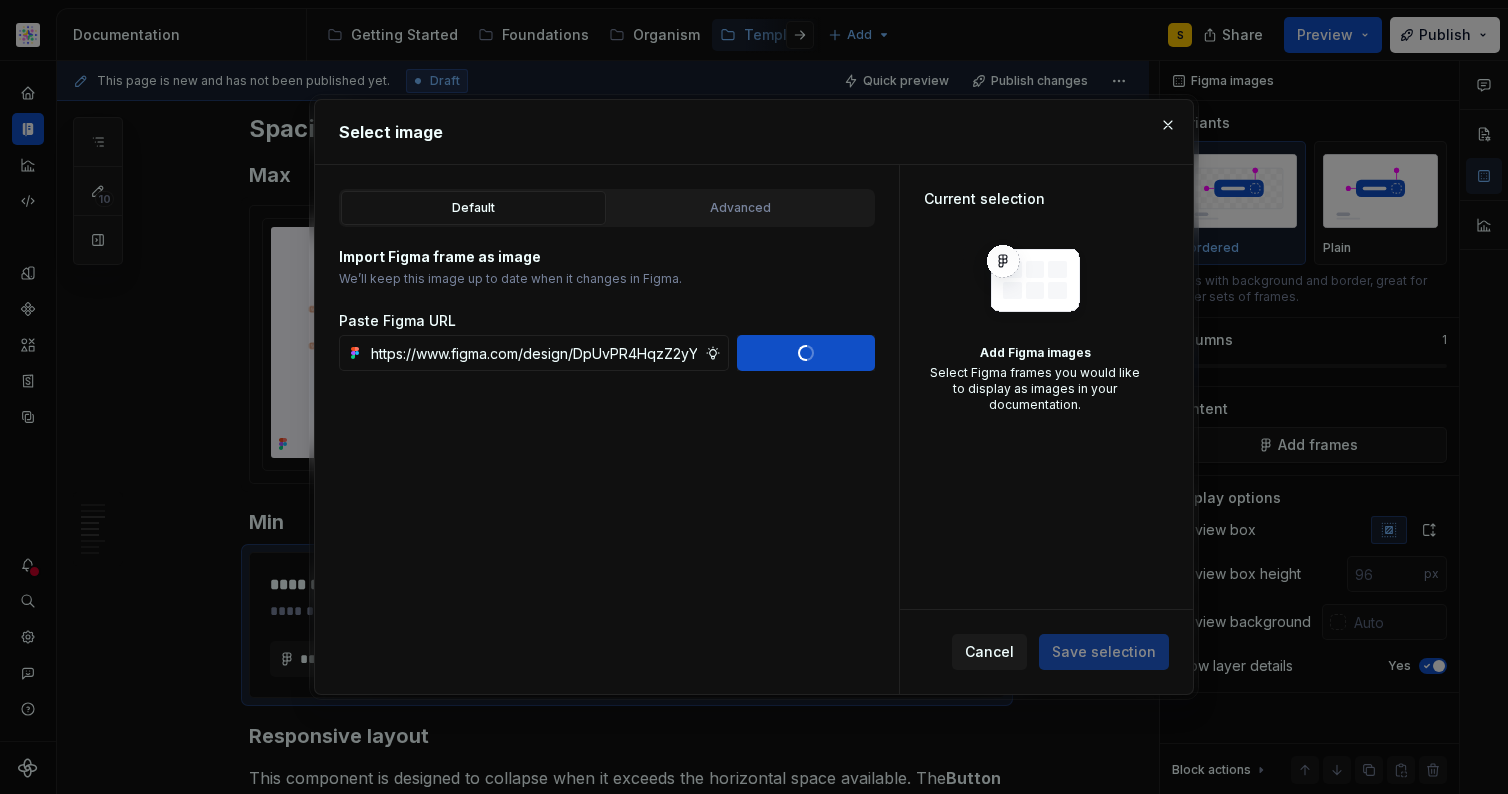 type 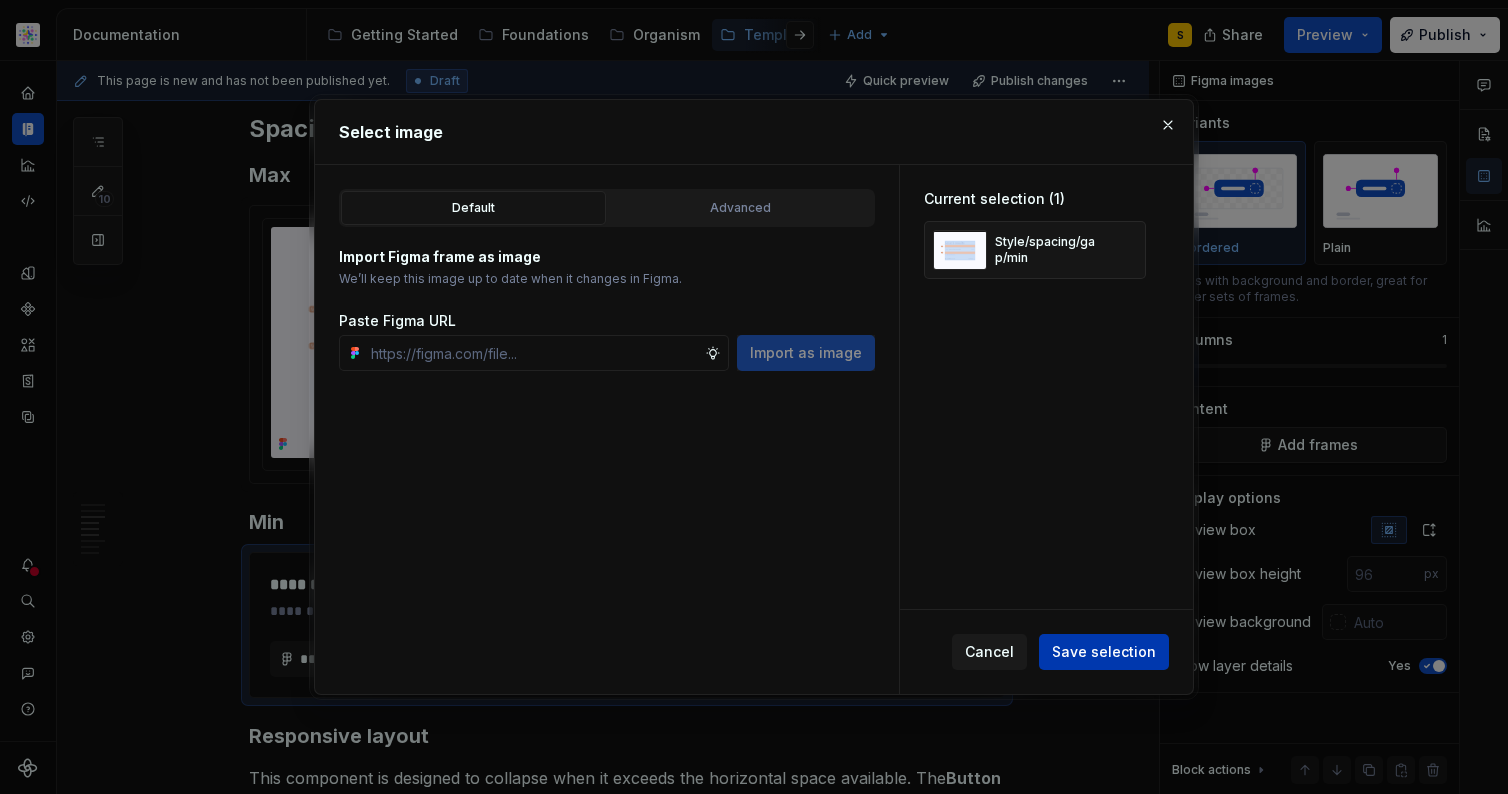click on "Save selection" at bounding box center (1104, 652) 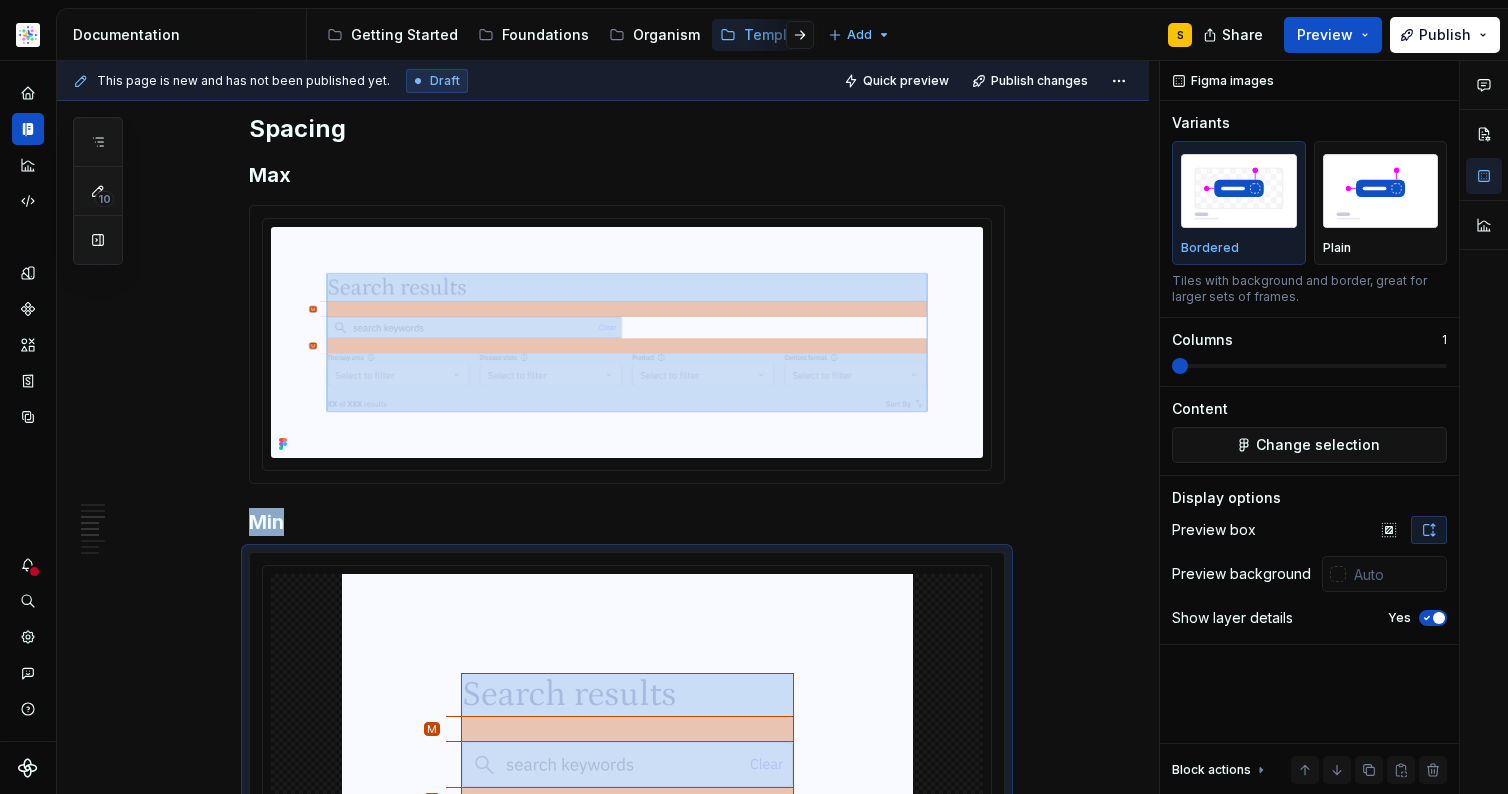 scroll, scrollTop: 1932, scrollLeft: 0, axis: vertical 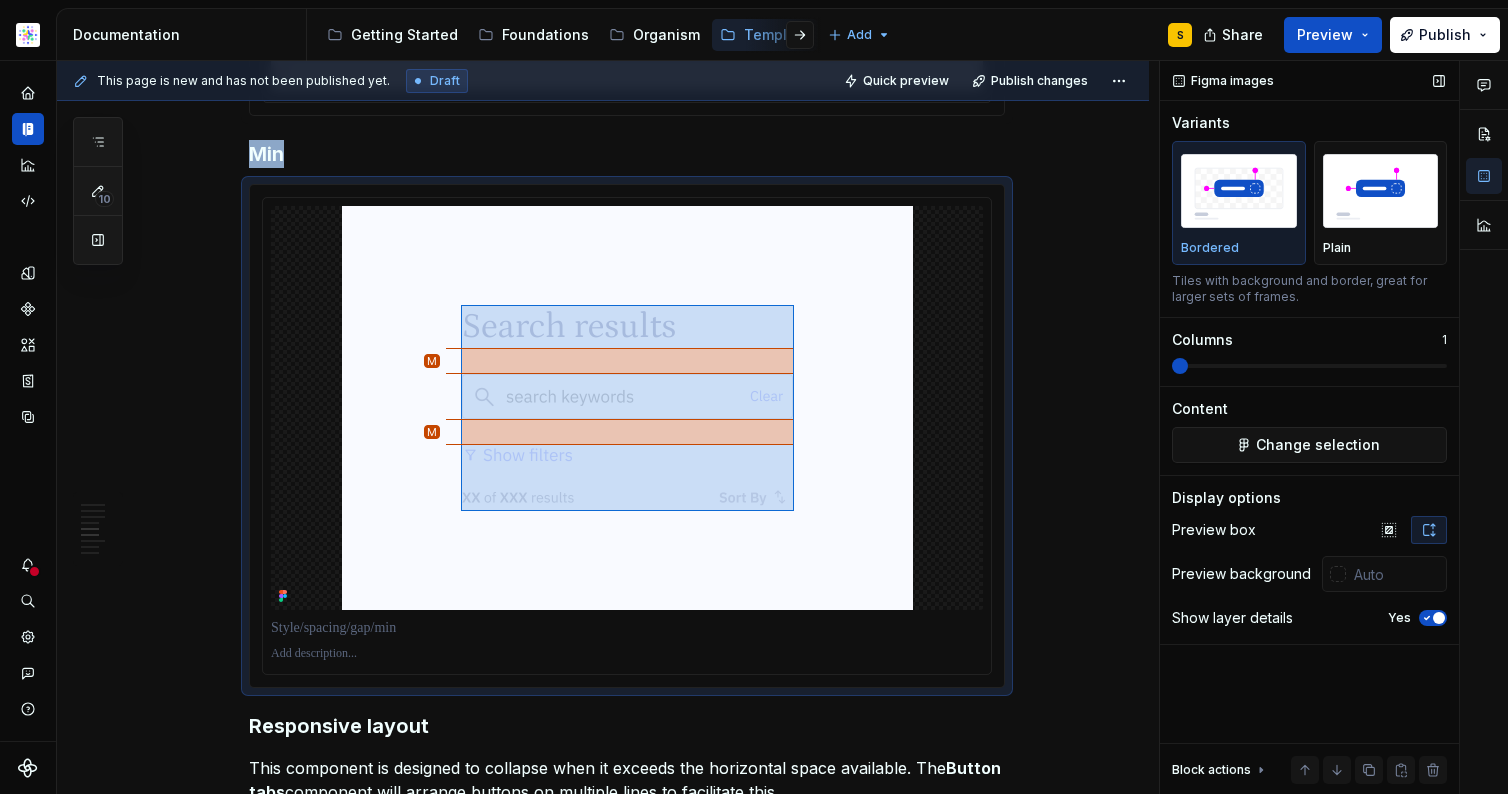 click at bounding box center [1439, 618] 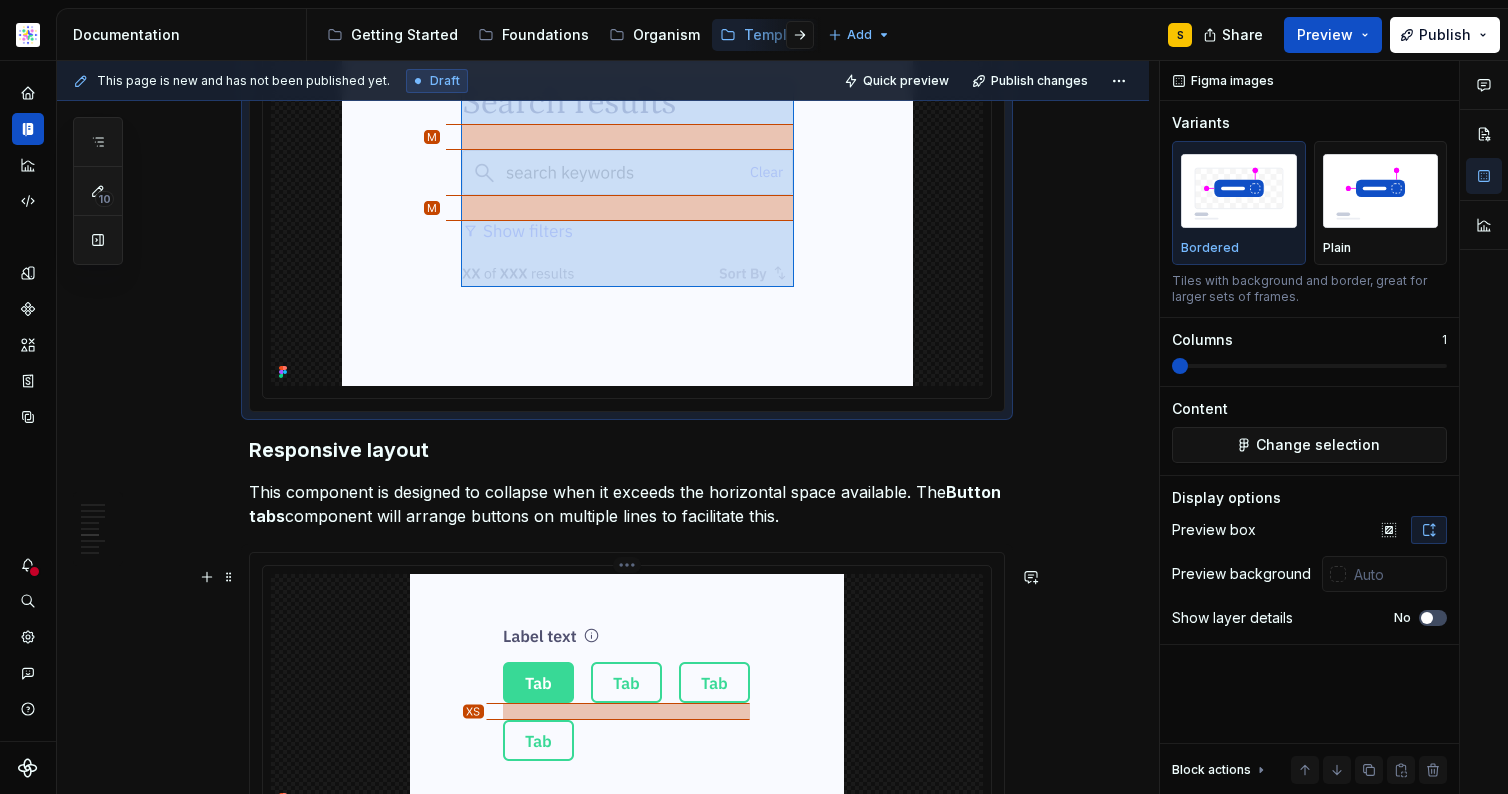 scroll, scrollTop: 2236, scrollLeft: 0, axis: vertical 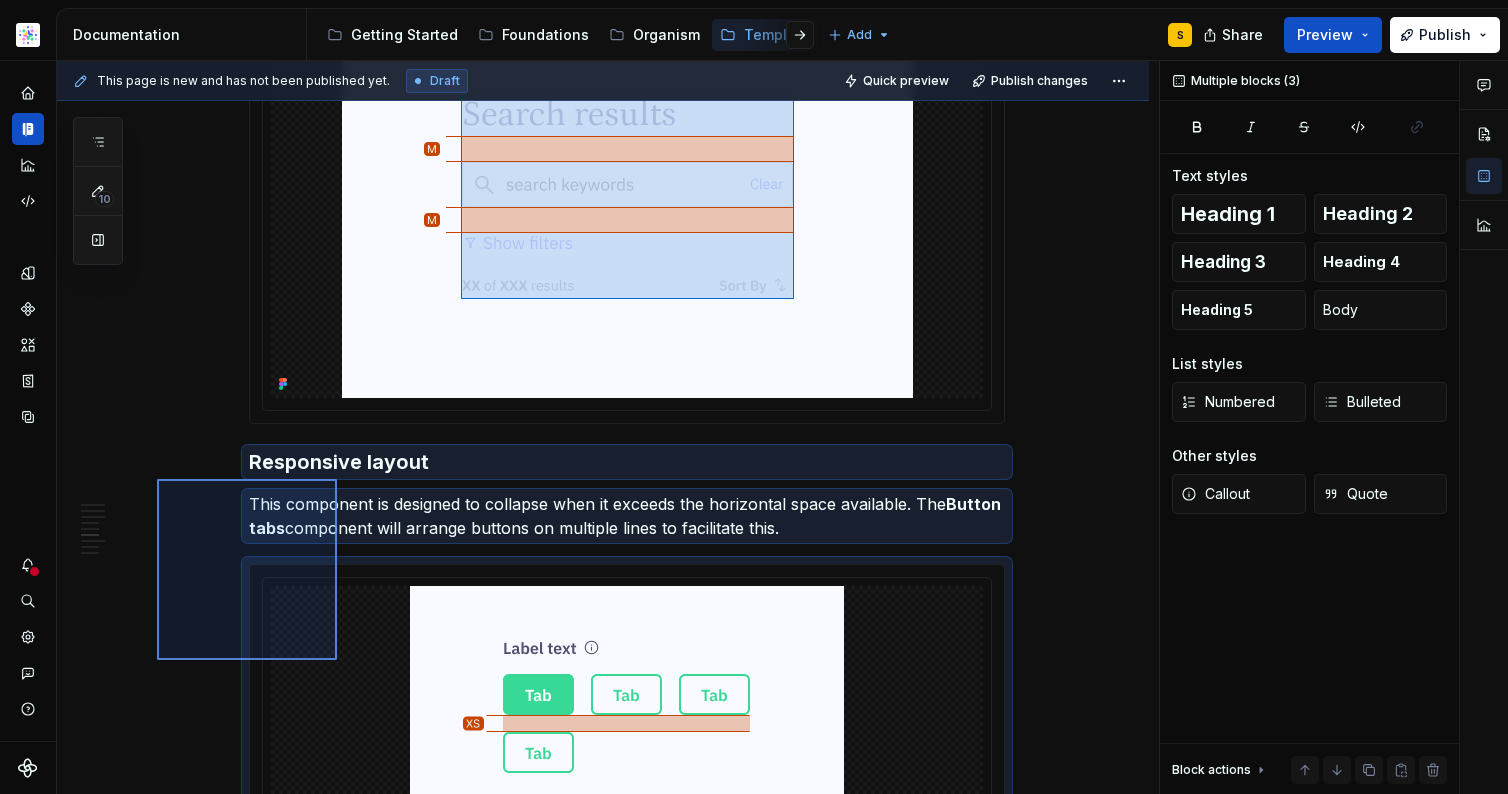 drag, startPoint x: 216, startPoint y: 504, endPoint x: 335, endPoint y: 663, distance: 198.6001 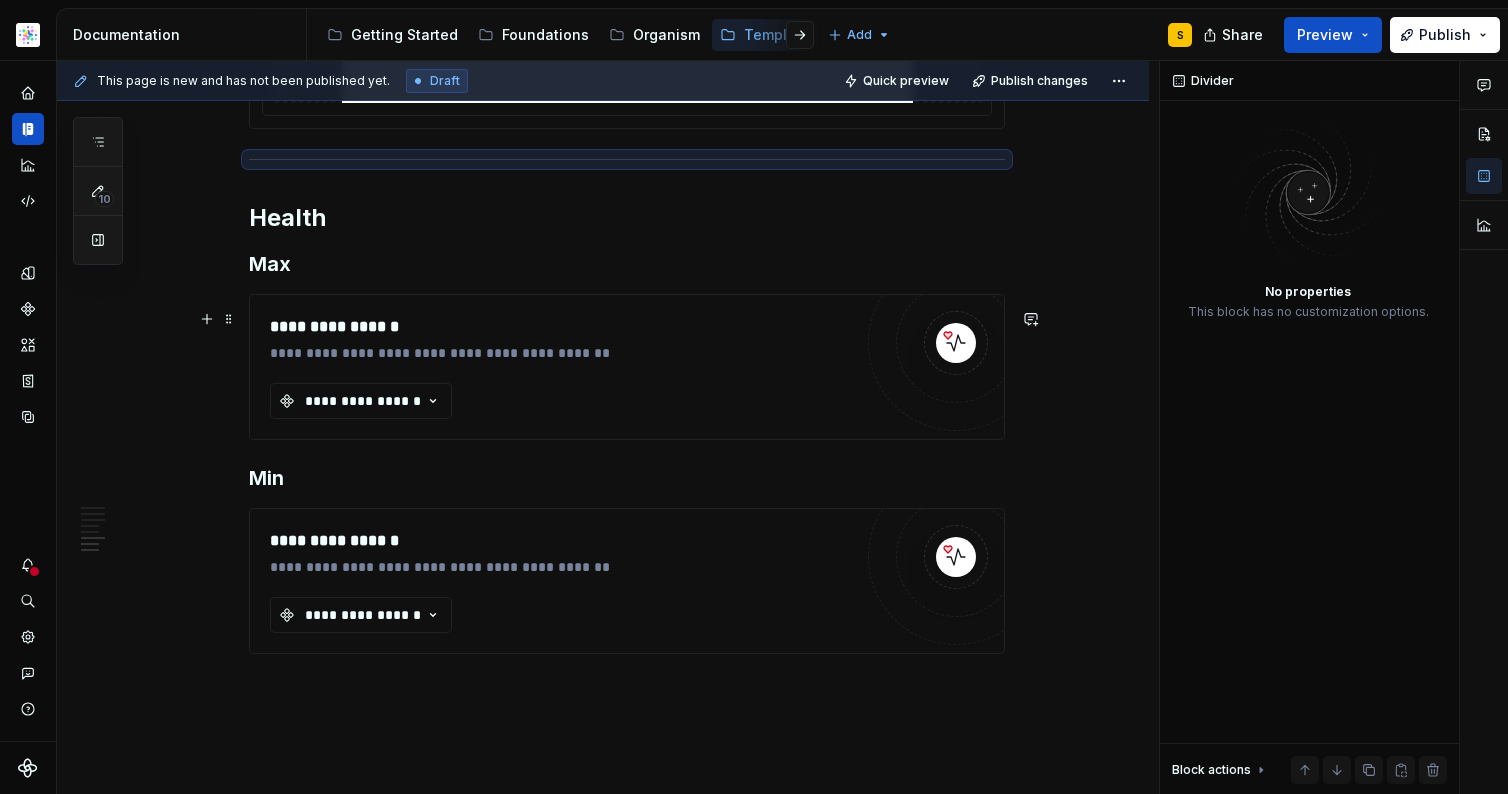 scroll, scrollTop: 2563, scrollLeft: 0, axis: vertical 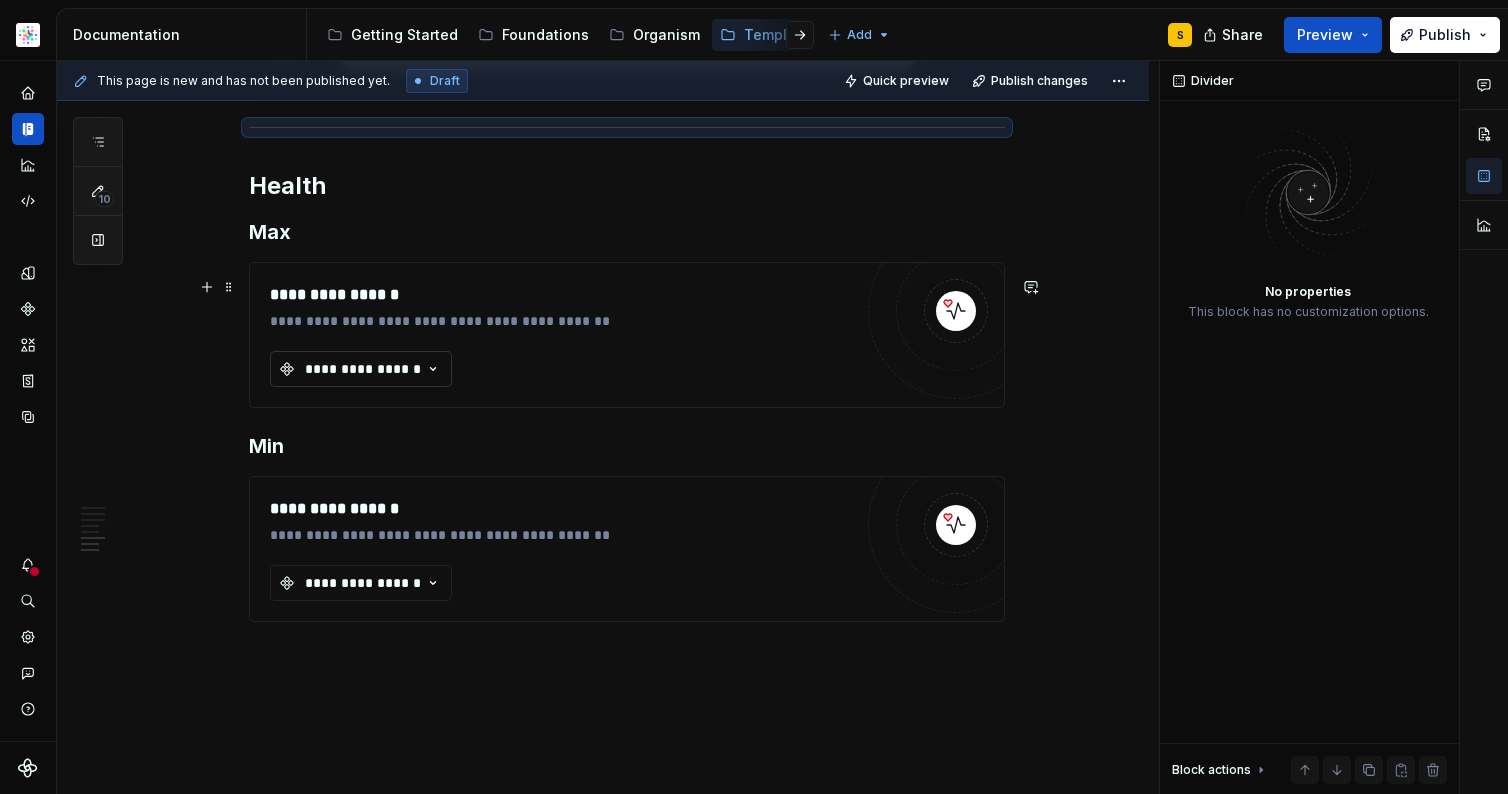 click on "**********" at bounding box center (363, 369) 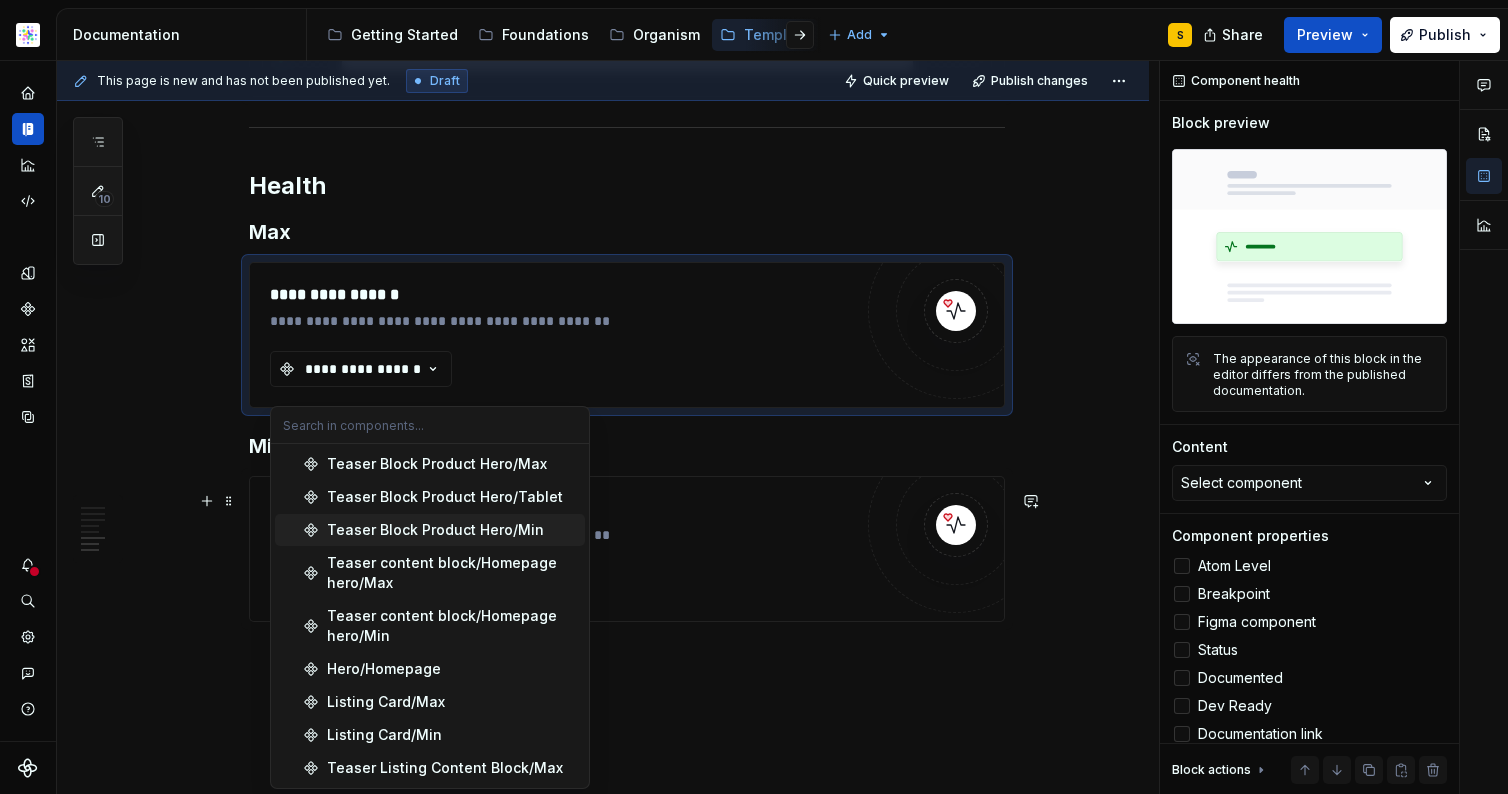 type on "*" 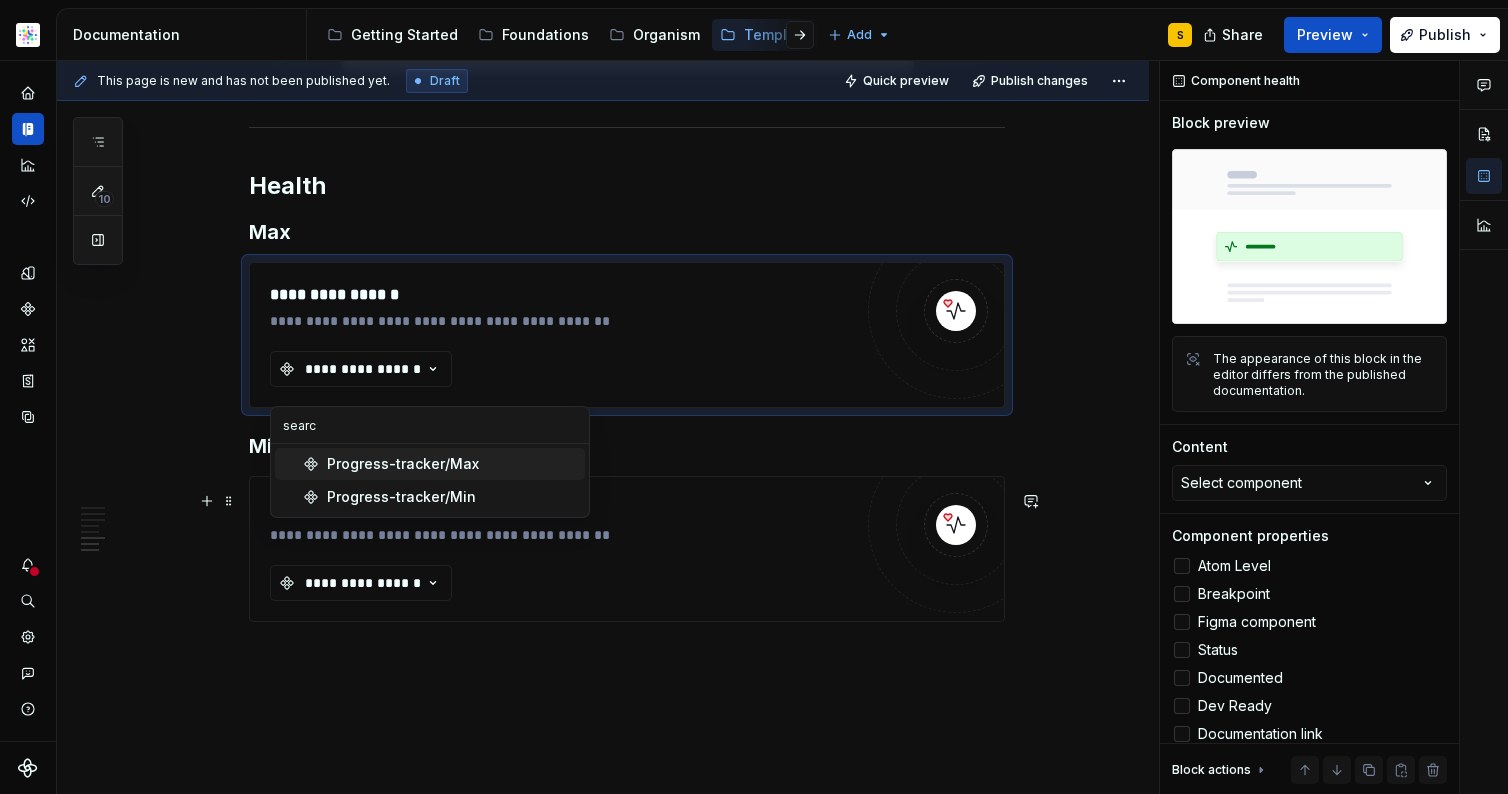 scroll, scrollTop: 0, scrollLeft: 0, axis: both 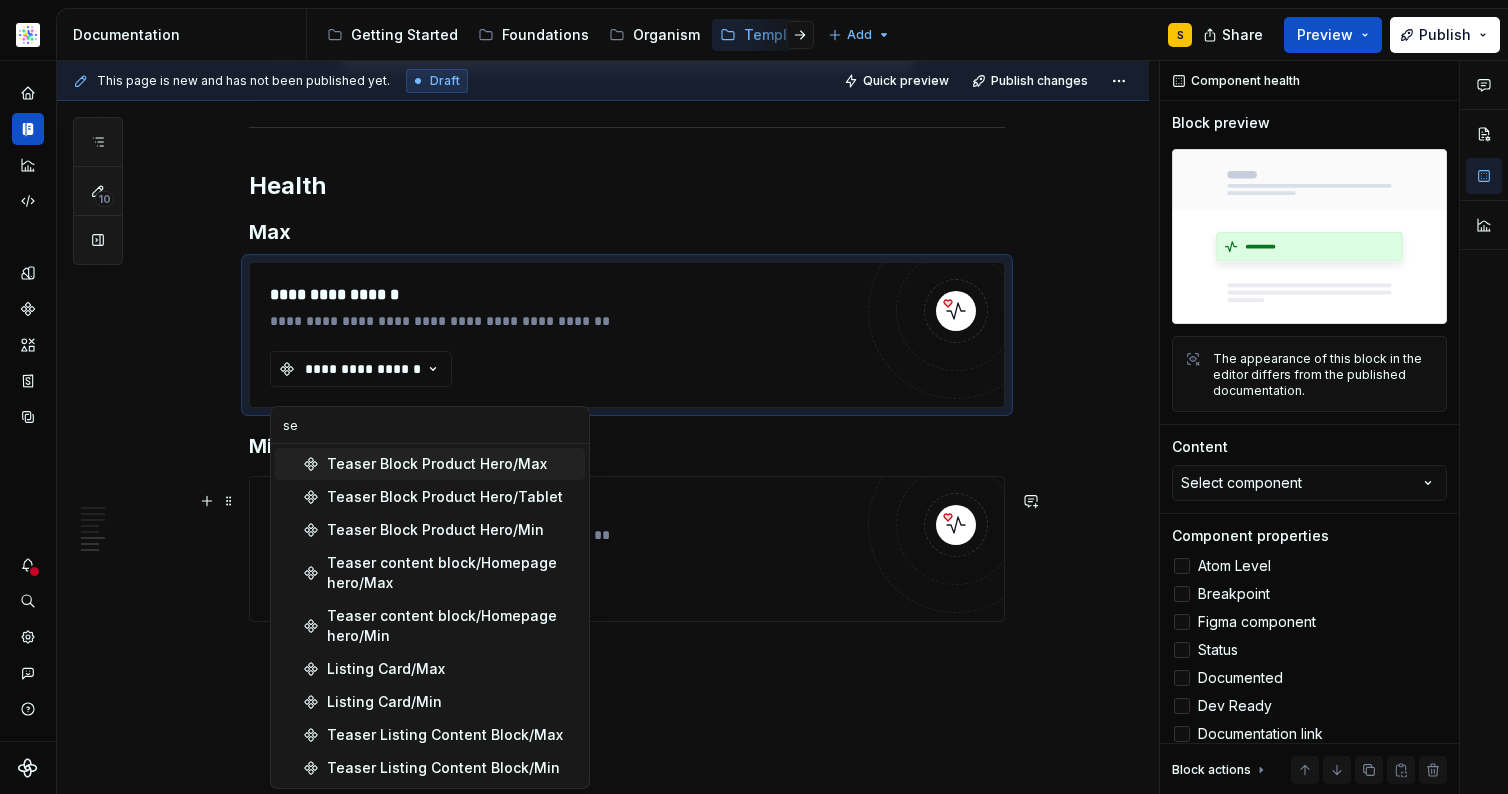 type on "s" 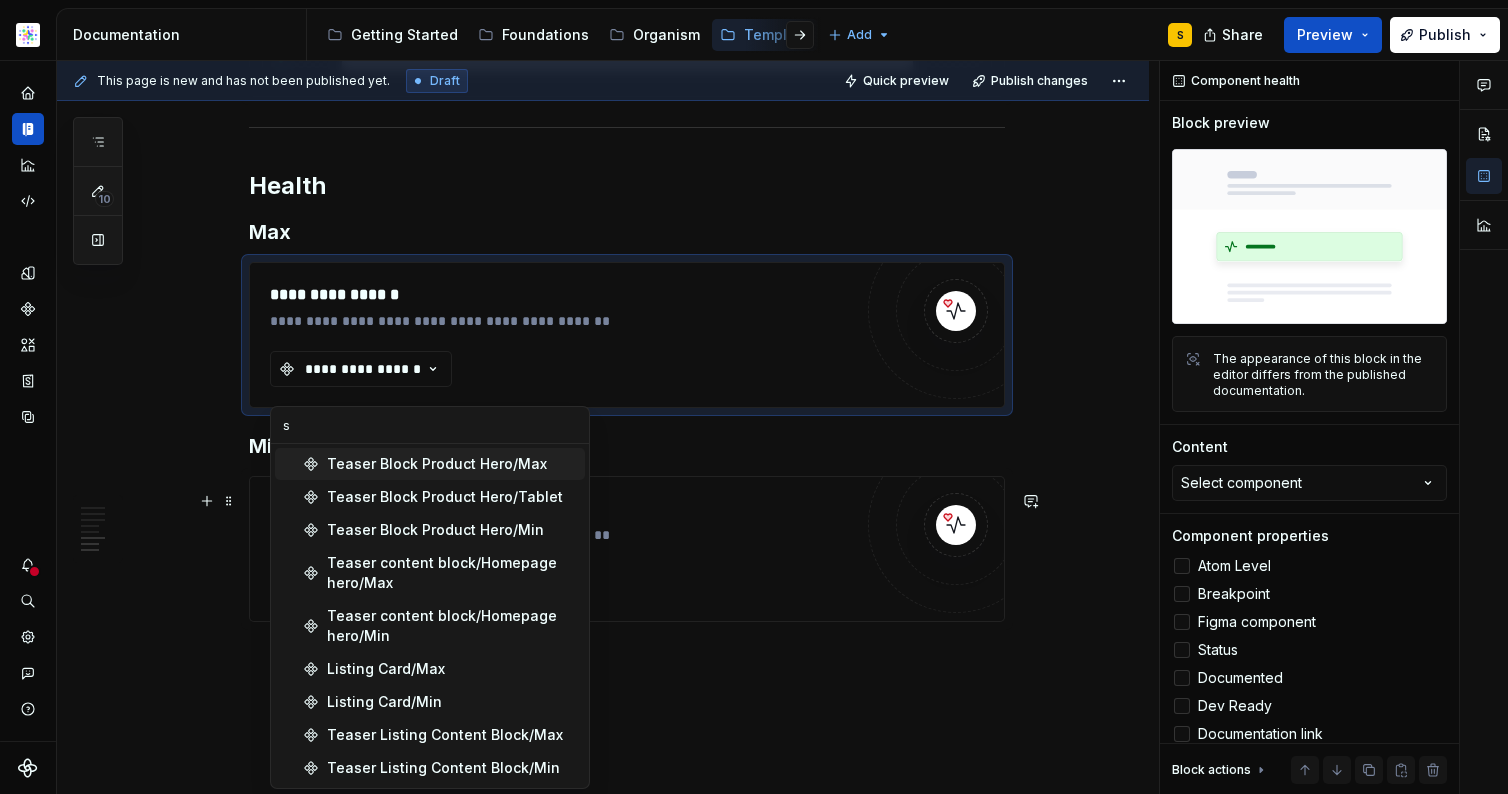 type 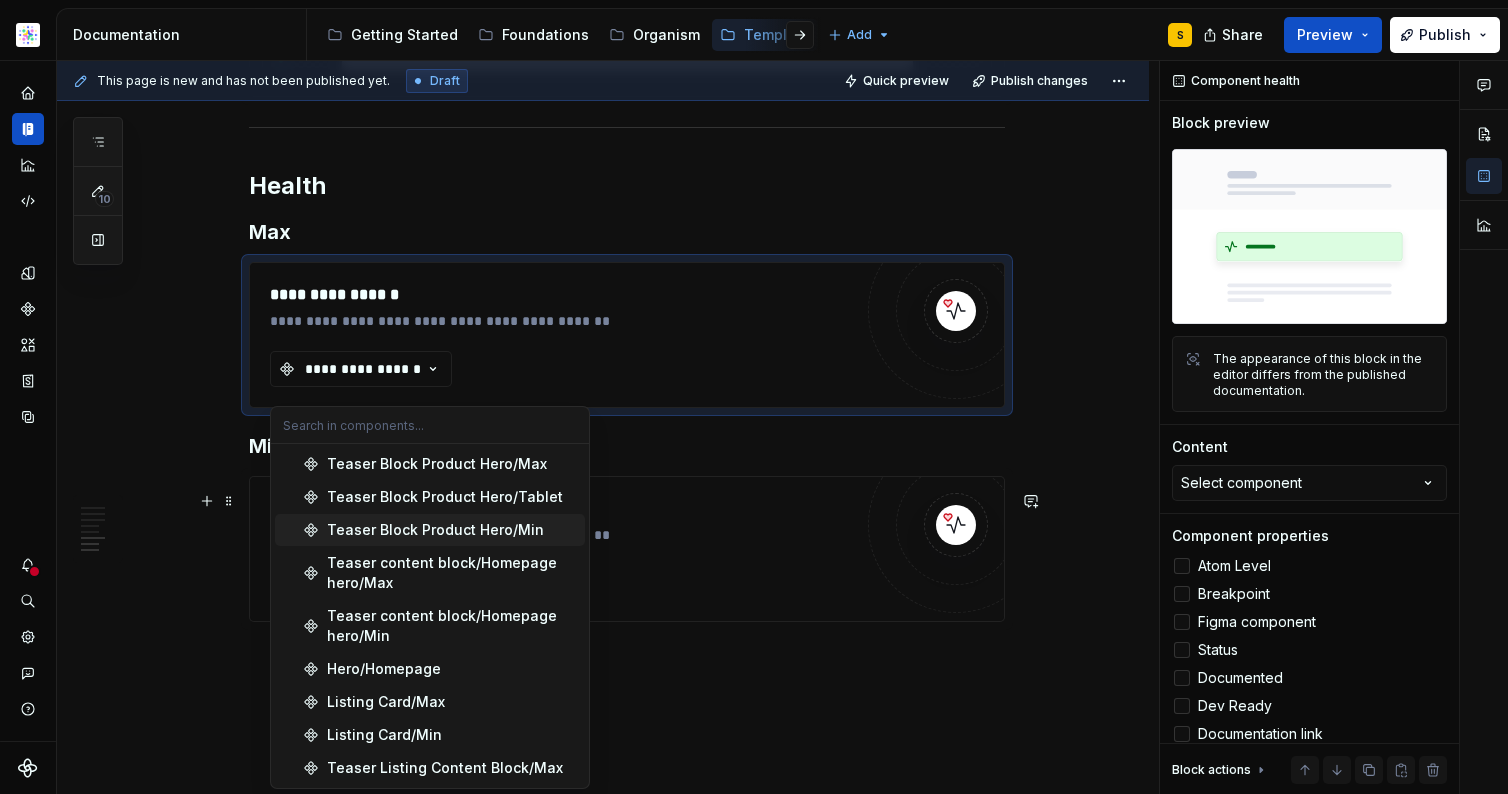 click on "**********" at bounding box center (603, -666) 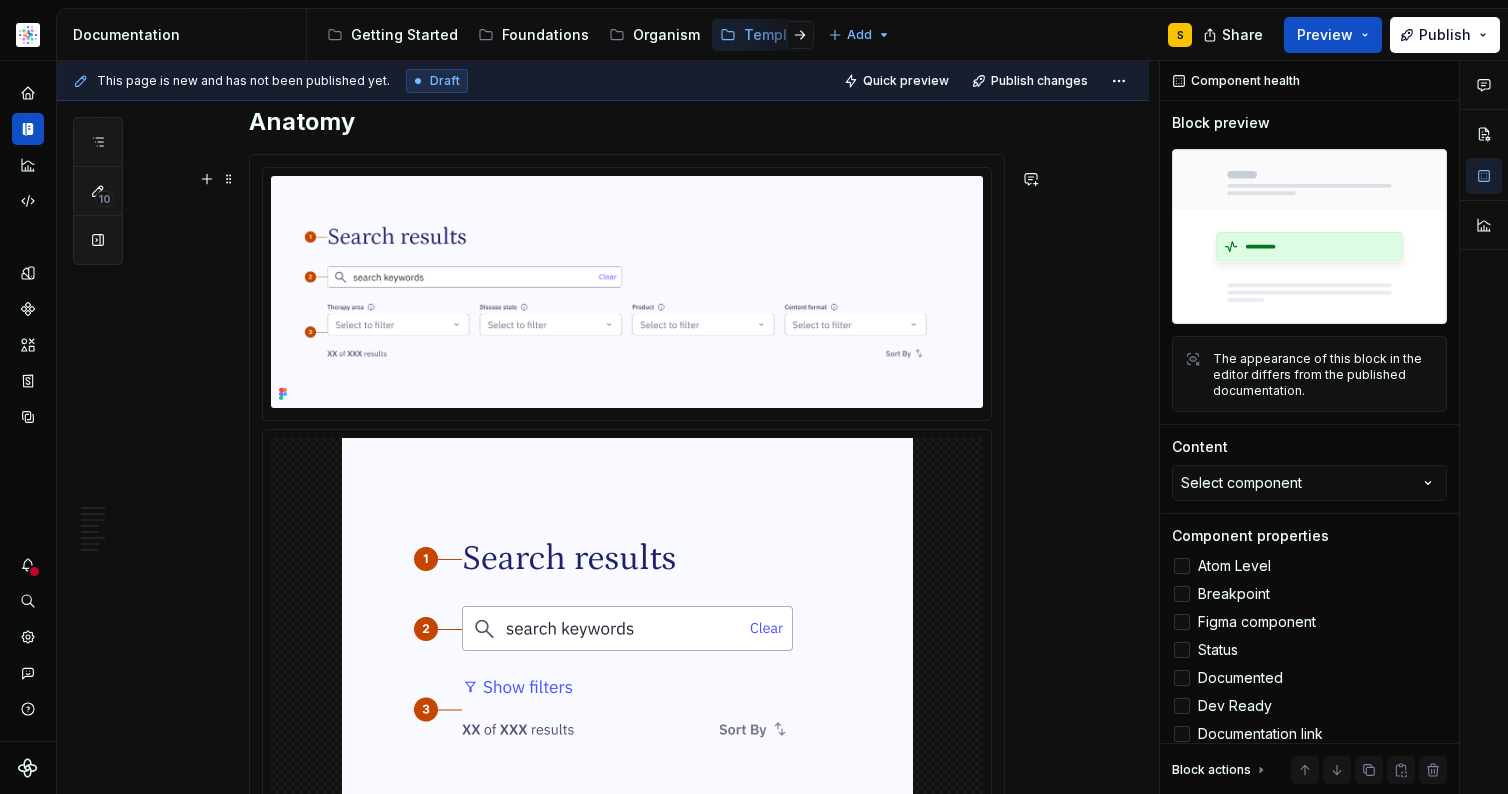scroll, scrollTop: 0, scrollLeft: 0, axis: both 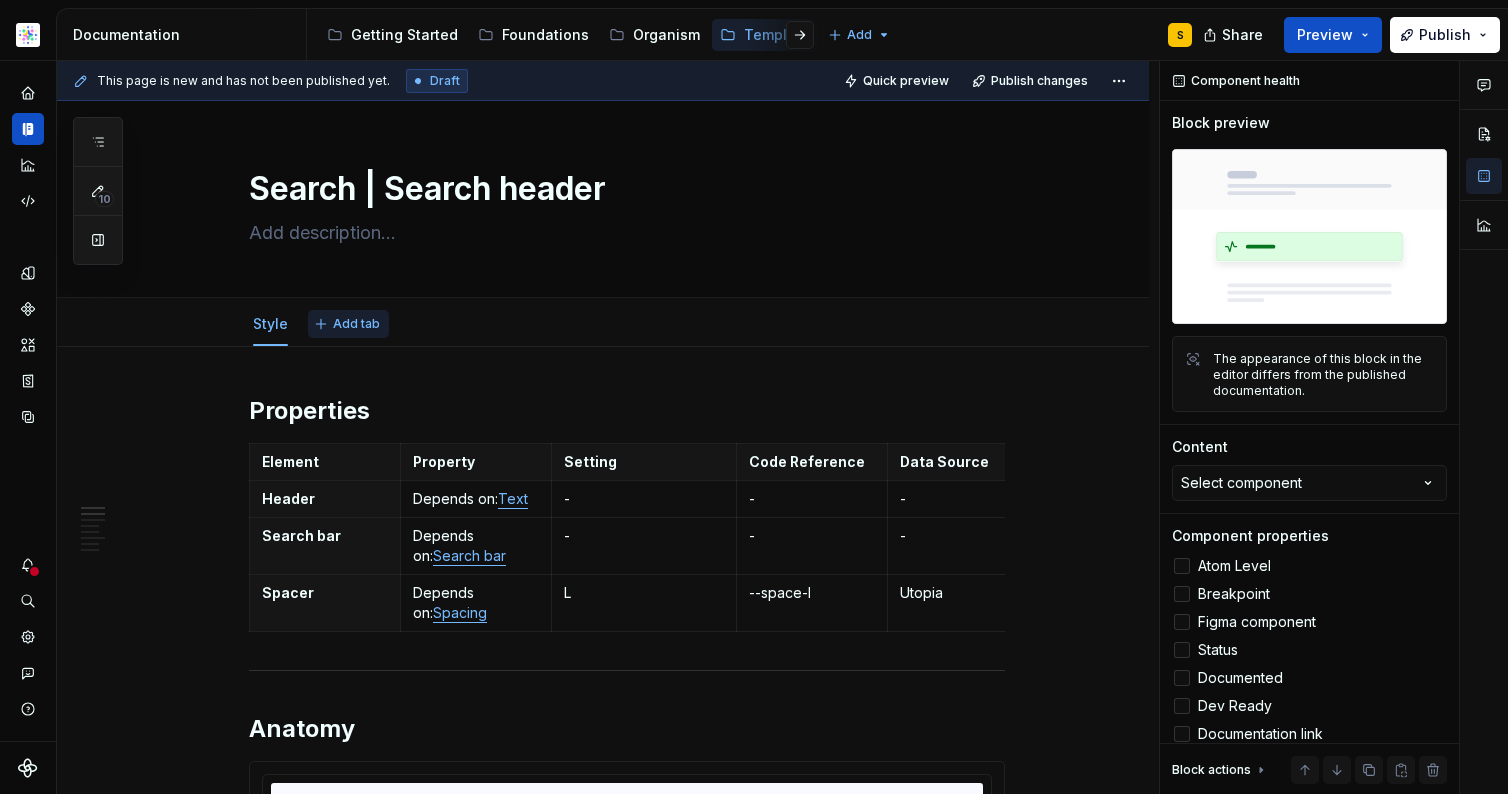click on "Add tab" at bounding box center [356, 324] 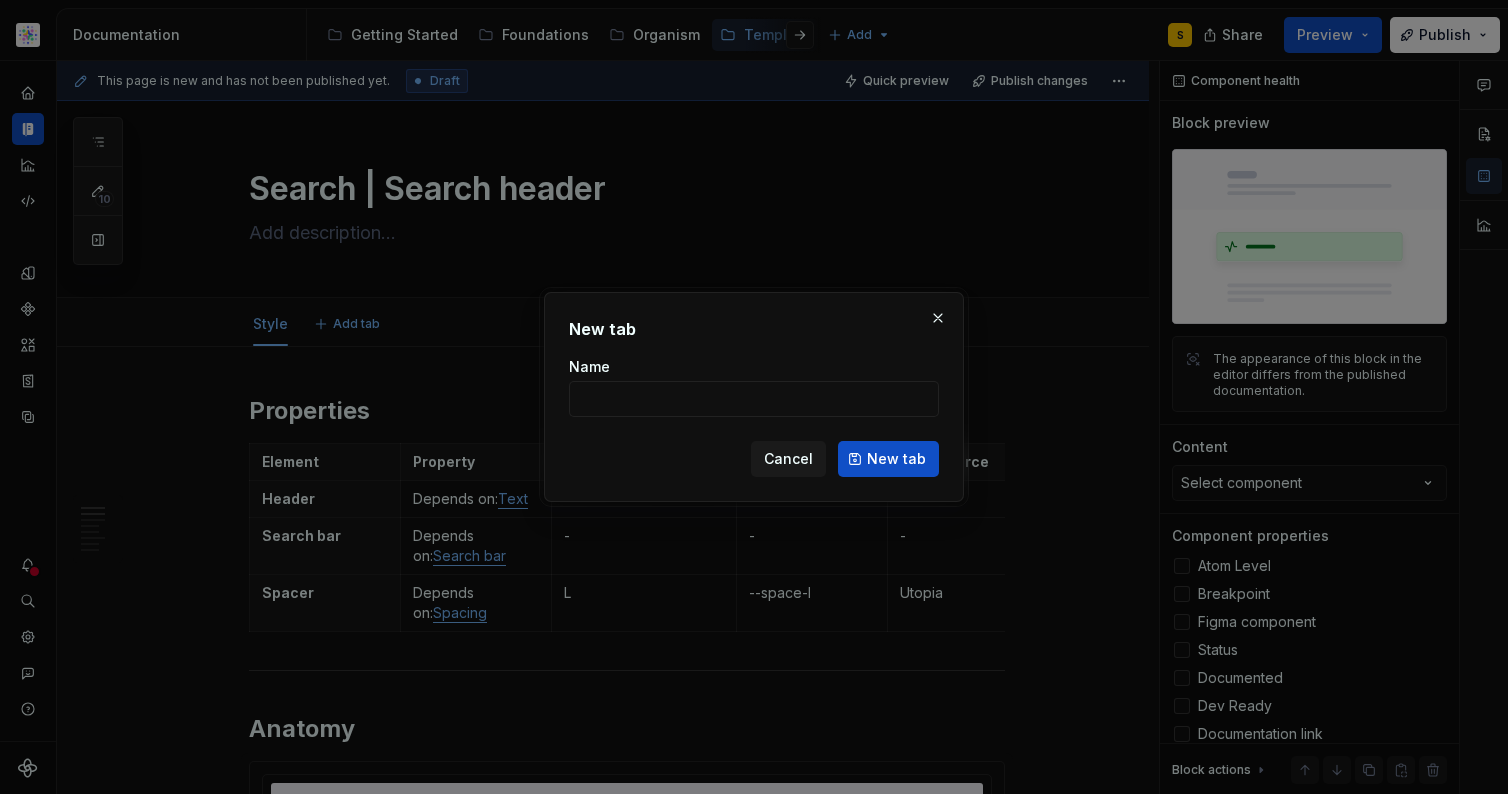 type on "*" 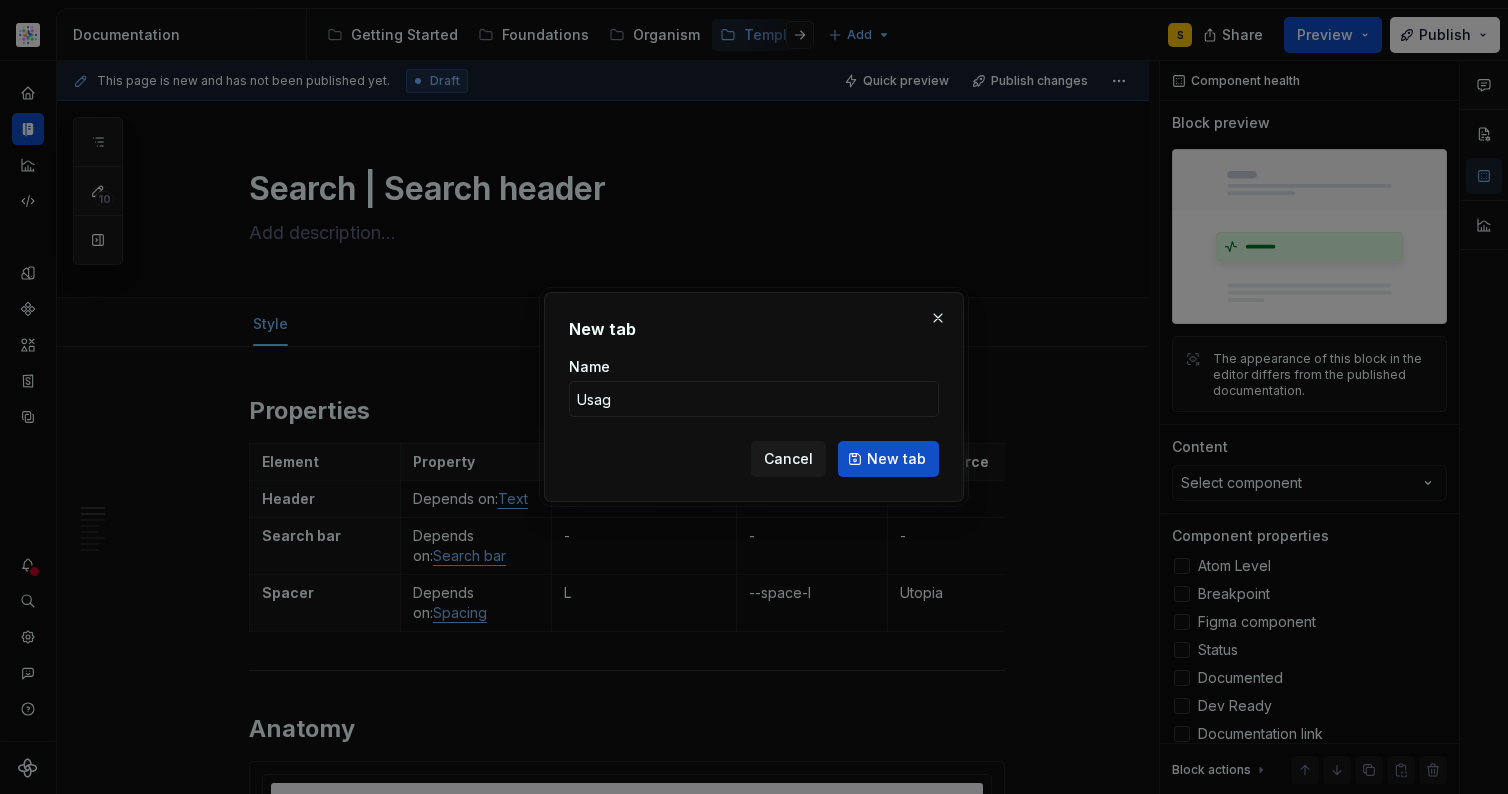 type on "Usage" 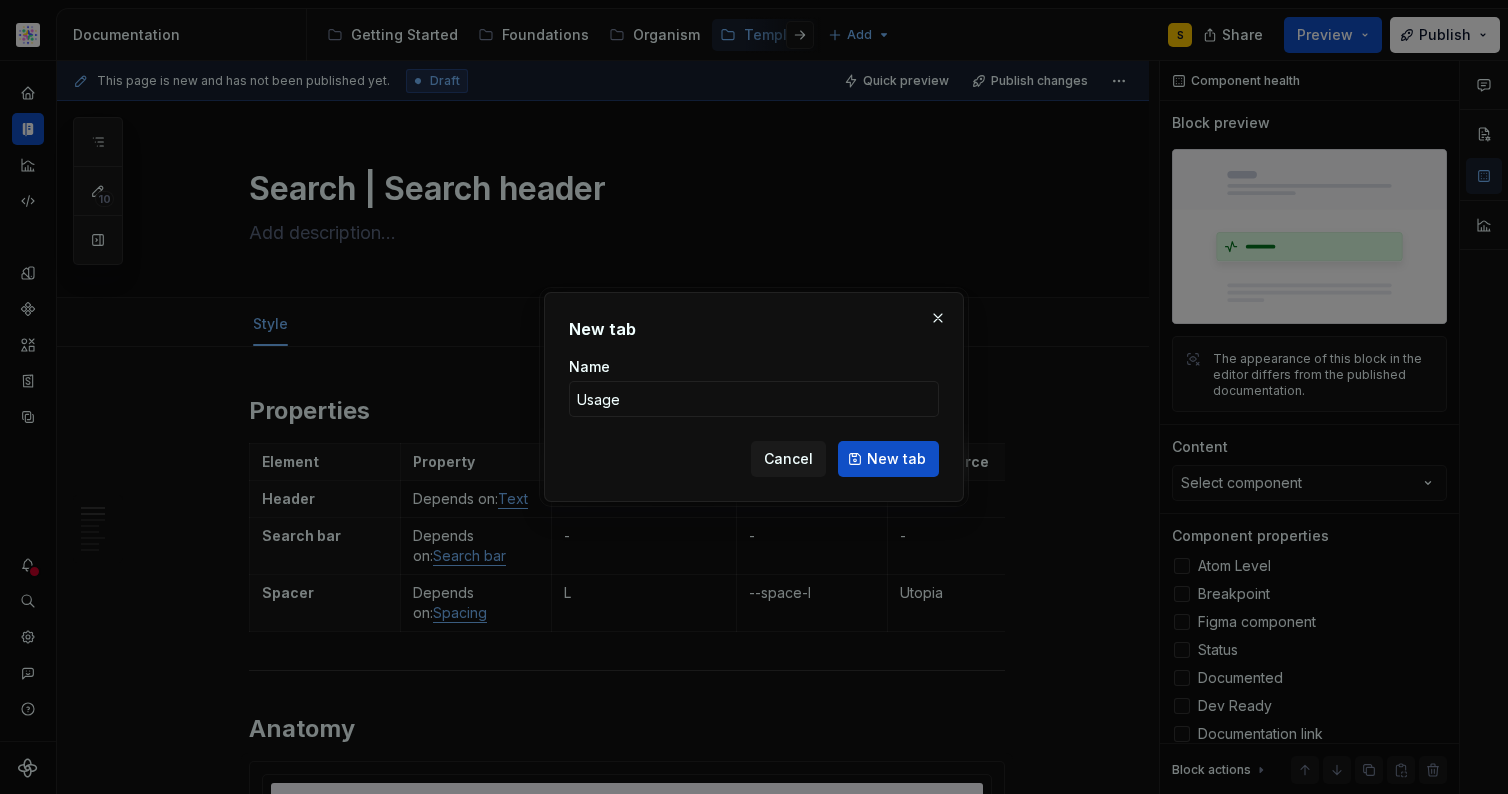 click on "New tab" at bounding box center [888, 459] 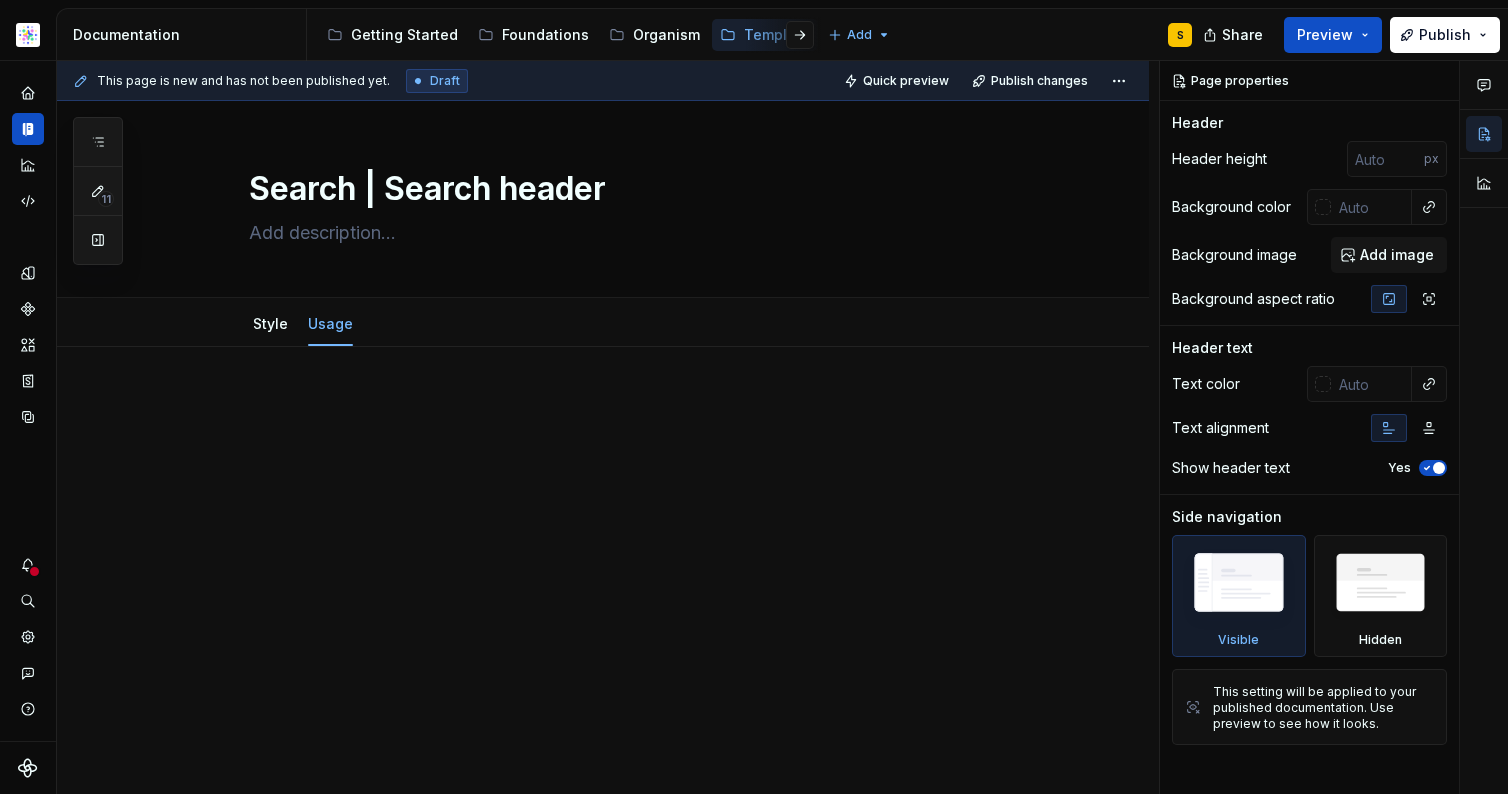 type on "*" 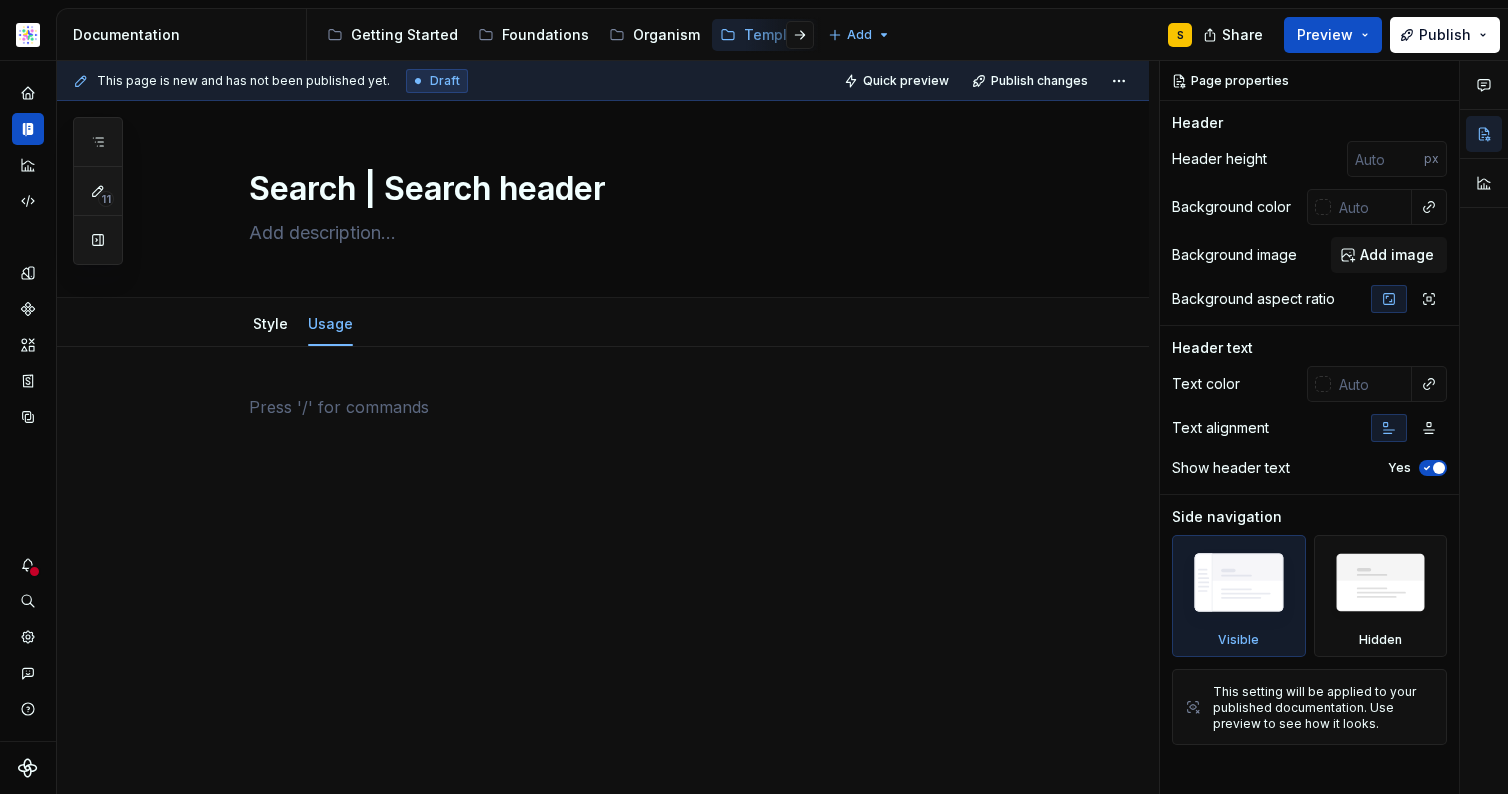 type 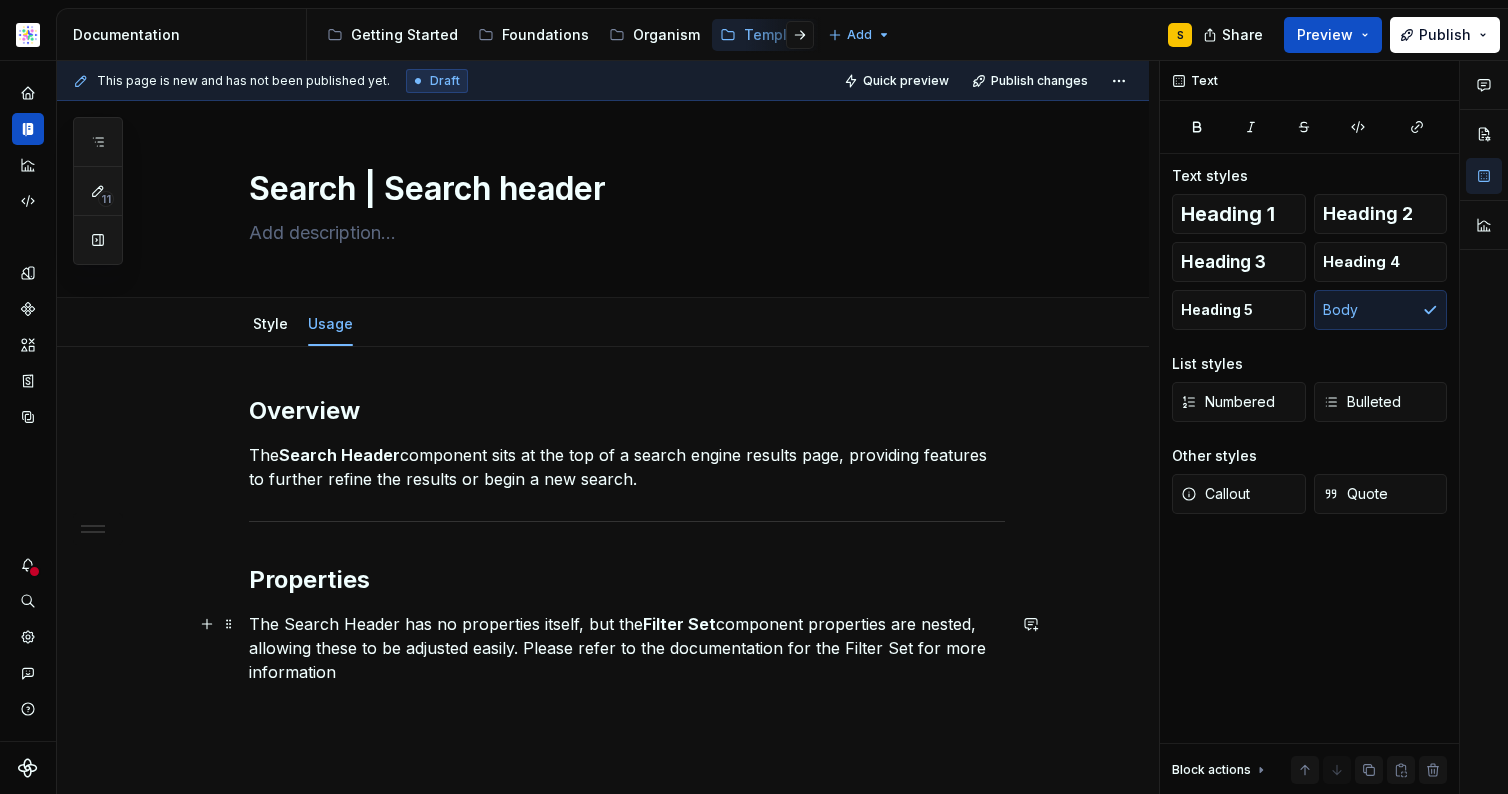 click on "The Search Header has no properties itself, but the  Filter Set  component properties are nested, allowing these to be adjusted easily. Please refer to the documentation for the Filter Set for more information" at bounding box center [627, 648] 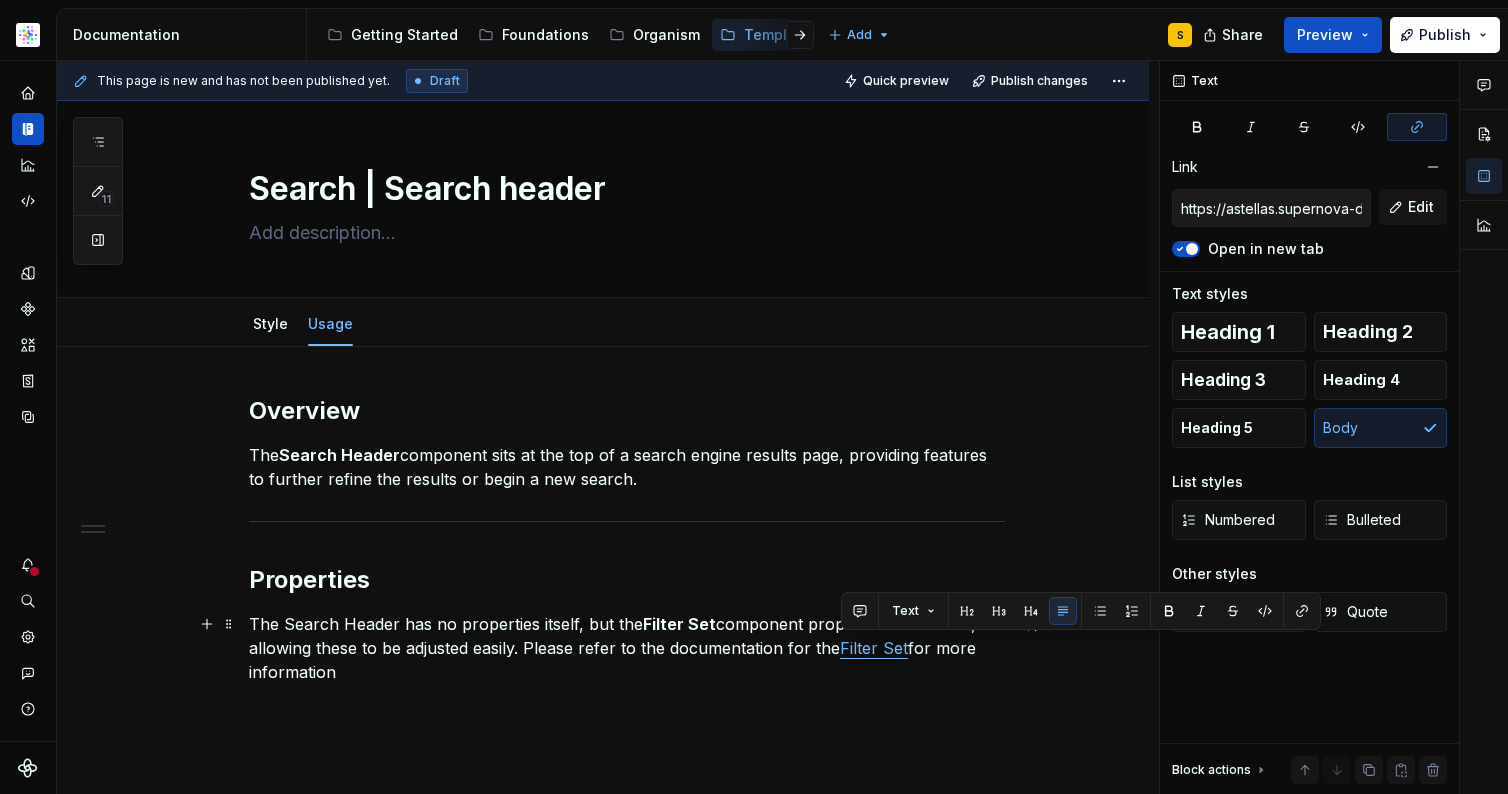 click on "The Search Header has no properties itself, but the  Filter Set  component properties are nested, allowing these to be adjusted easily. Please refer to the documentation for the  Filter Set  for more information" at bounding box center (627, 648) 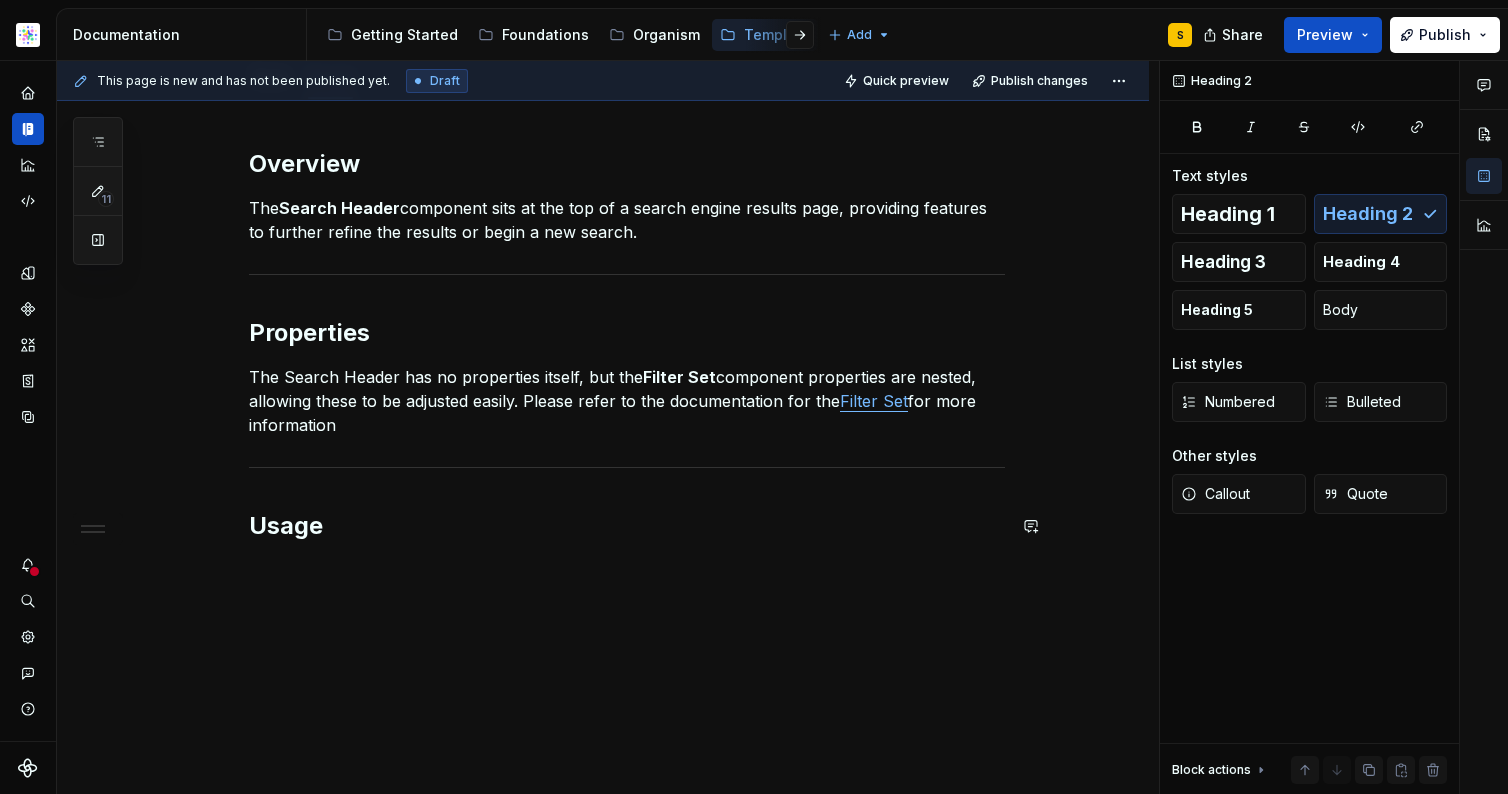 scroll, scrollTop: 240, scrollLeft: 0, axis: vertical 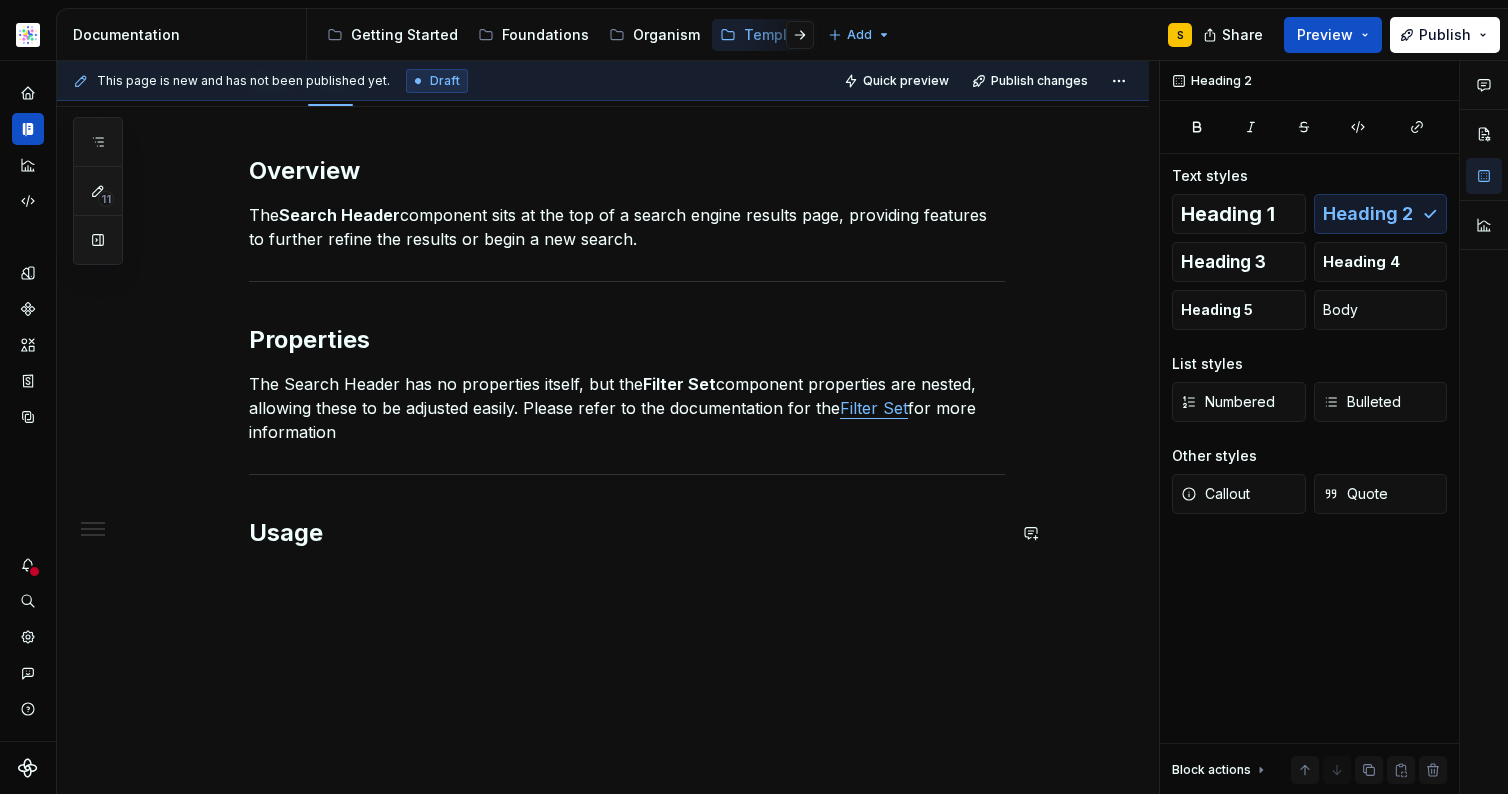 click on "Overview The  Search Header  component sits at the top of a search engine results page, providing features to further refine the results or begin a new search. Properties The Search Header has no properties itself, but the  Filter Set  component properties are nested, allowing these to be adjusted easily. Please refer to the documentation for the  Filter Set  for more information Usage" at bounding box center (603, 459) 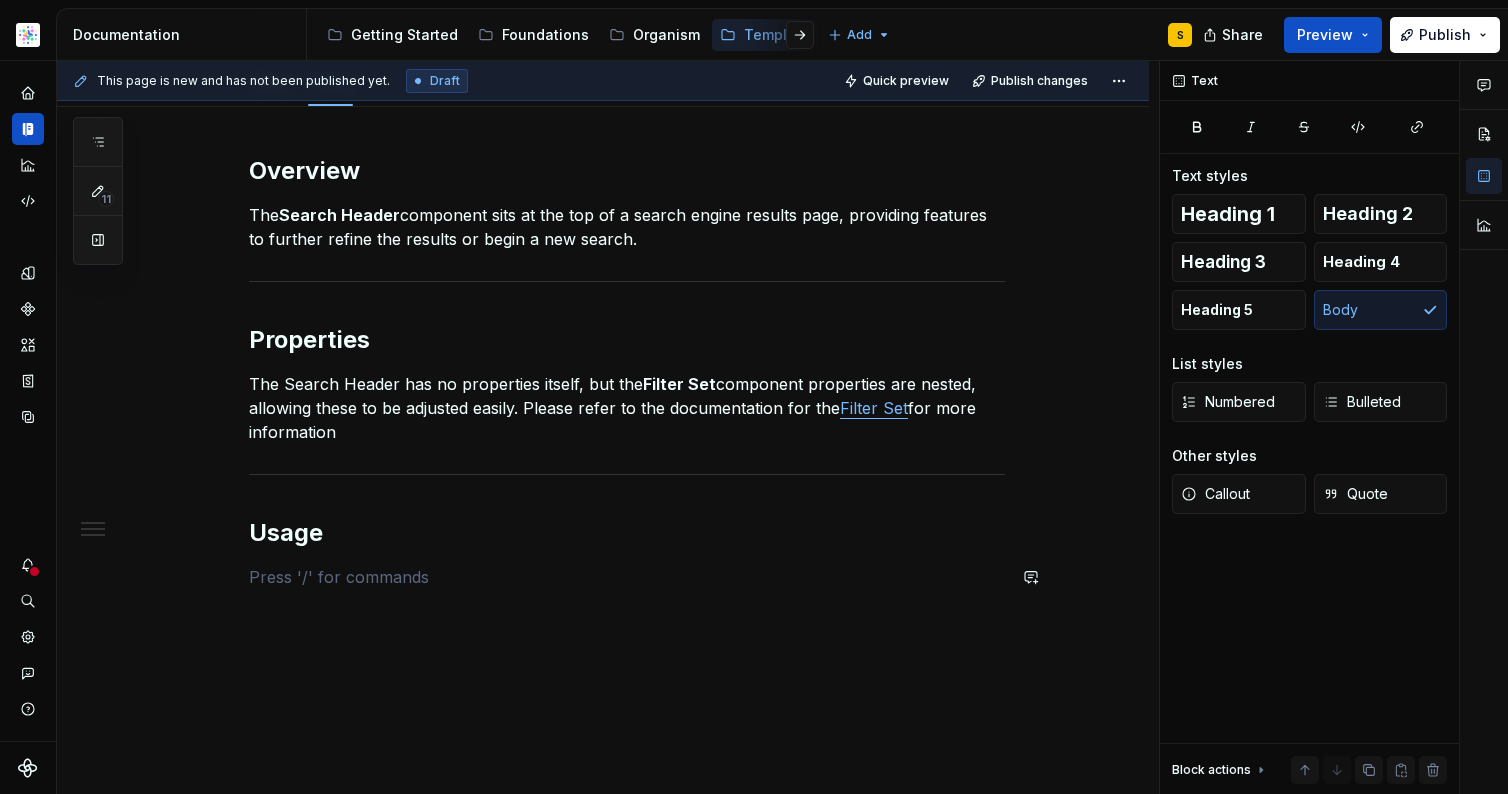 scroll, scrollTop: 296, scrollLeft: 0, axis: vertical 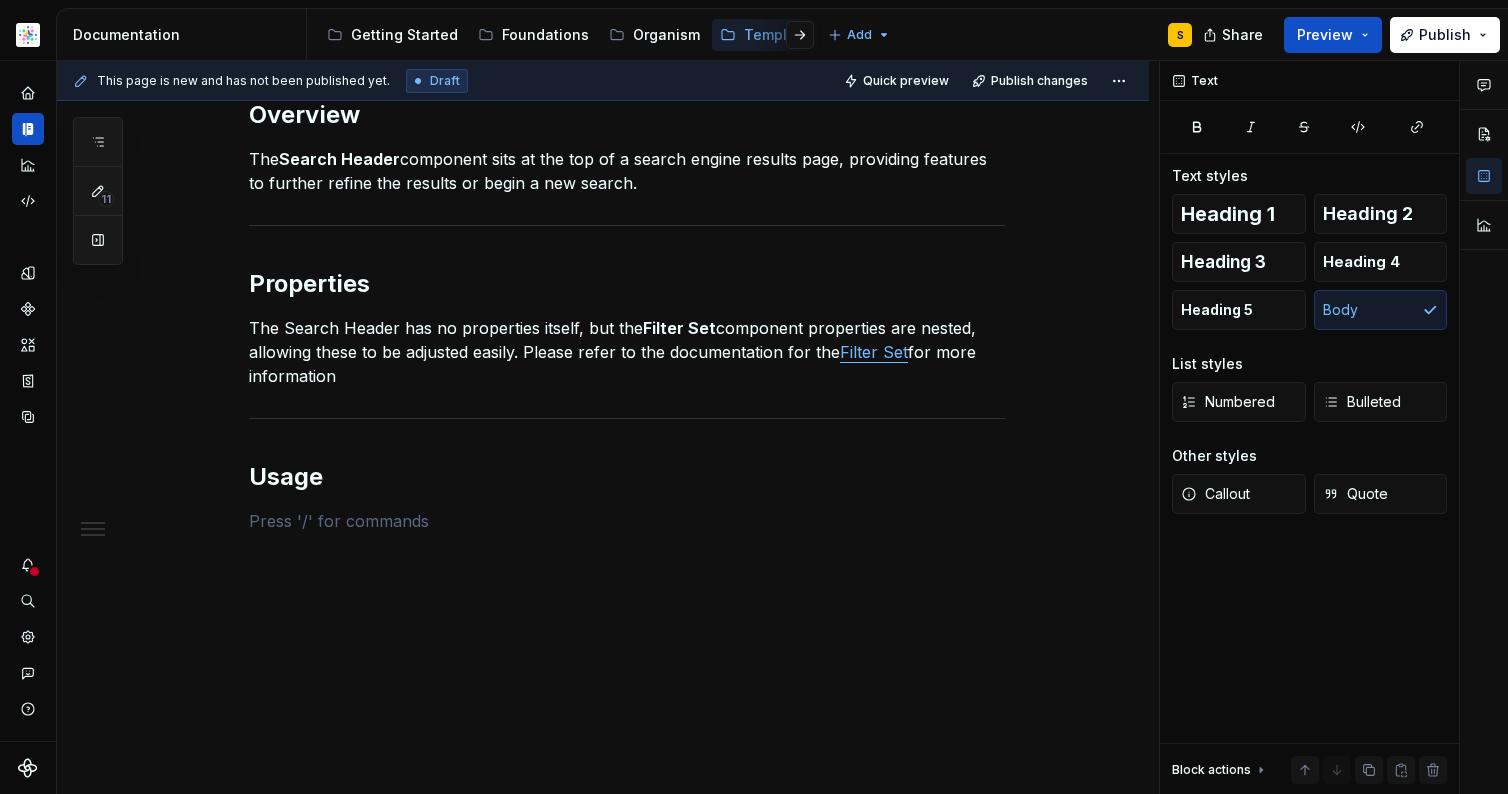 type on "*" 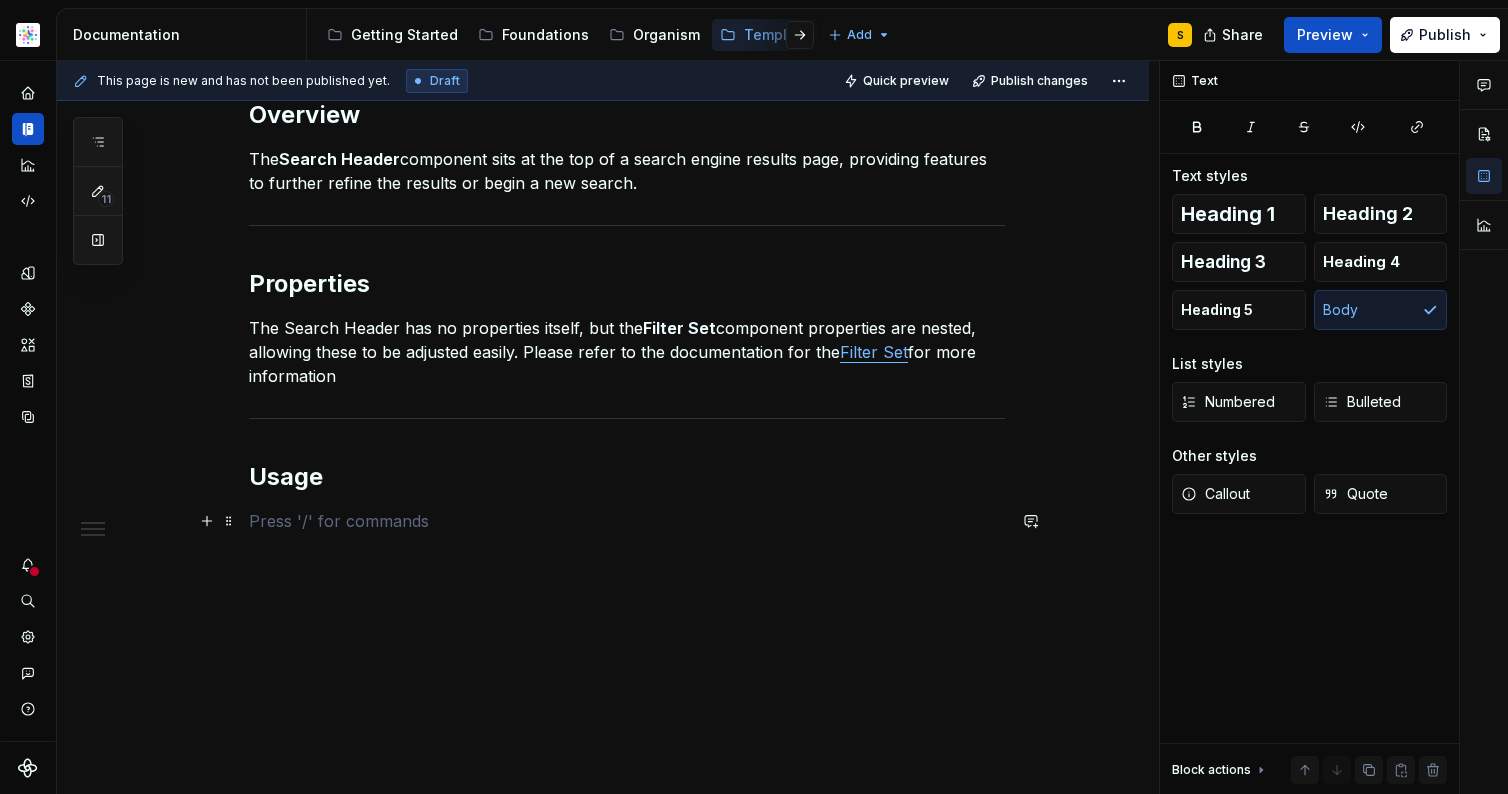 click at bounding box center [627, 521] 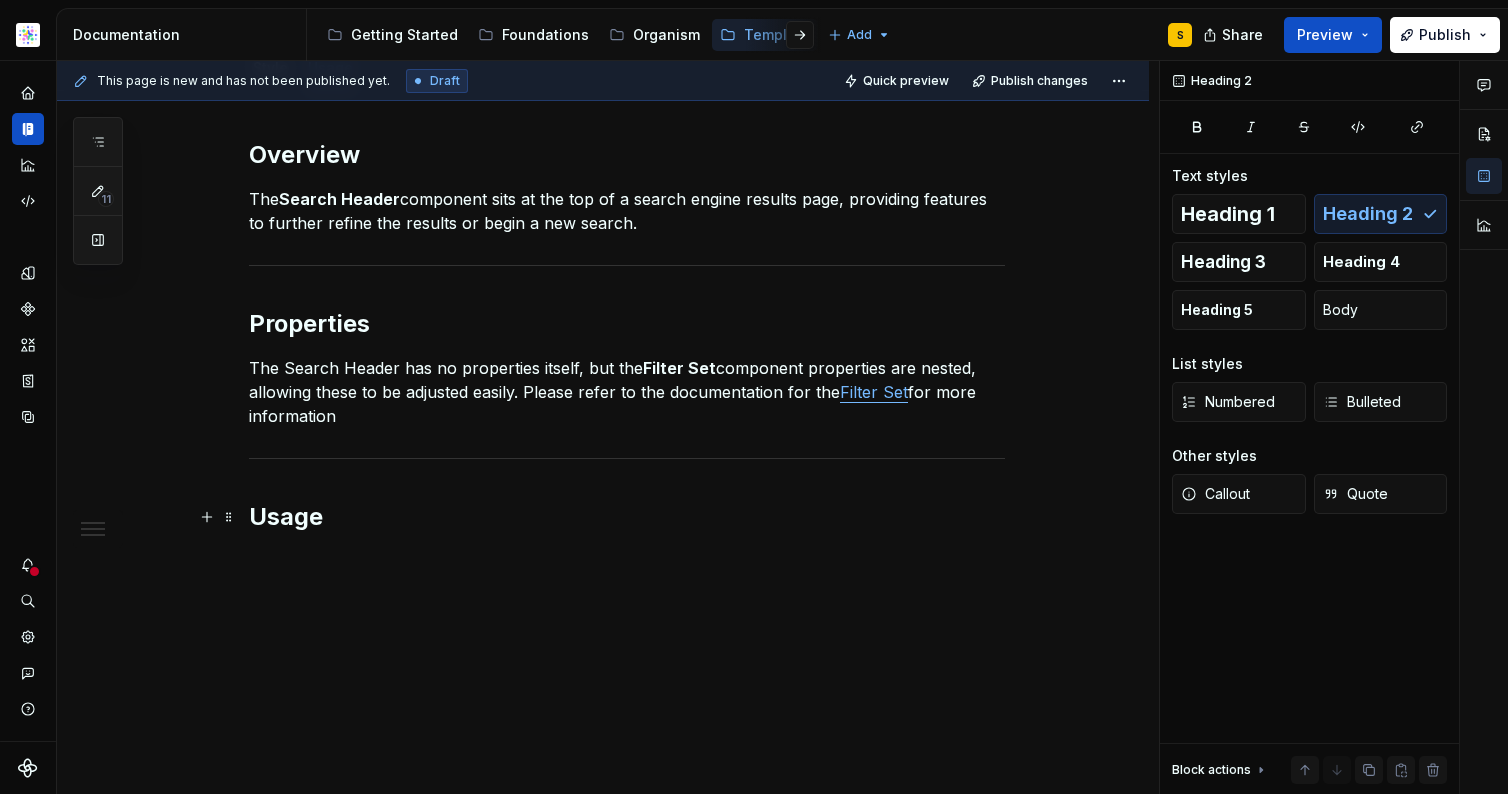 scroll, scrollTop: 256, scrollLeft: 0, axis: vertical 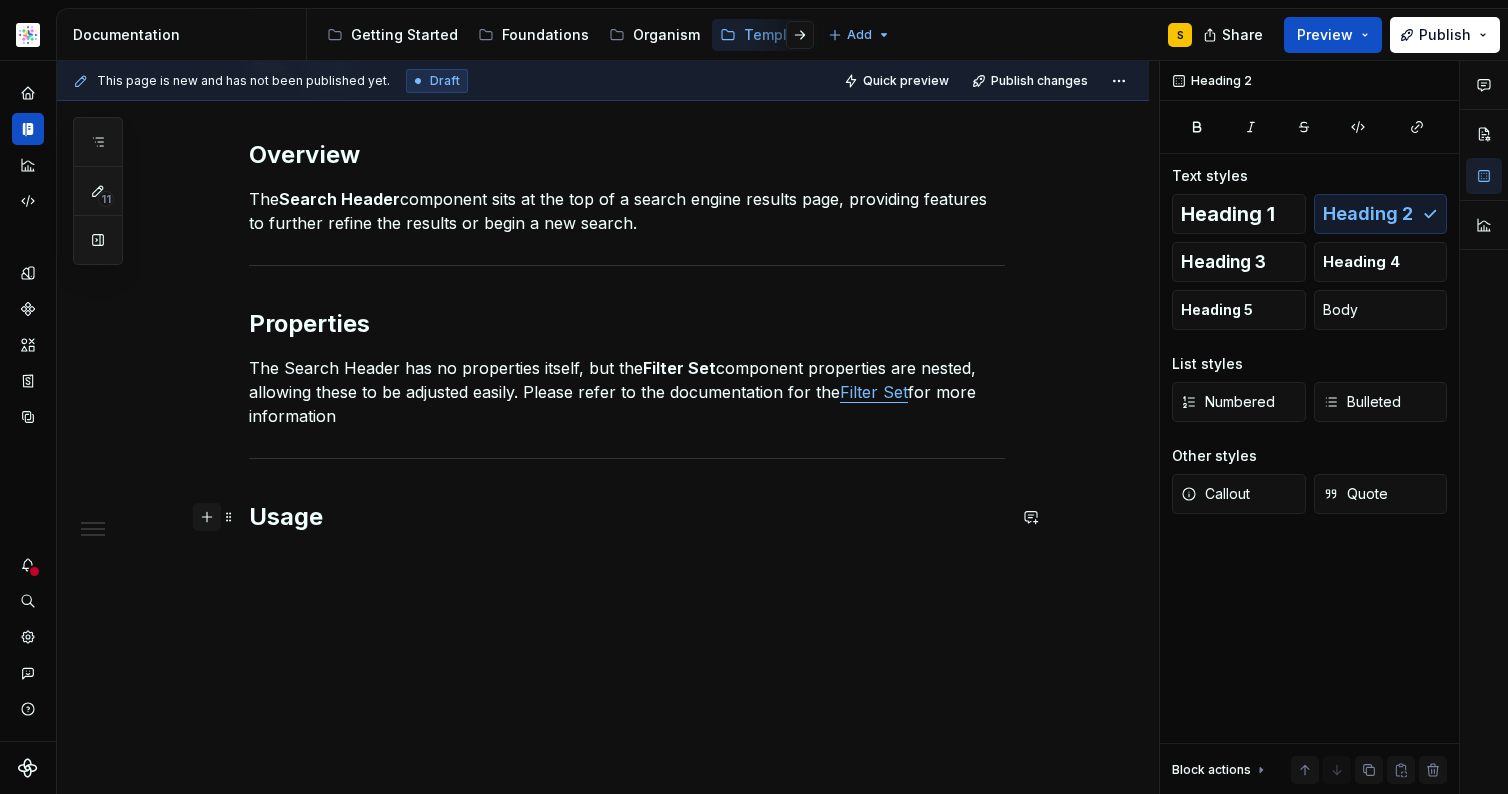 click at bounding box center (207, 517) 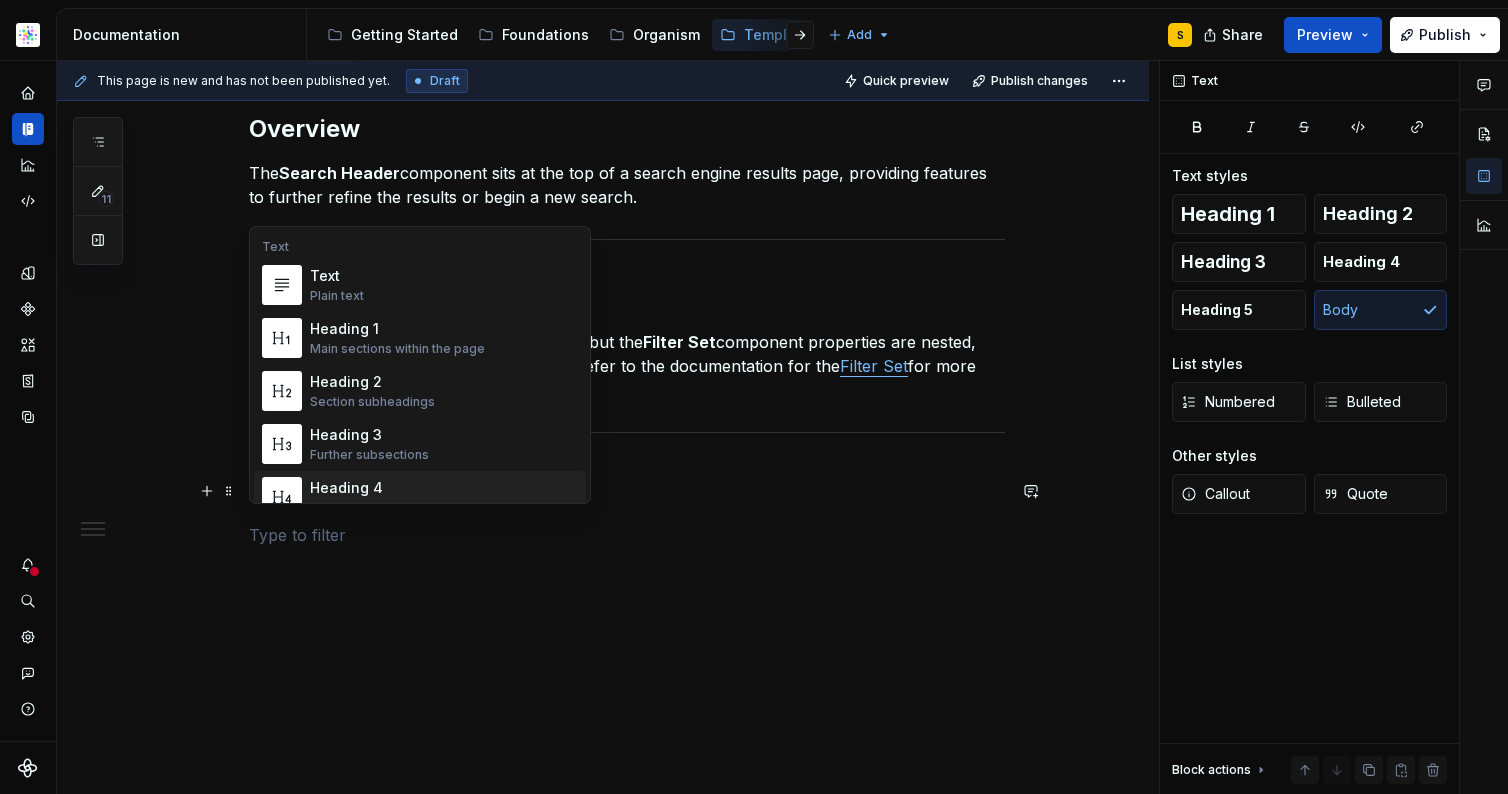 scroll, scrollTop: 296, scrollLeft: 0, axis: vertical 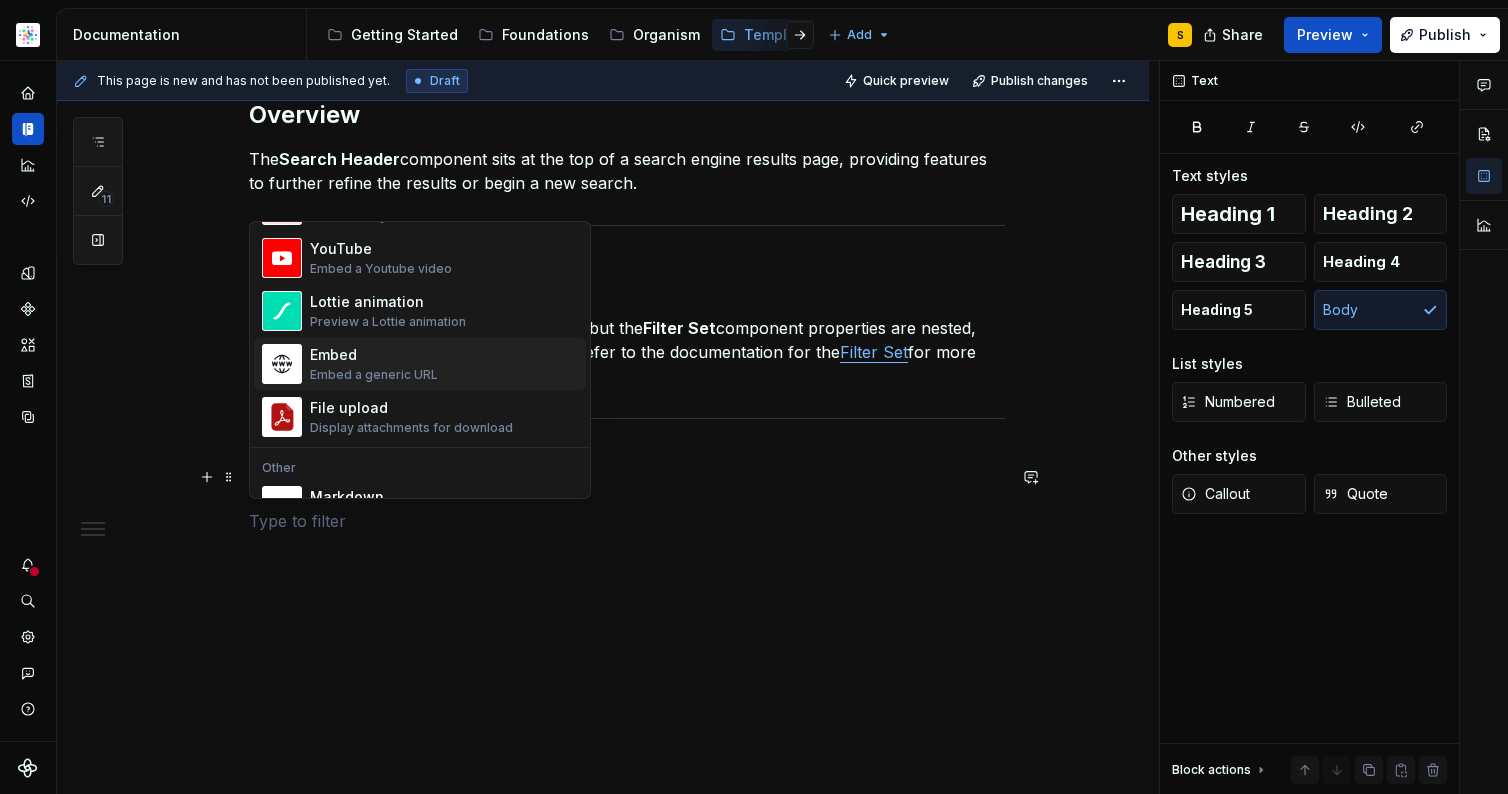 click on "Embed a generic URL" at bounding box center (374, 375) 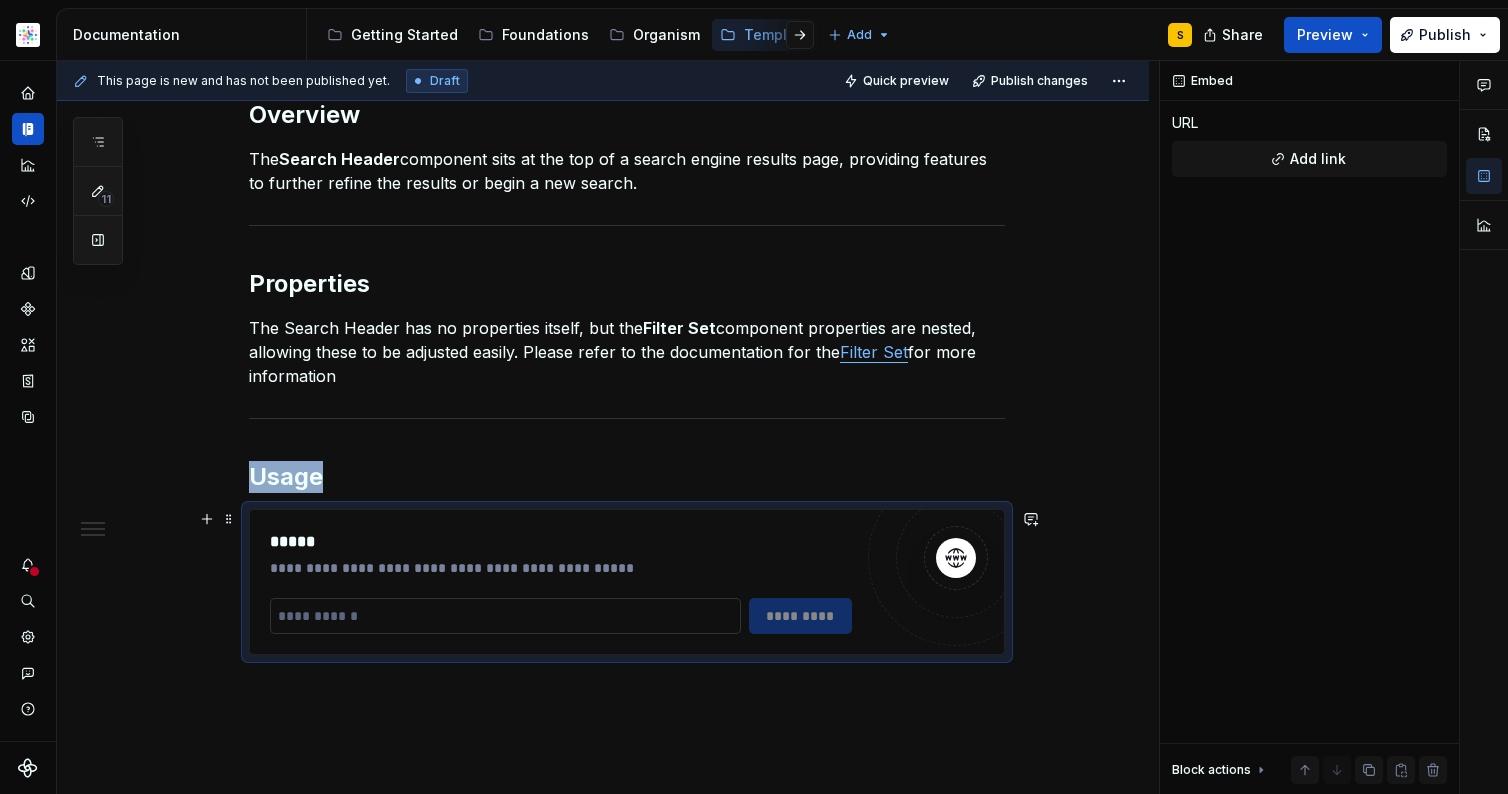 click at bounding box center (505, 616) 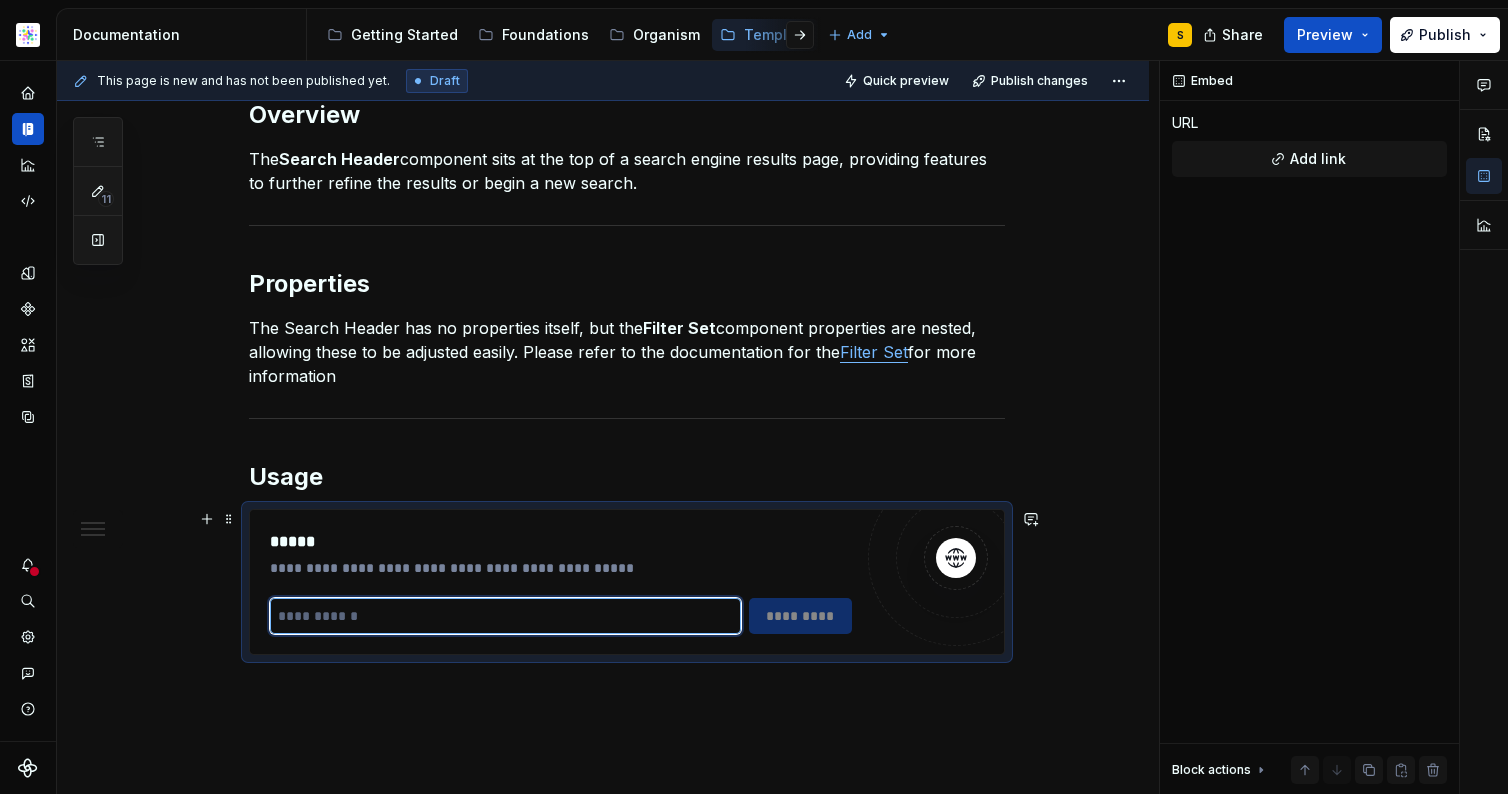 paste on "**********" 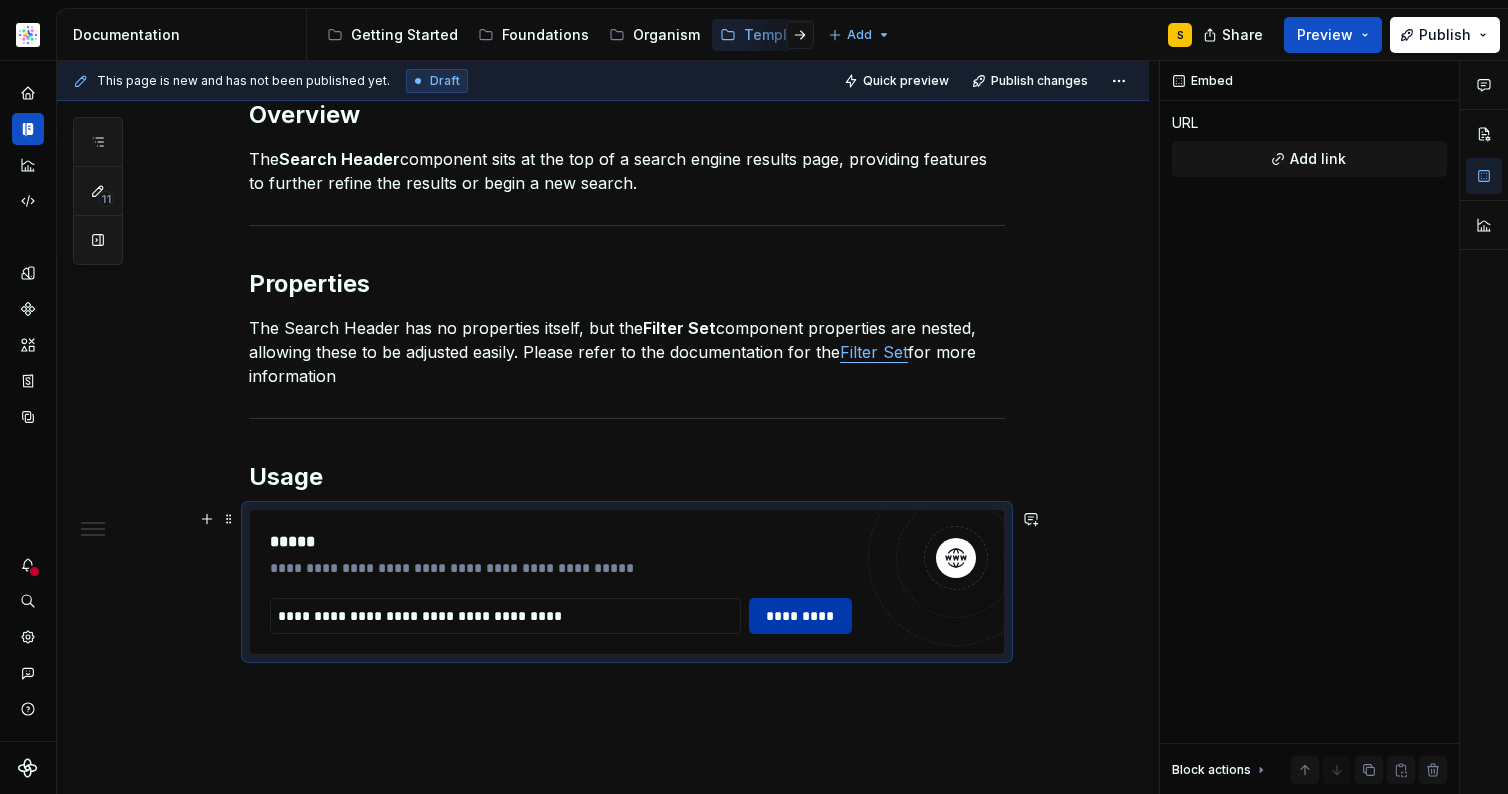 click on "*********" at bounding box center (801, 616) 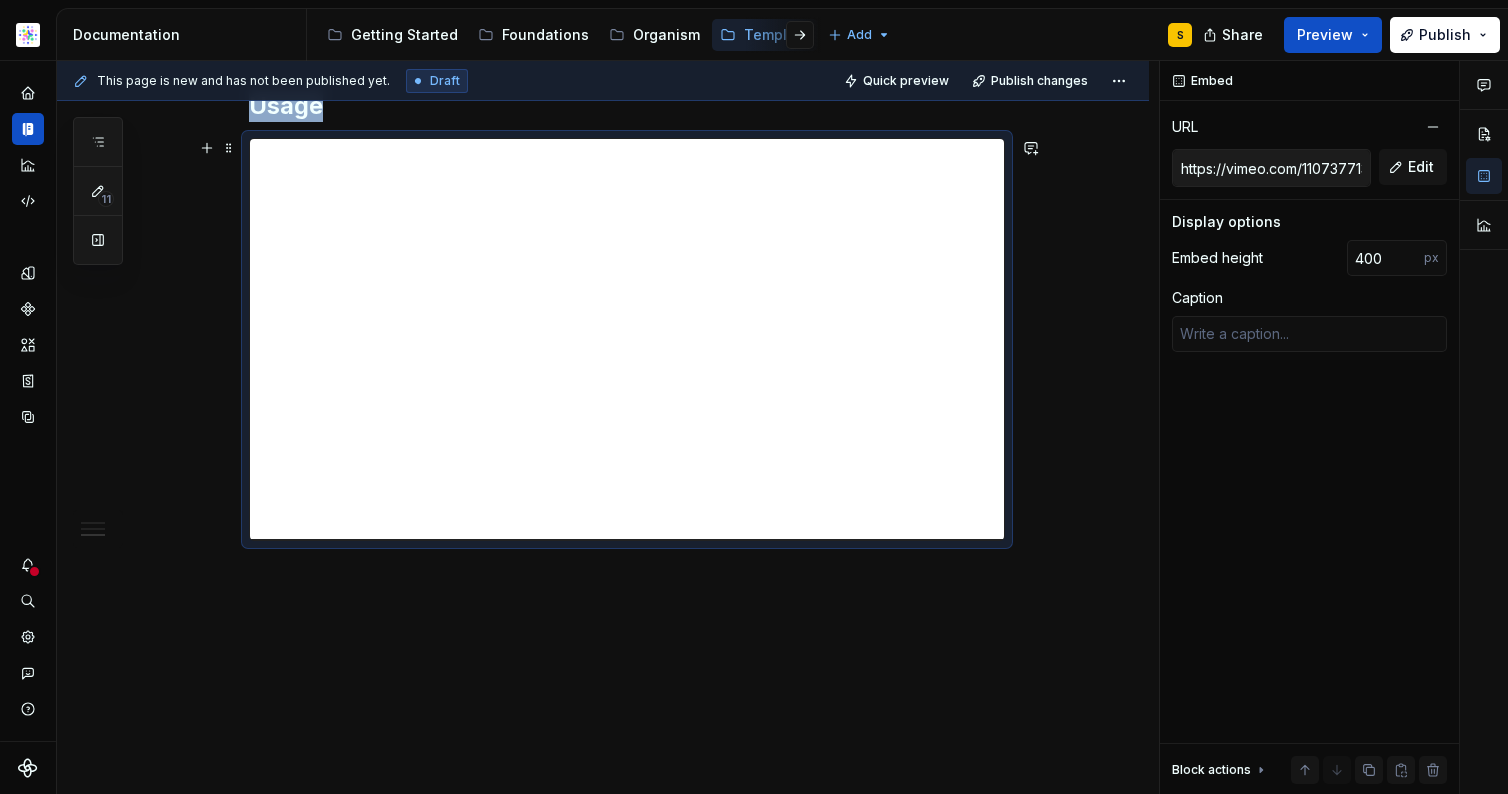 scroll, scrollTop: 675, scrollLeft: 0, axis: vertical 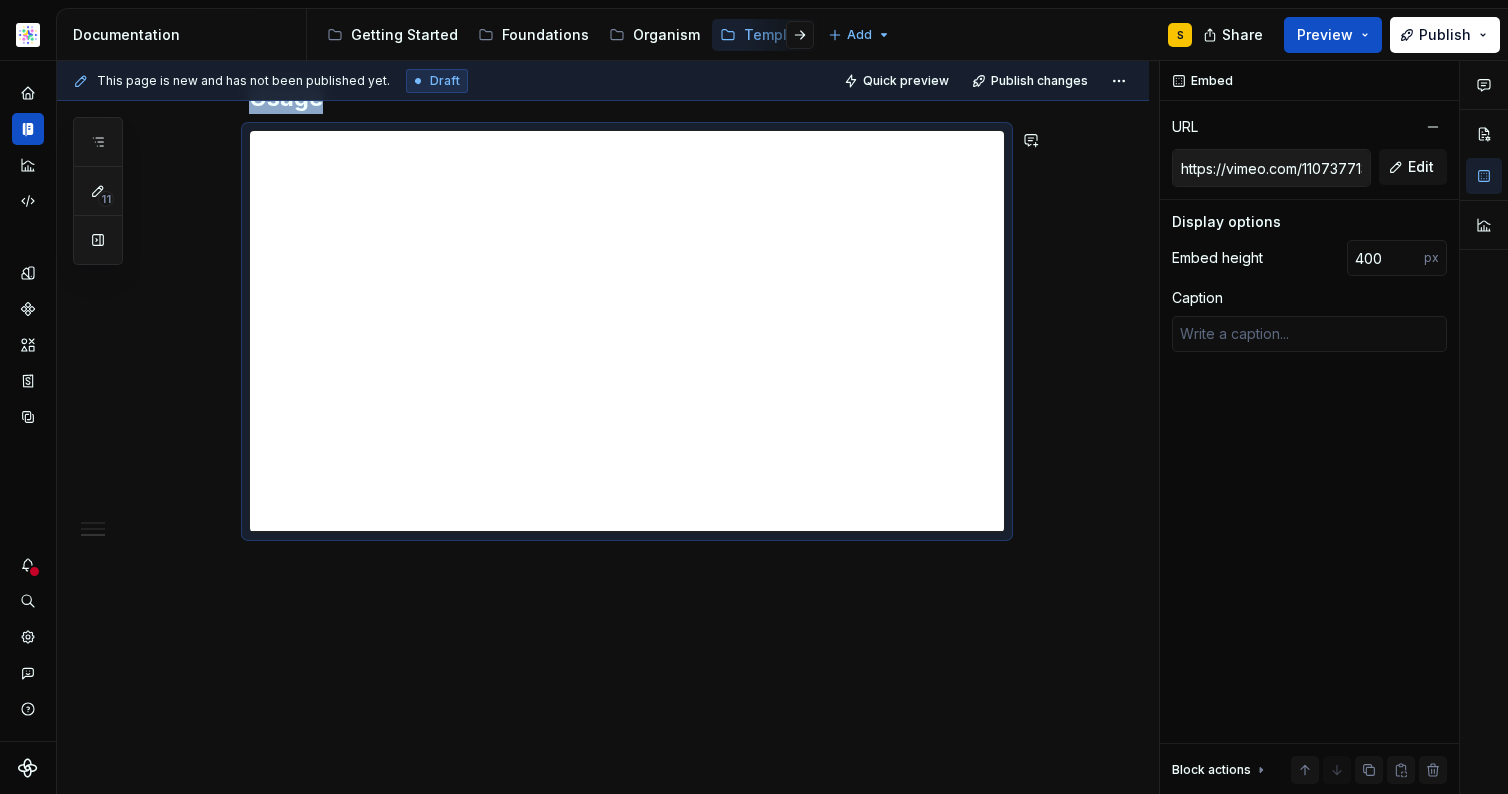 click on "**********" at bounding box center (603, 233) 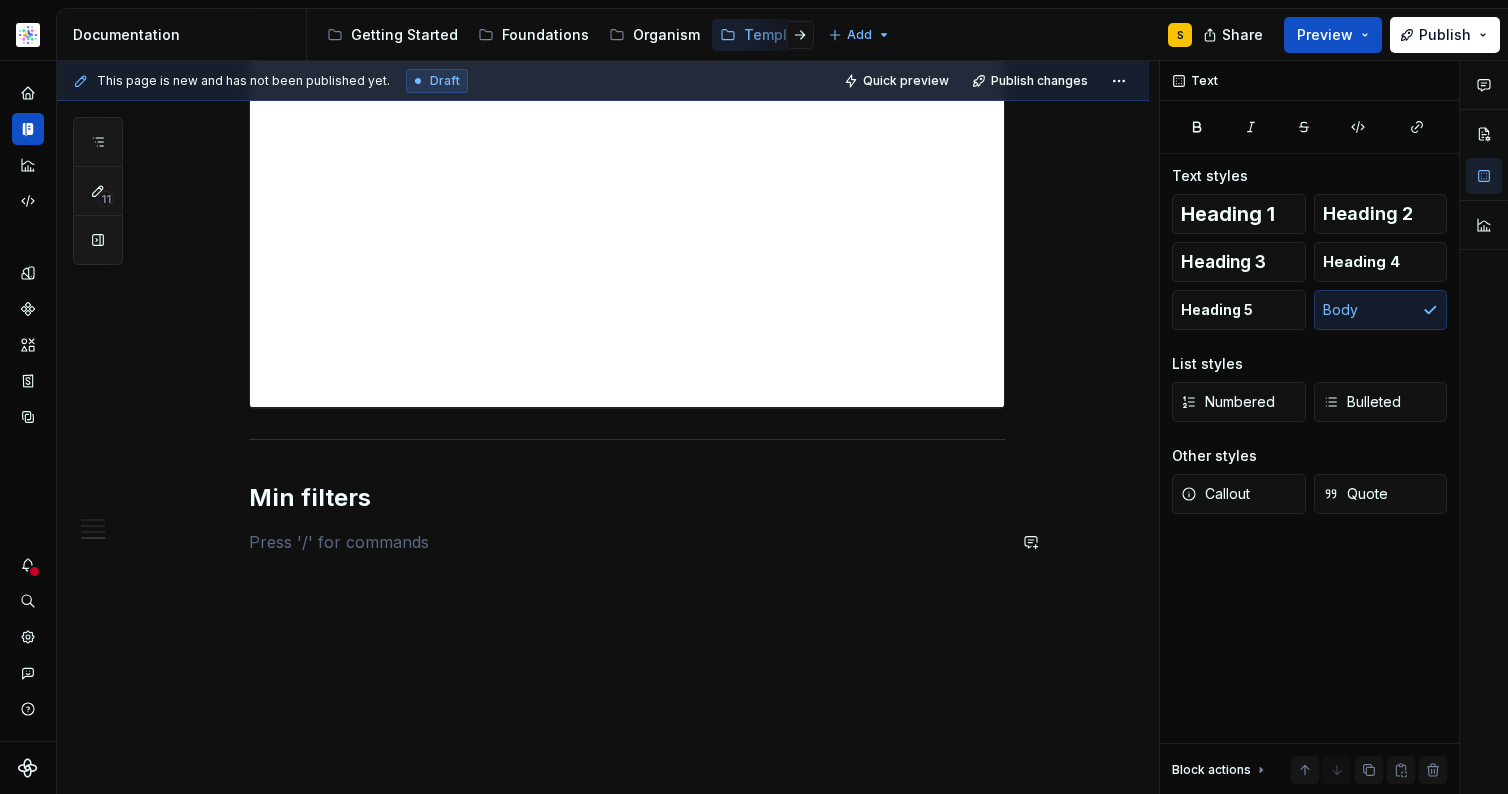 scroll, scrollTop: 820, scrollLeft: 0, axis: vertical 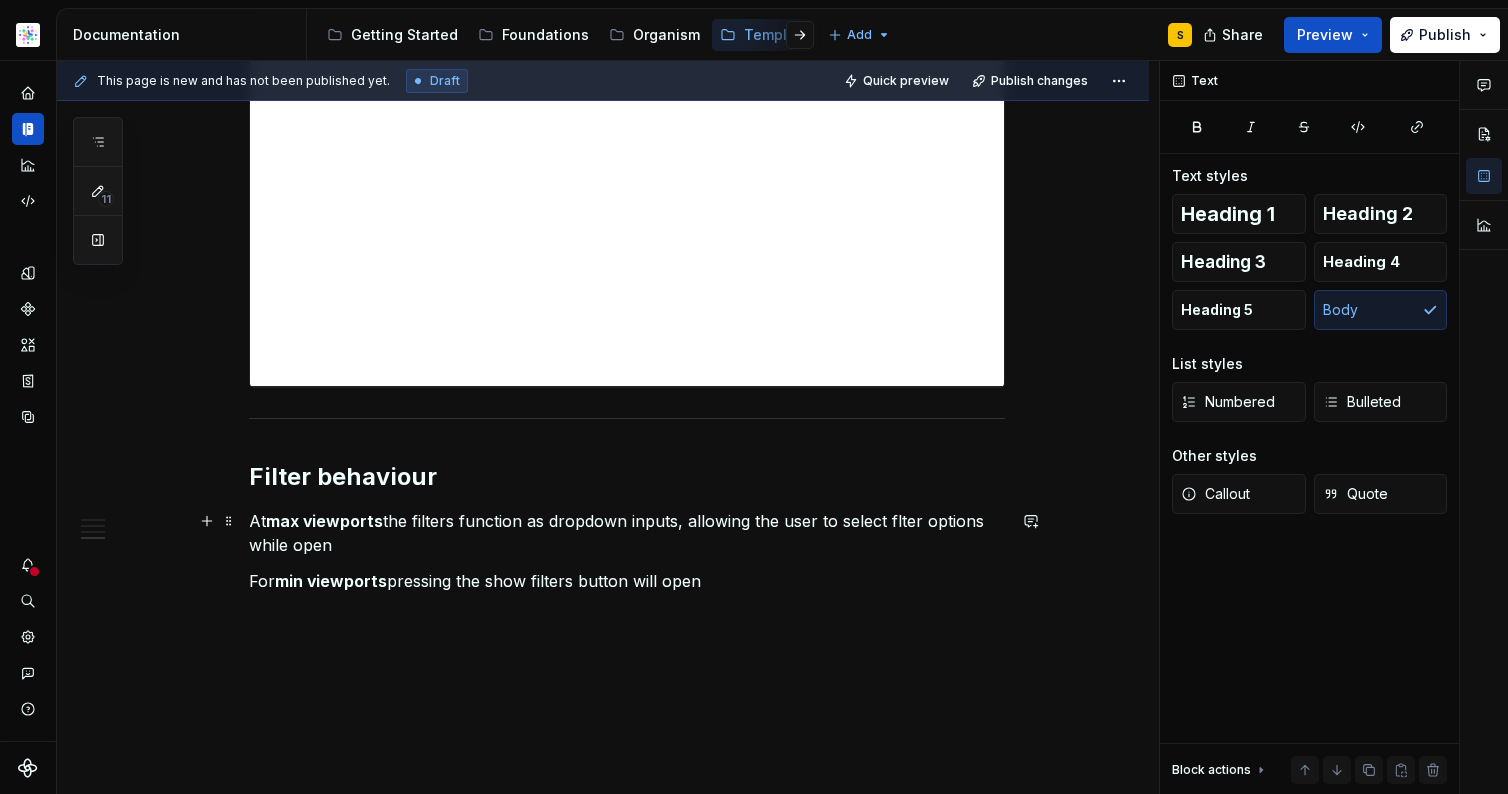 drag, startPoint x: 896, startPoint y: 524, endPoint x: 896, endPoint y: 543, distance: 19 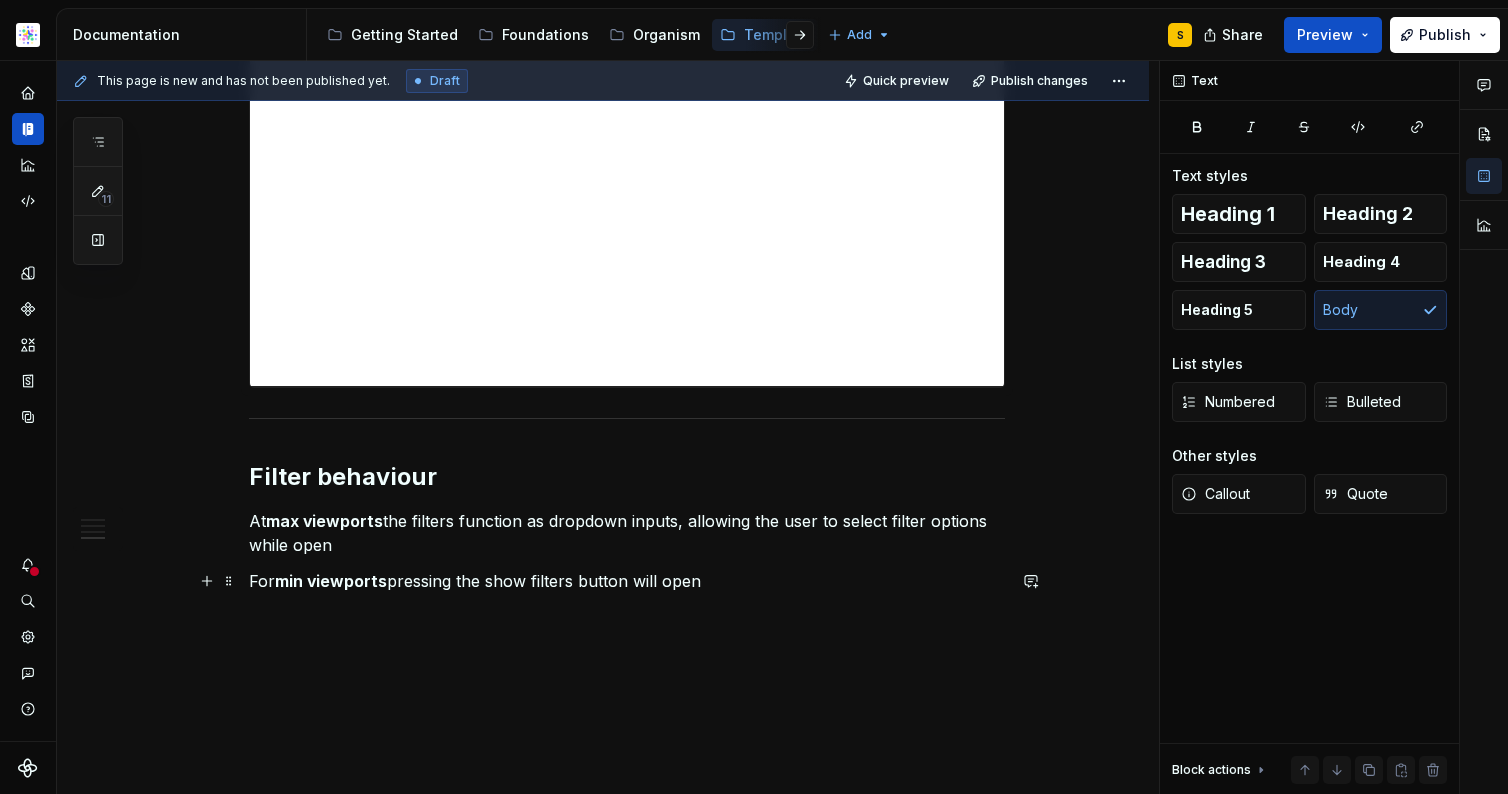 click on "For  min viewports  pressing the show filters button will open" at bounding box center [627, 581] 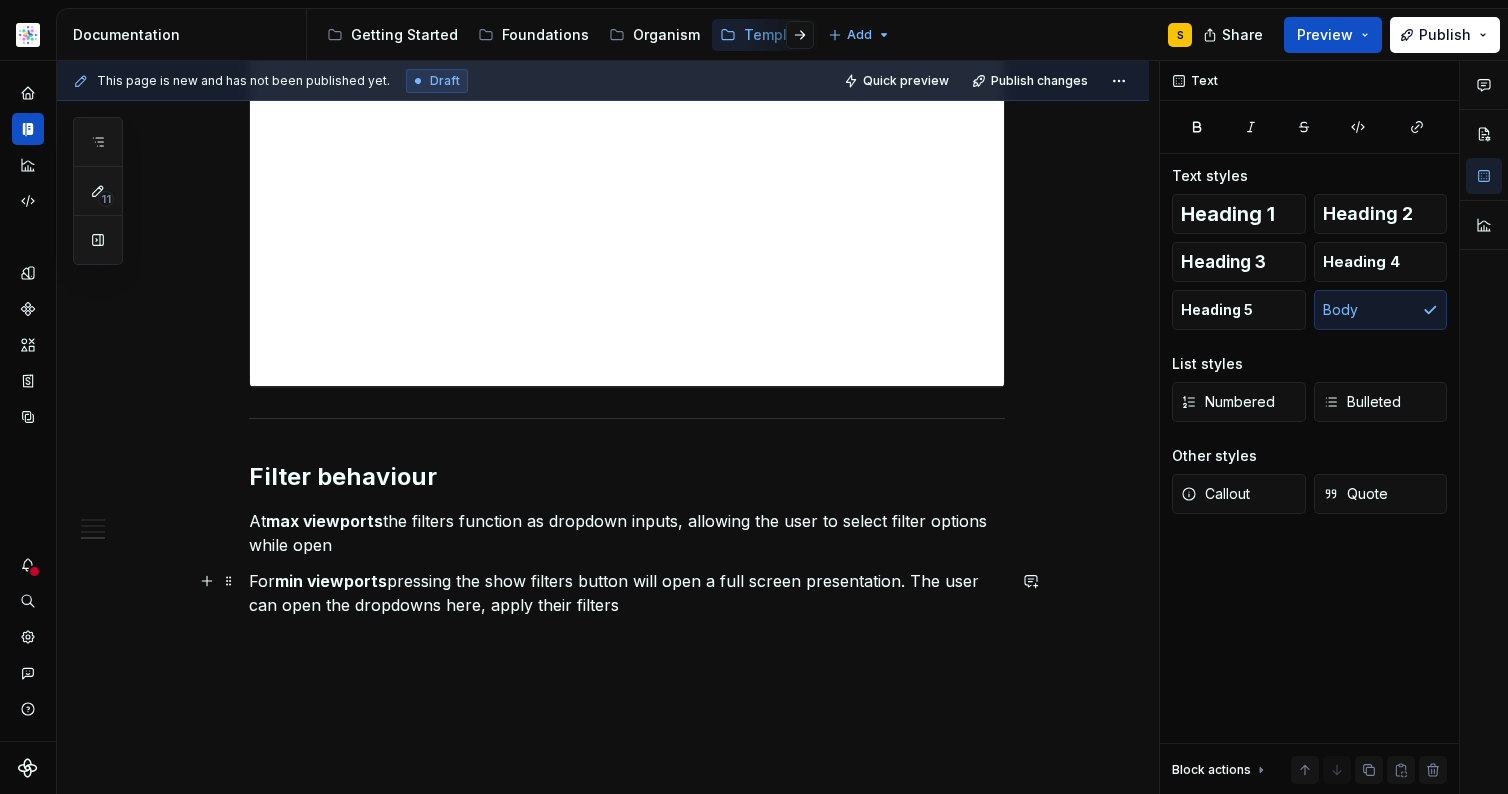 click on "For  min viewports  pressing the show filters button will open a full screen presentation. The user can open the dropdowns here, apply their filters" at bounding box center [627, 593] 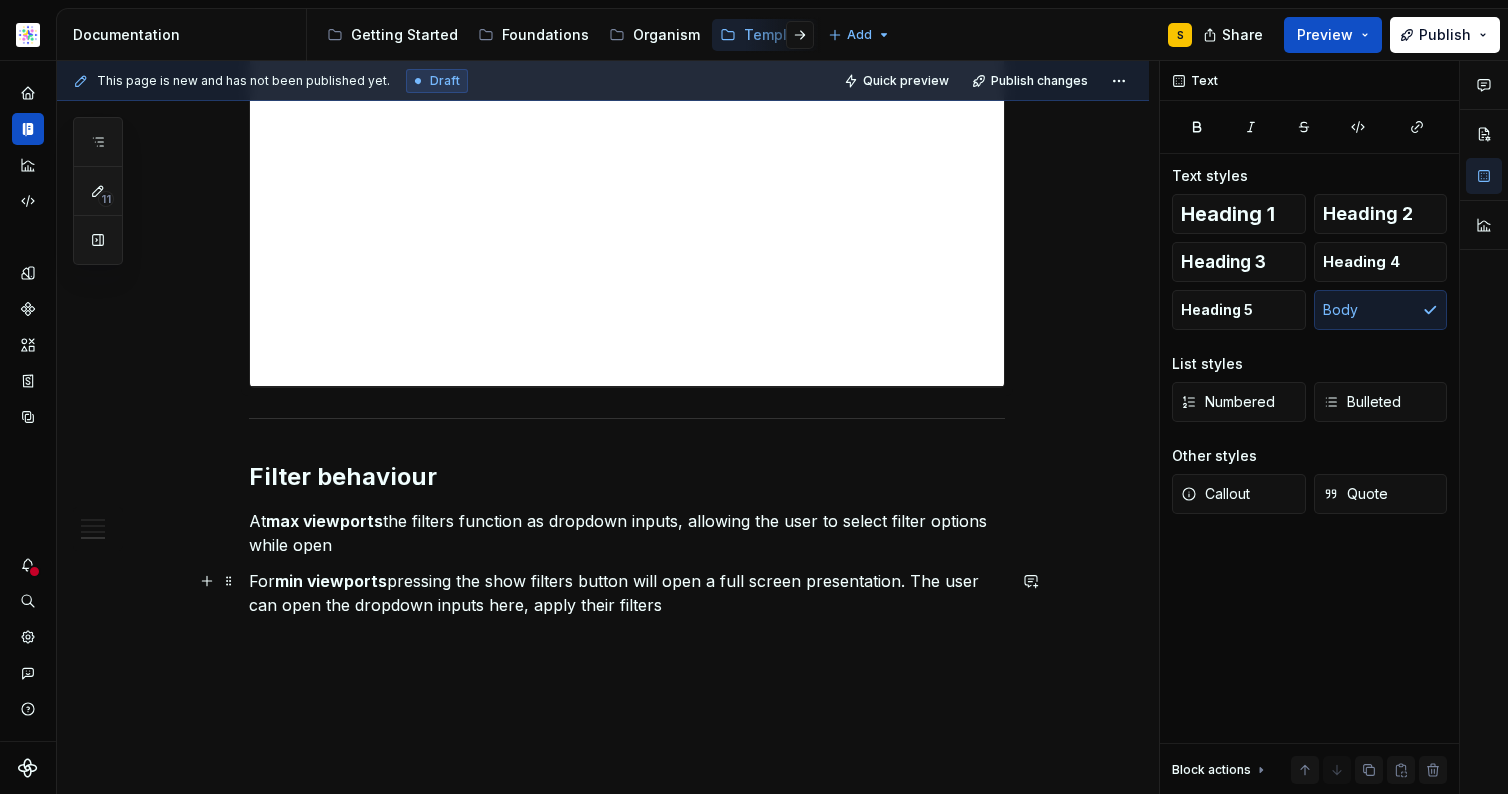 click on "For  min viewports  pressing the show filters button will open a full screen presentation. The user can open the dropdown inputs here, apply their filters" at bounding box center [627, 593] 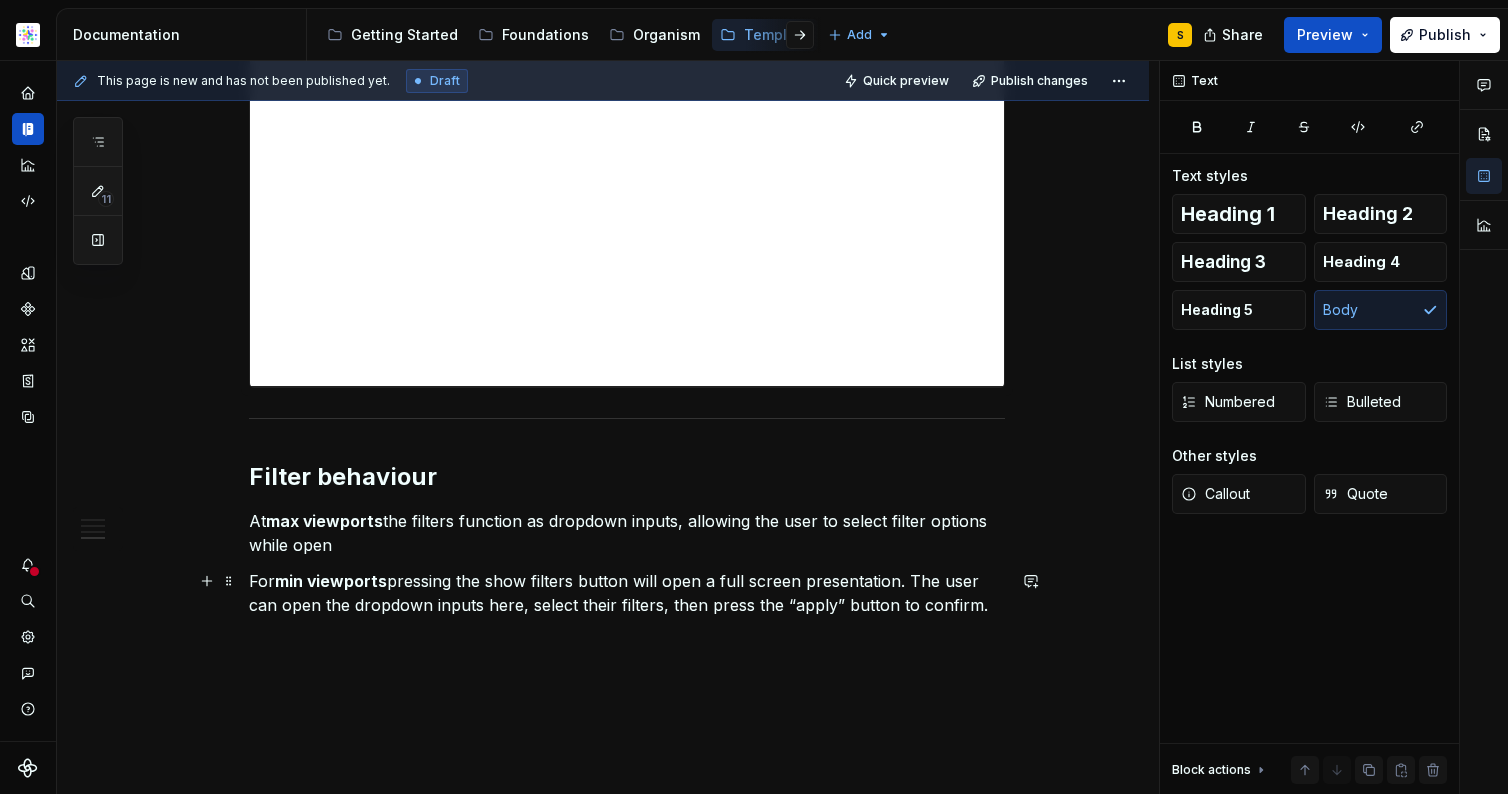 scroll, scrollTop: 904, scrollLeft: 0, axis: vertical 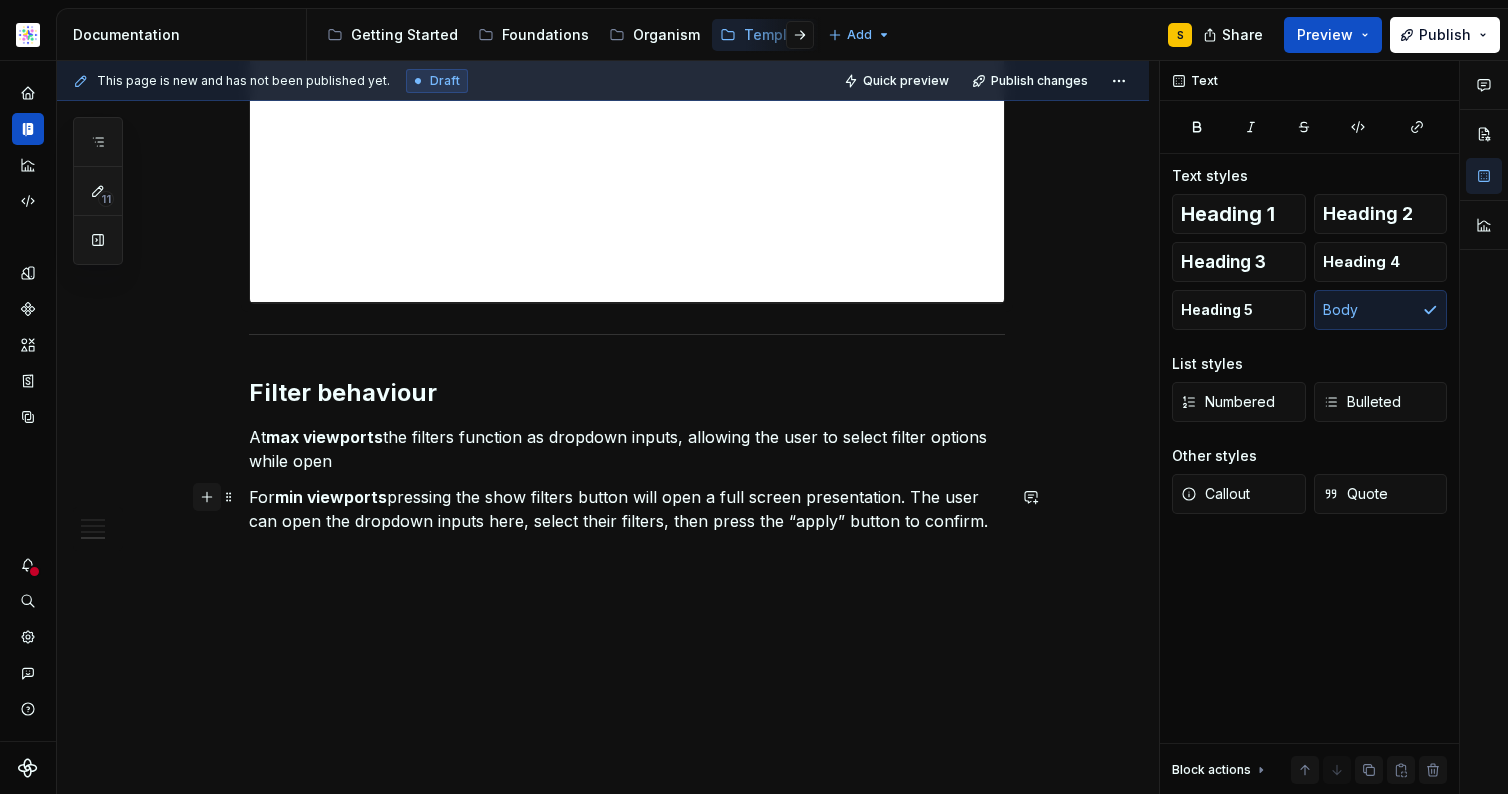 click at bounding box center [207, 497] 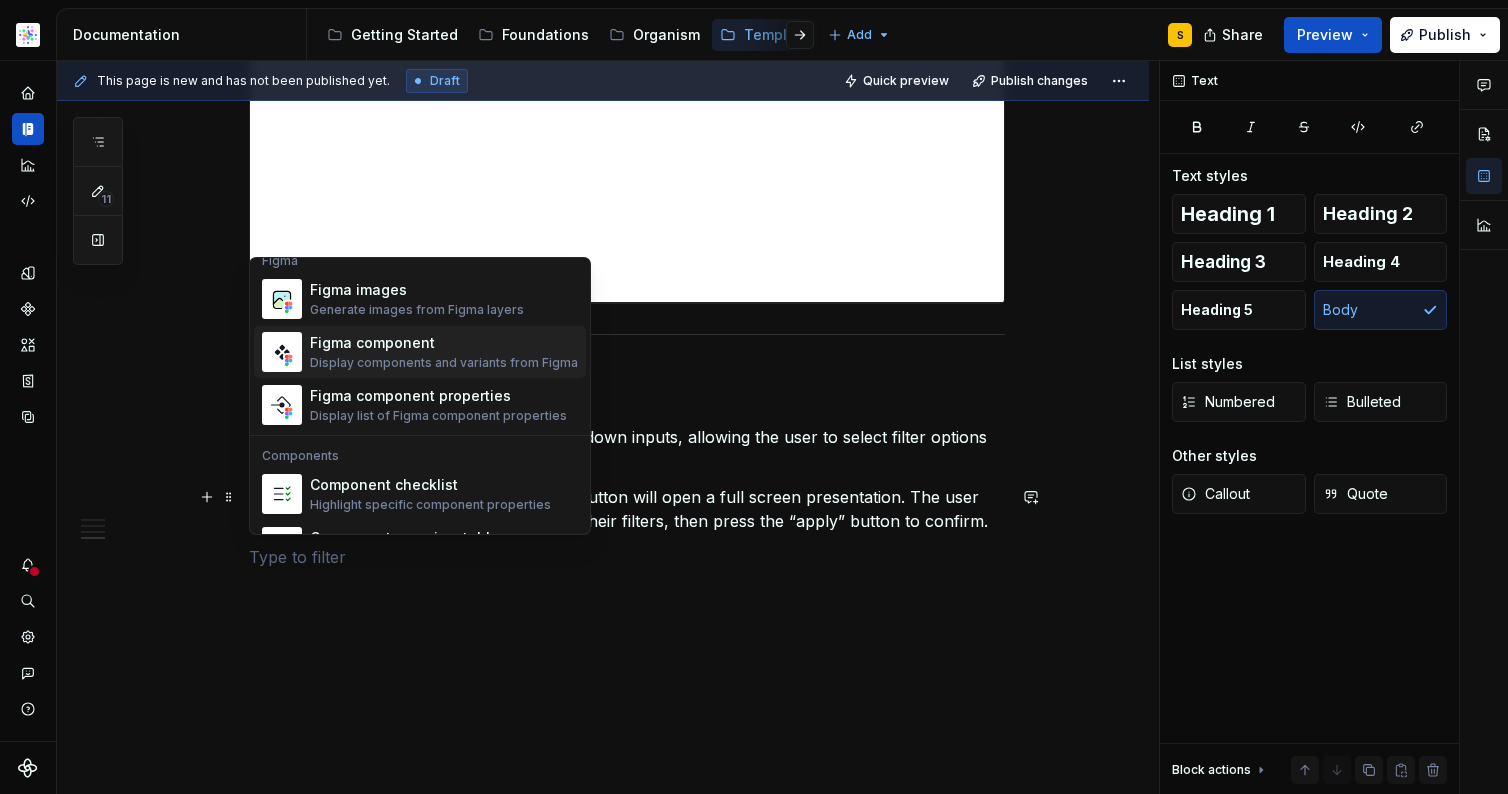 scroll, scrollTop: 1887, scrollLeft: 0, axis: vertical 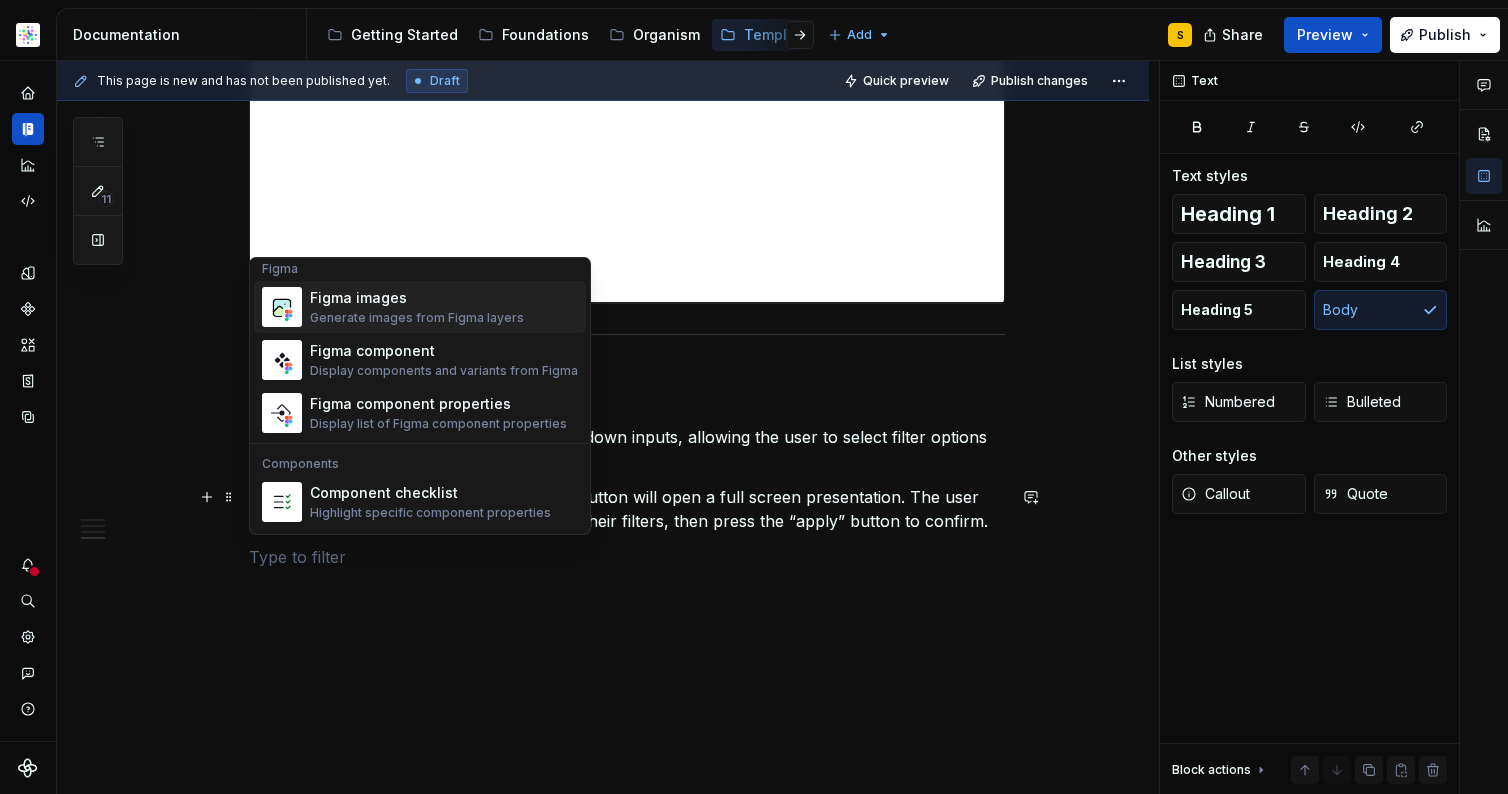 click on "Generate images from Figma layers" at bounding box center (417, 318) 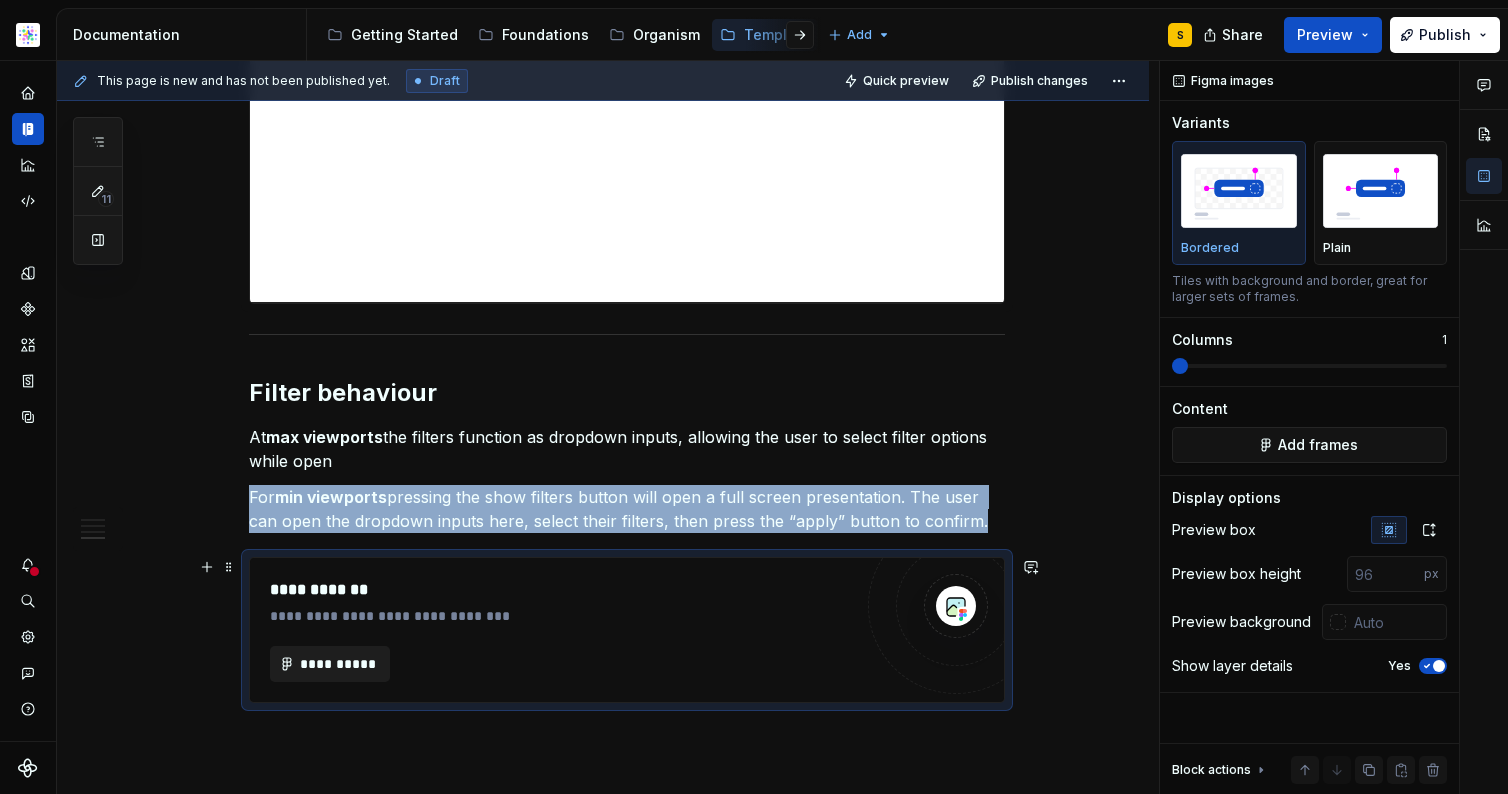 click on "**********" at bounding box center [338, 664] 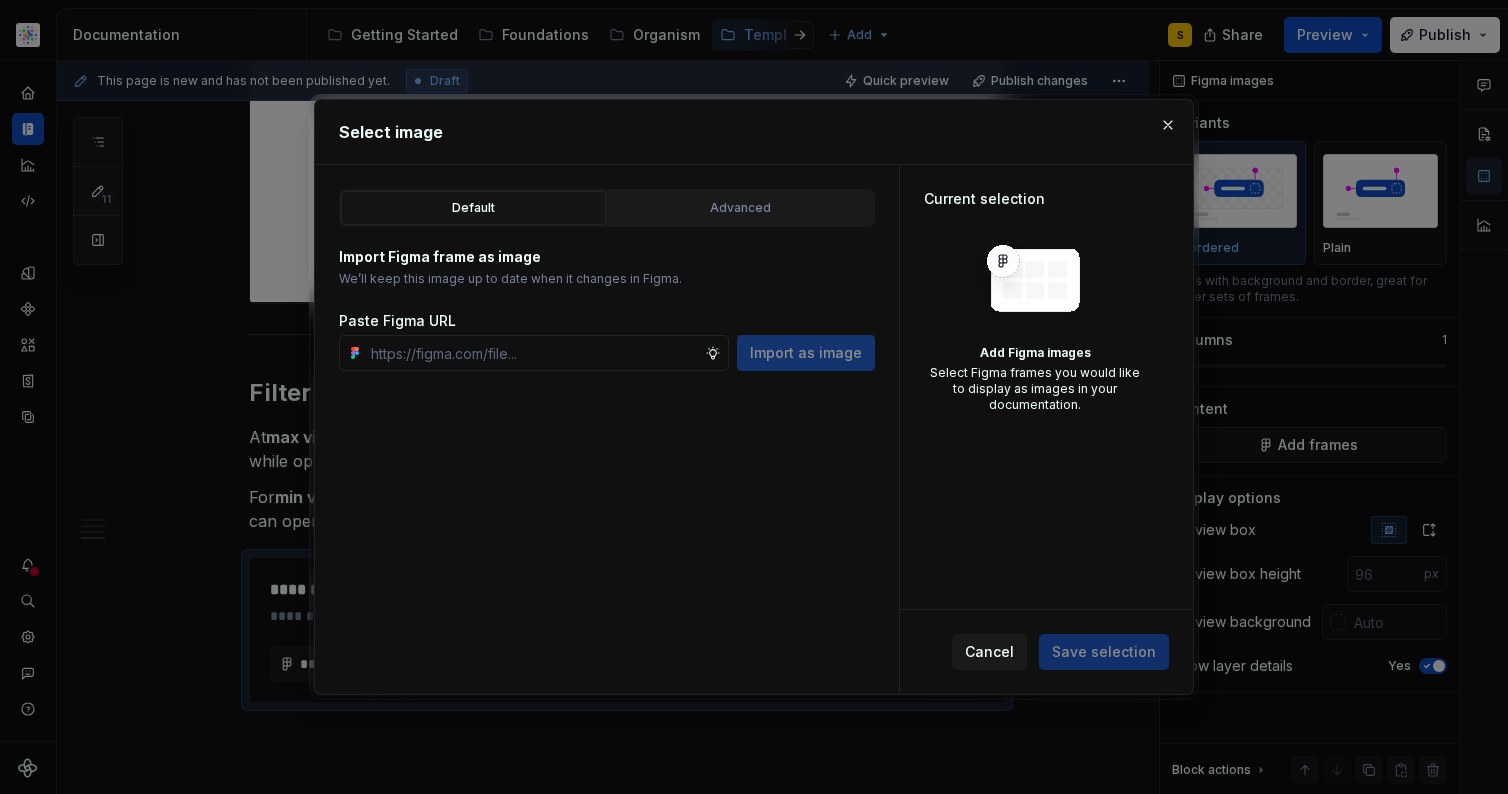 type on "*" 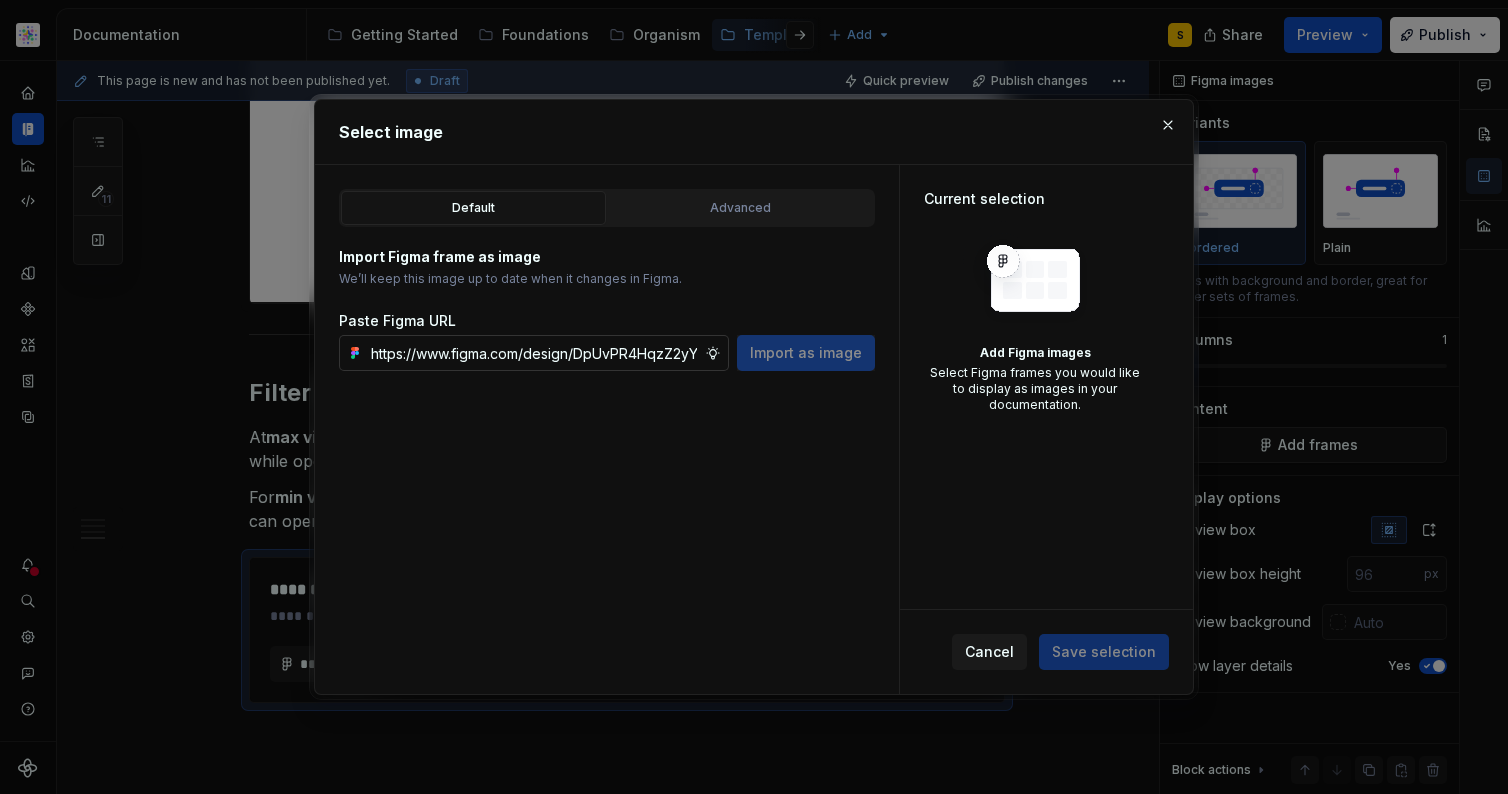 scroll, scrollTop: 0, scrollLeft: 661, axis: horizontal 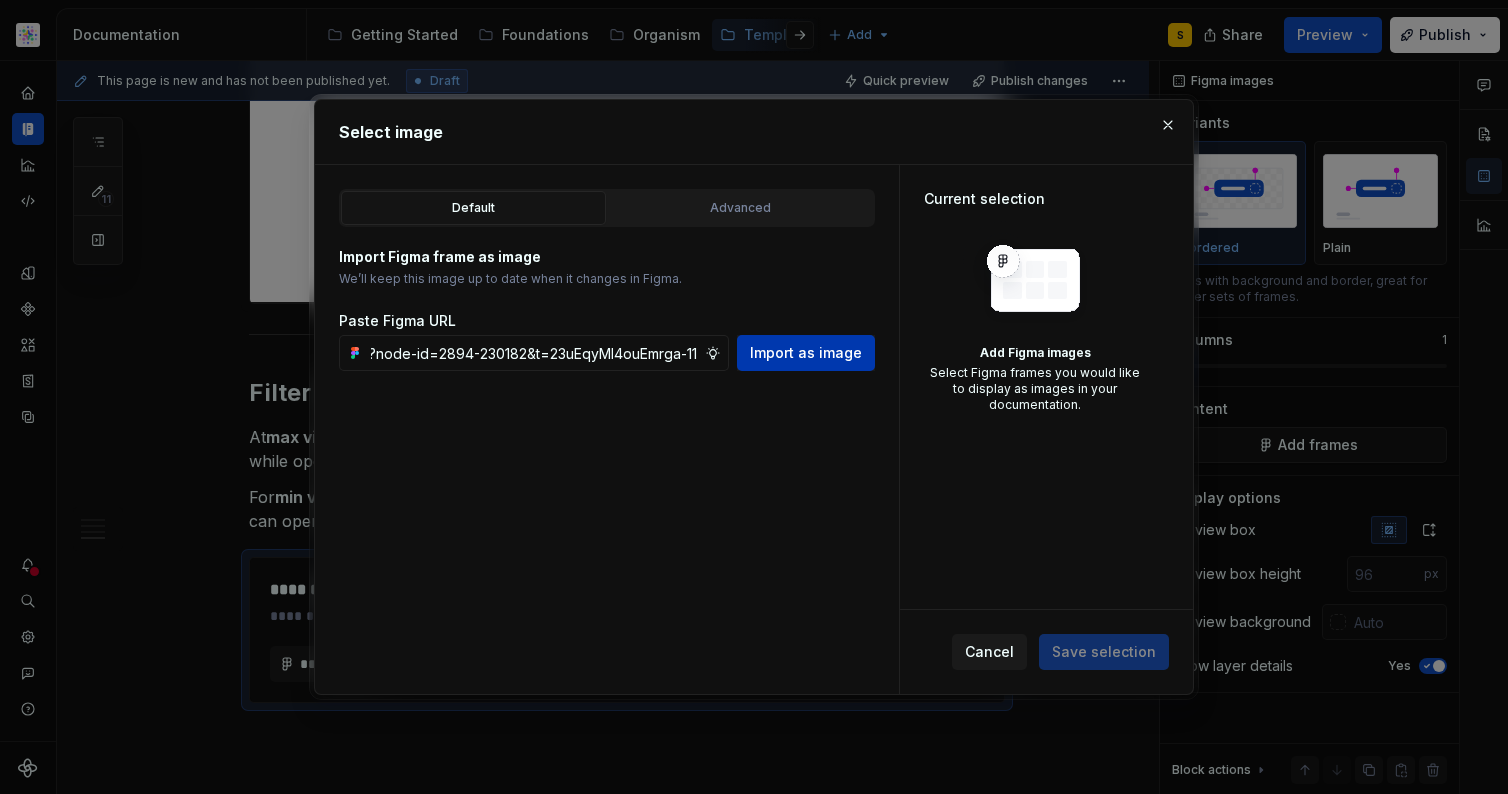 type on "https://www.figma.com/design/DpUvPR4HqzZ2yYNMlowkdN/Documentation-Template-HCP-Portal?node-id=2894-230182&t=23uEqyMl4ouEmrga-11" 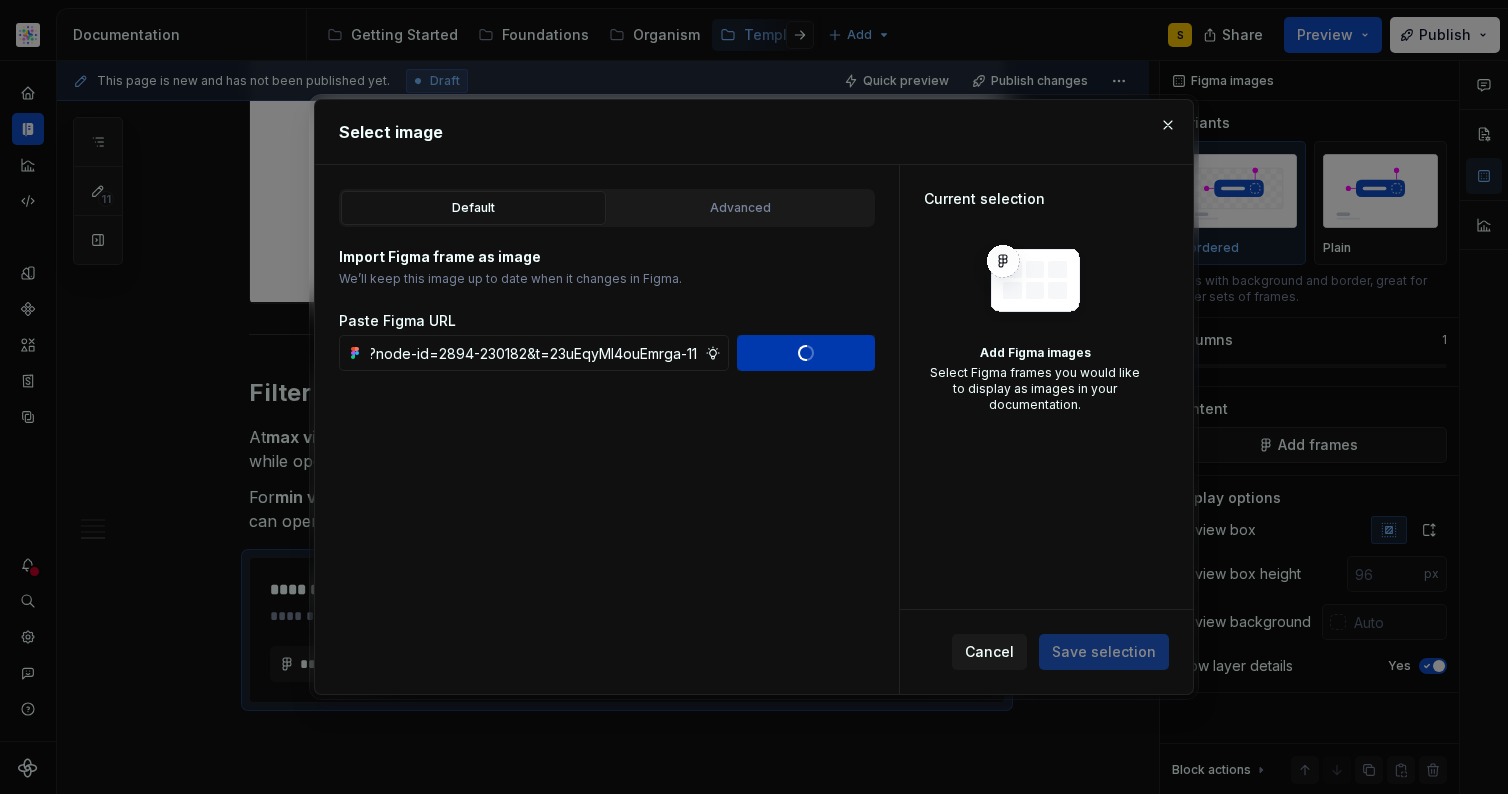 scroll, scrollTop: 0, scrollLeft: 0, axis: both 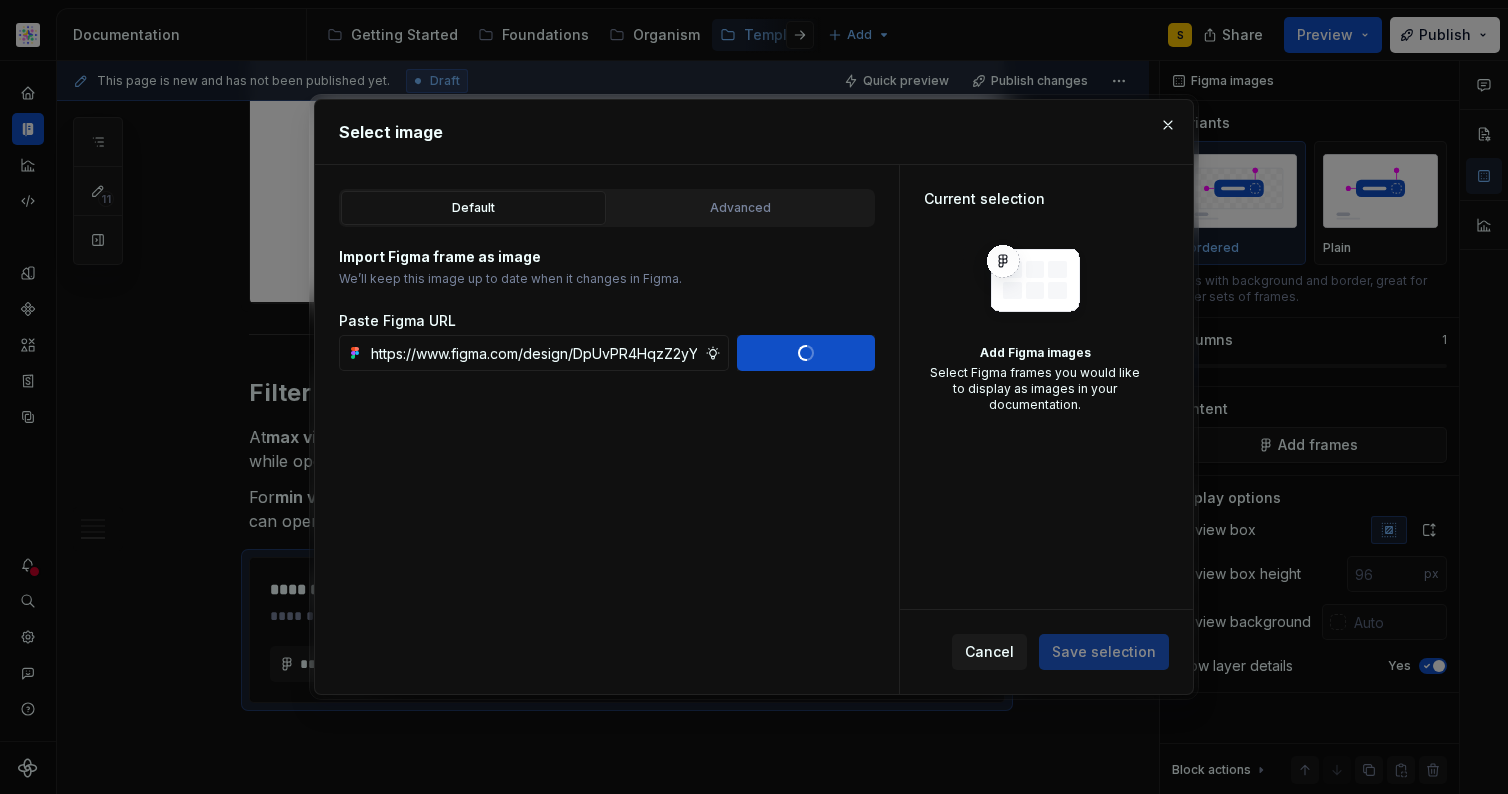 type 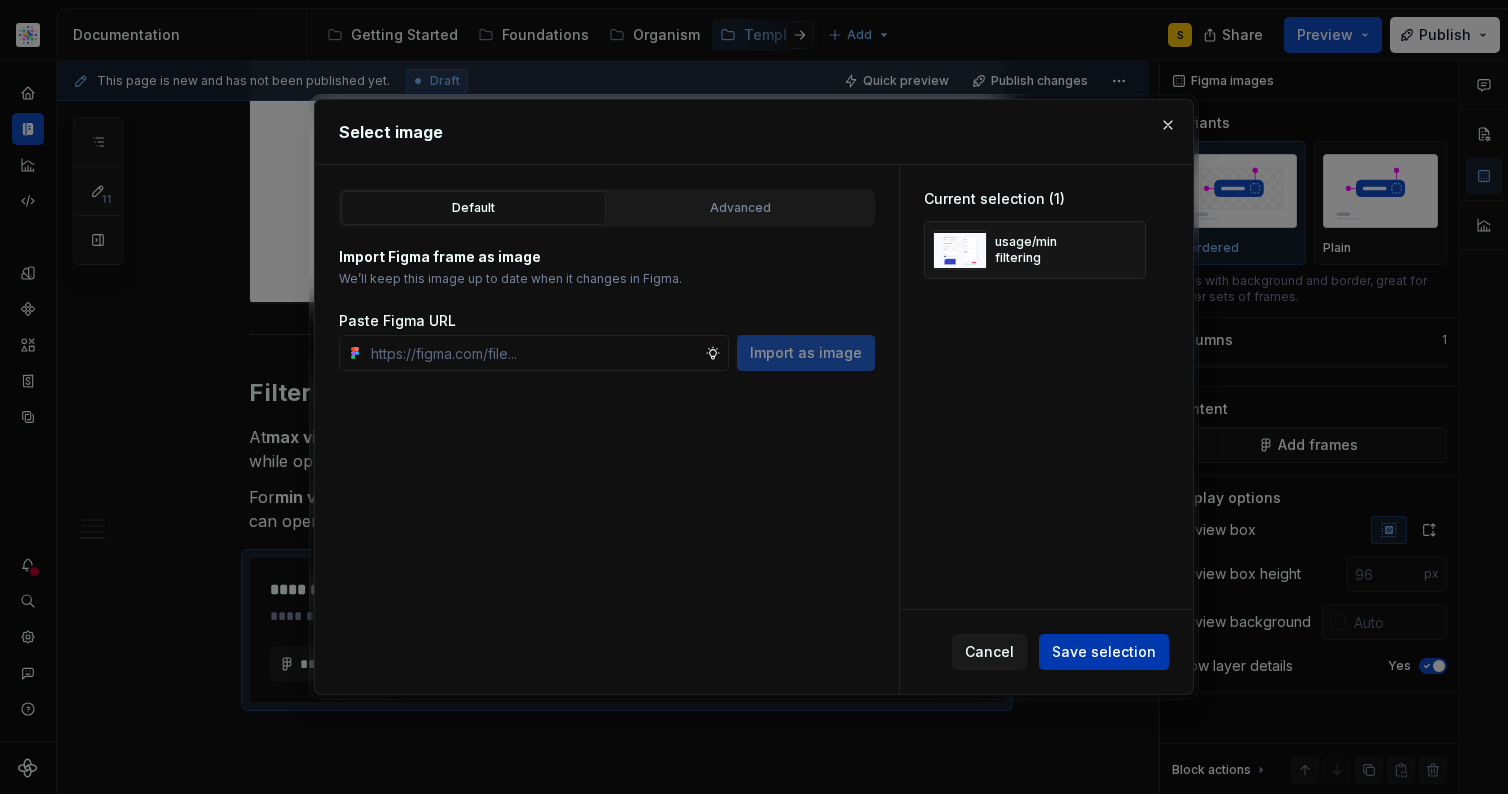 click on "Save selection" at bounding box center [1104, 652] 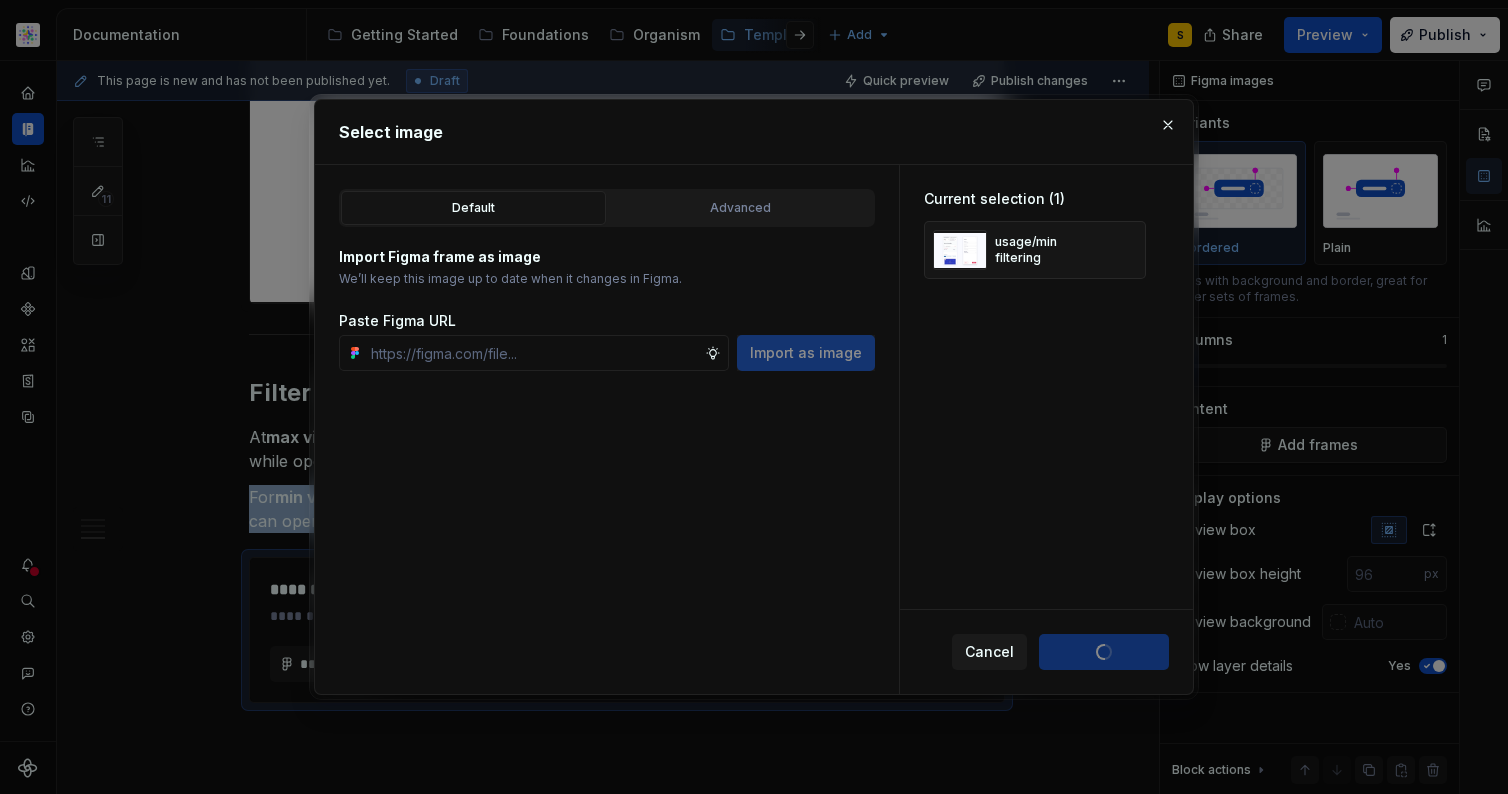 scroll, scrollTop: 1247, scrollLeft: 0, axis: vertical 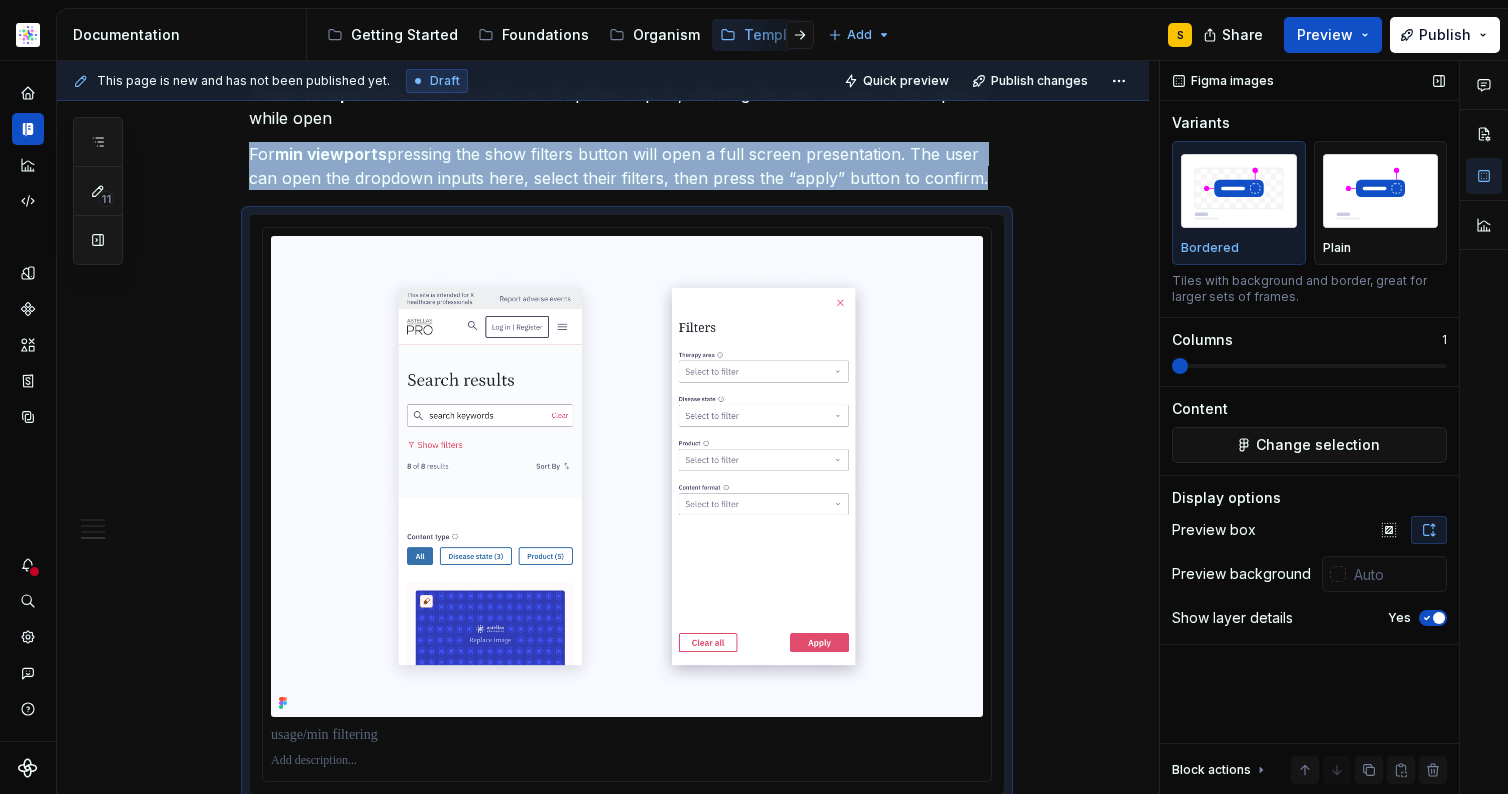 click at bounding box center (1439, 618) 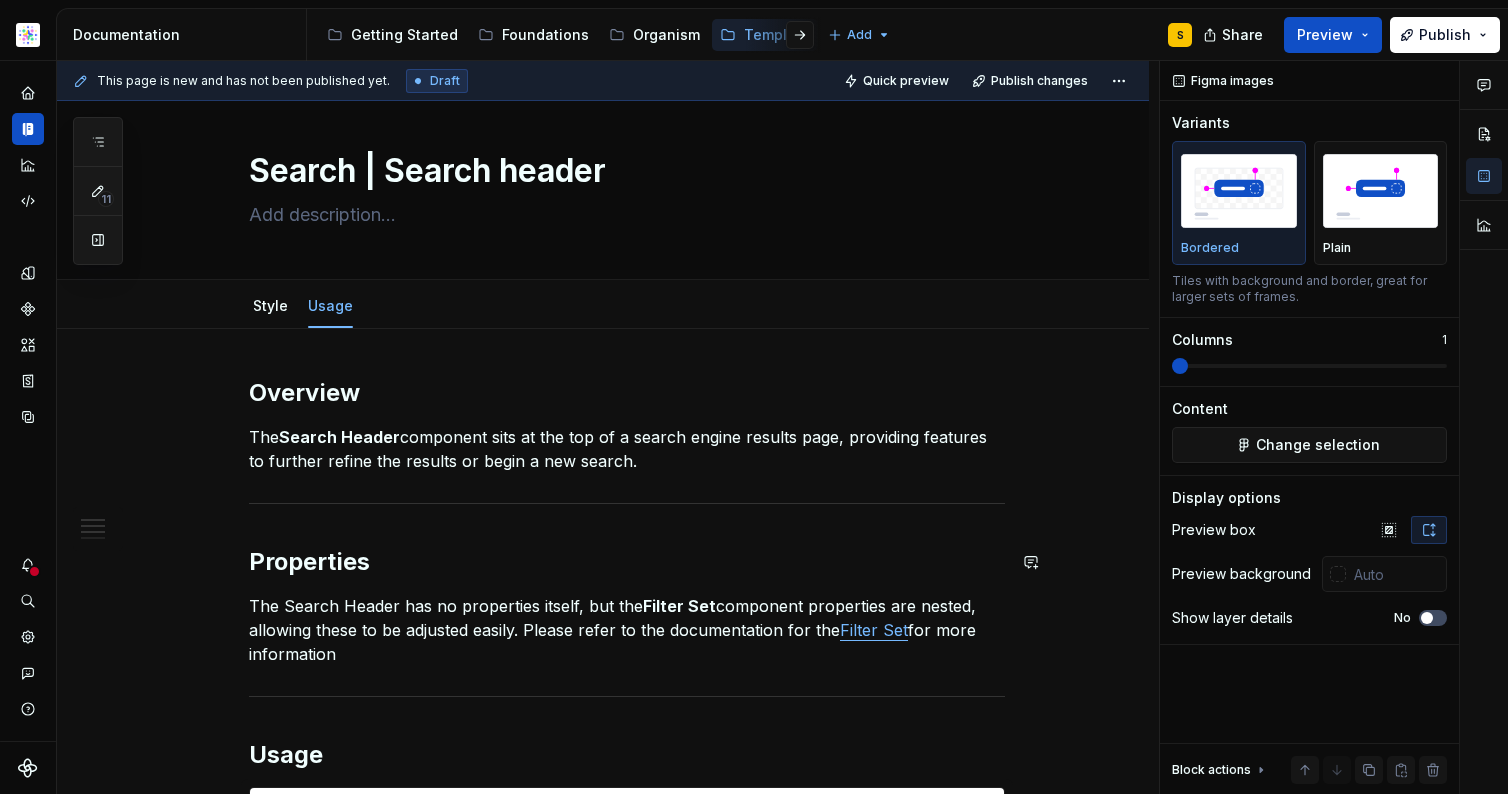 scroll, scrollTop: 0, scrollLeft: 0, axis: both 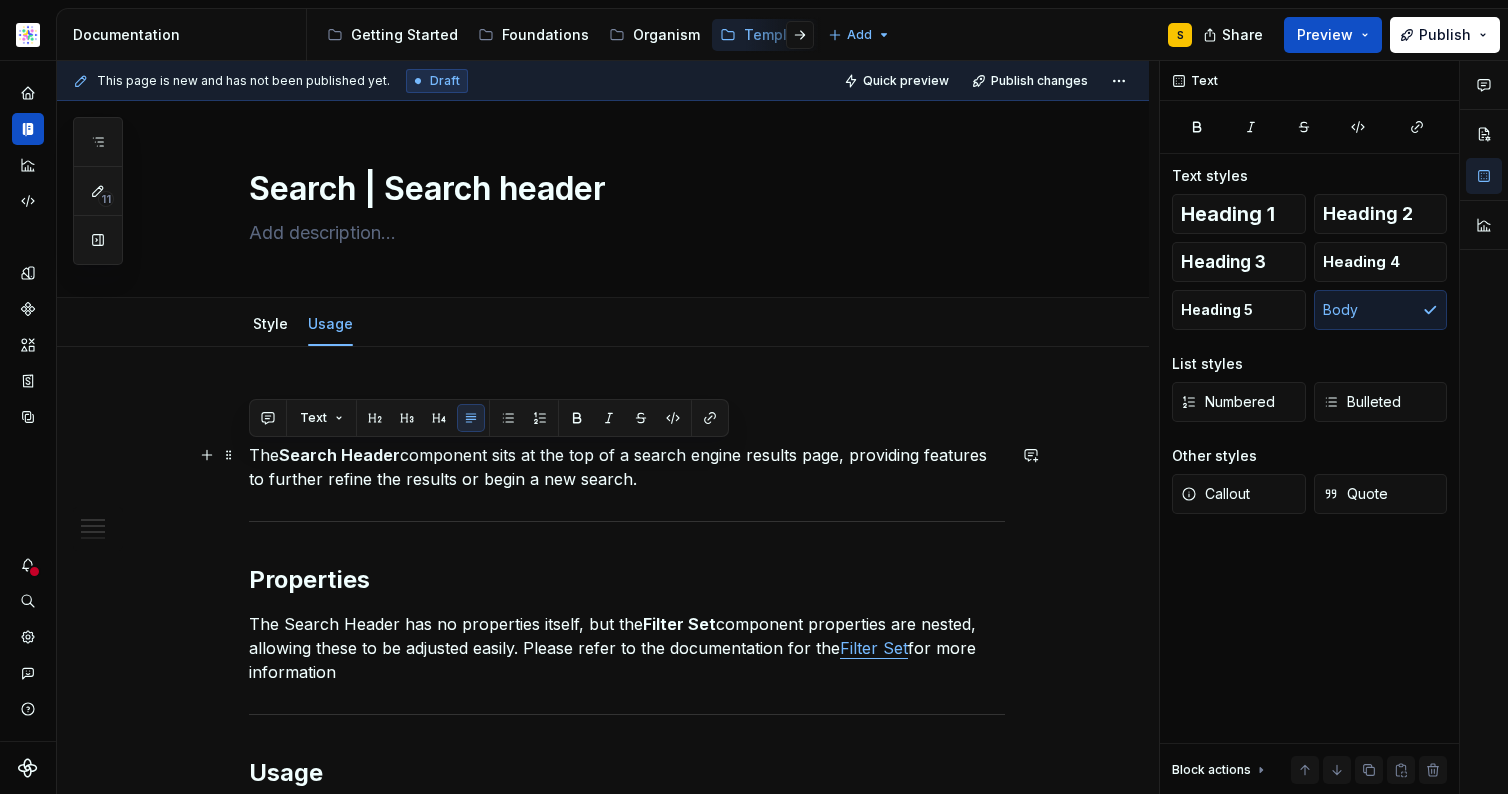 drag, startPoint x: 632, startPoint y: 479, endPoint x: 250, endPoint y: 452, distance: 382.953 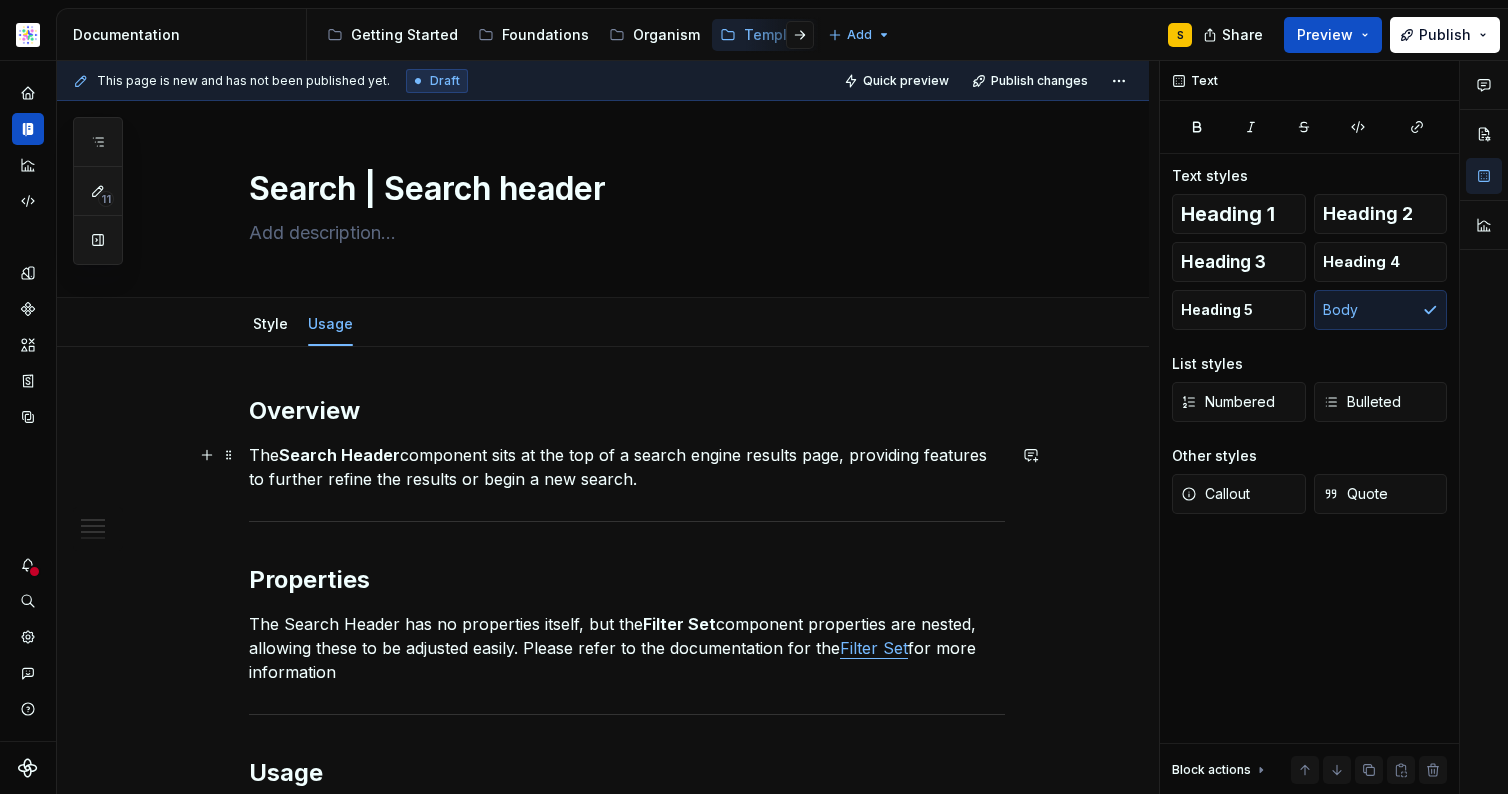 click on "The  Search Header  component sits at the top of a search engine results page, providing features to further refine the results or begin a new search." at bounding box center (627, 467) 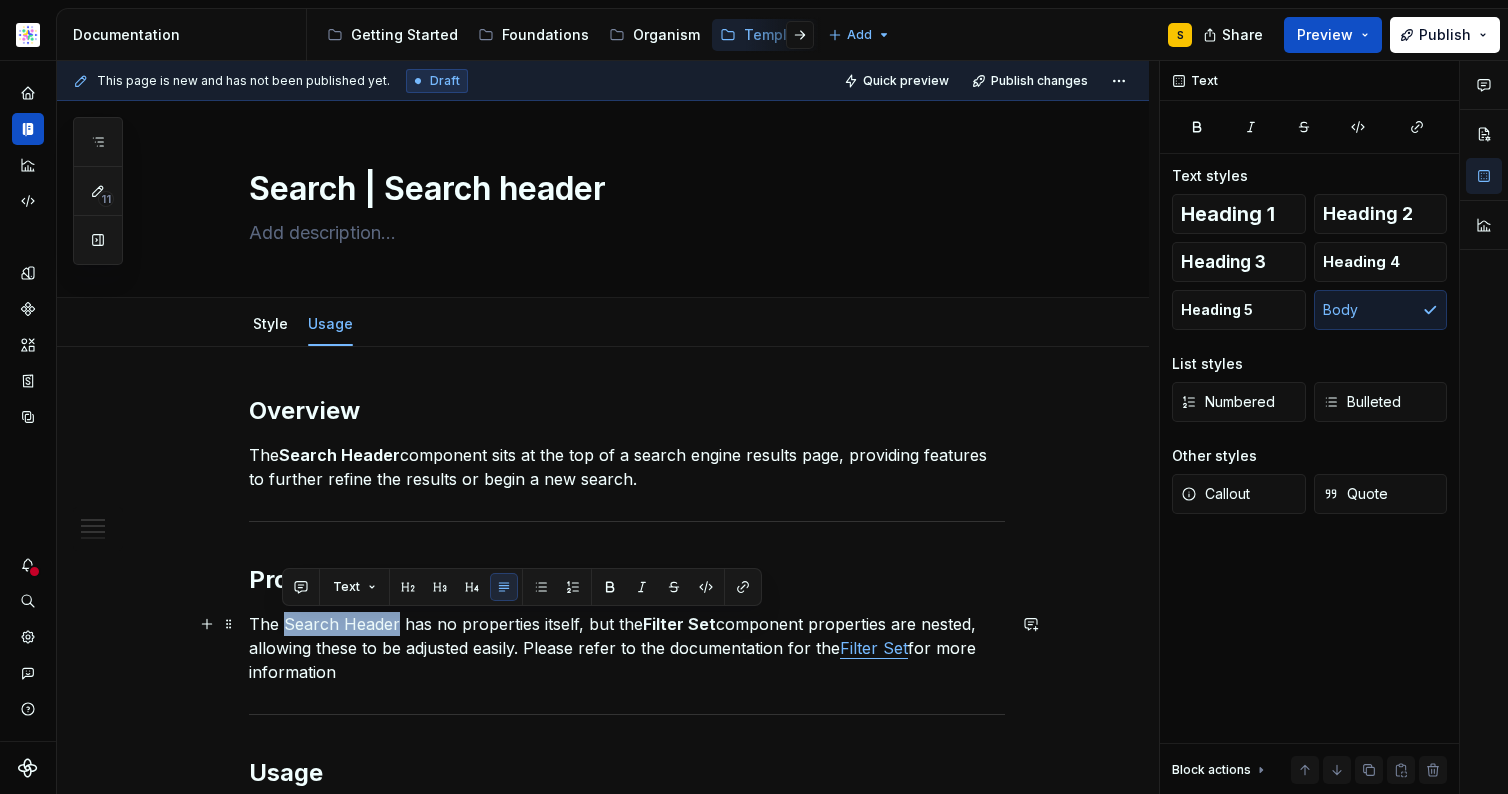 drag, startPoint x: 283, startPoint y: 621, endPoint x: 394, endPoint y: 618, distance: 111.040535 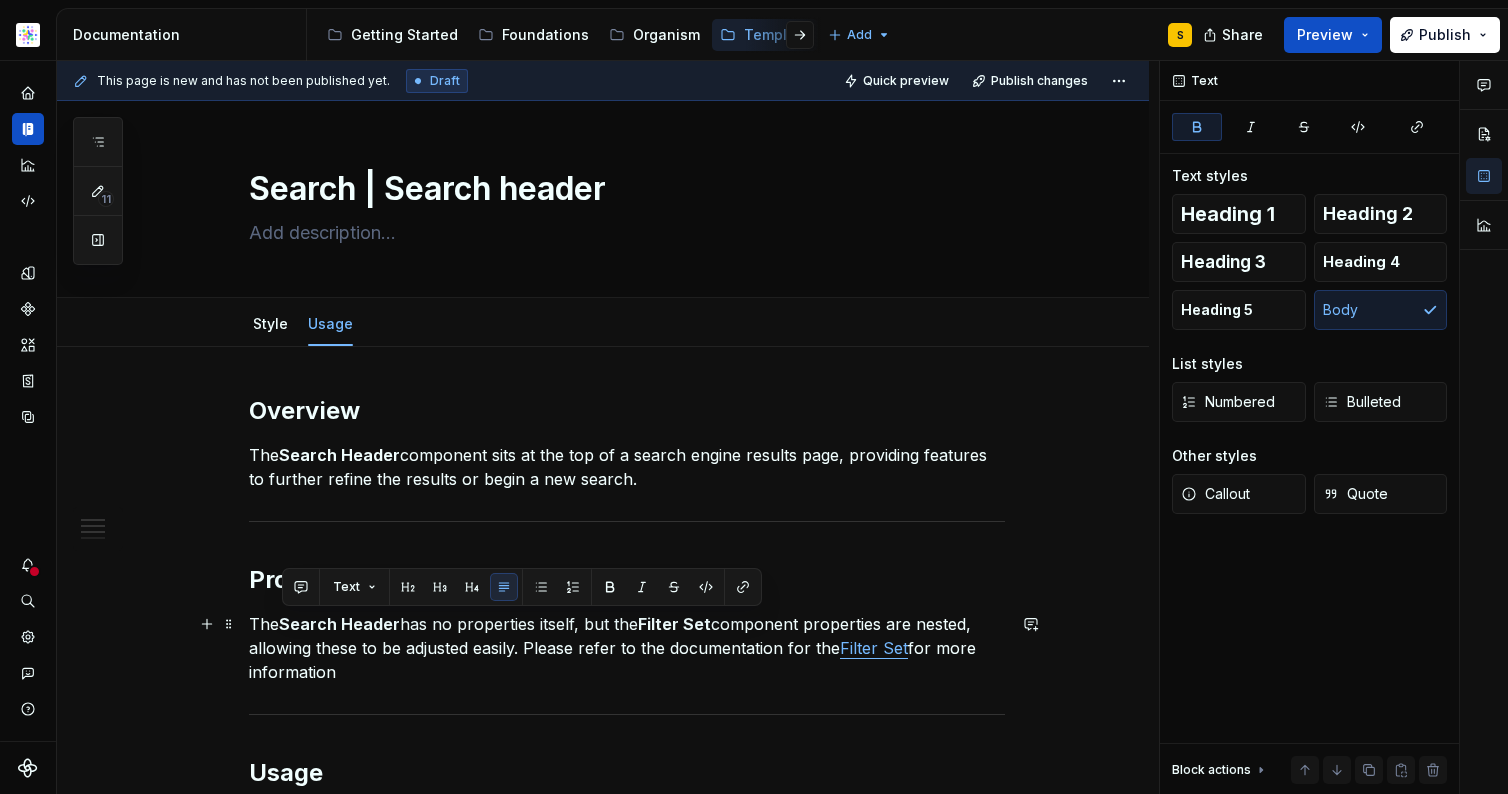 click on "The  Search Header  has no properties itself, but the  Filter Set  component properties are nested, allowing these to be adjusted easily. Please refer to the documentation for the  Filter Set  for more information" at bounding box center (627, 648) 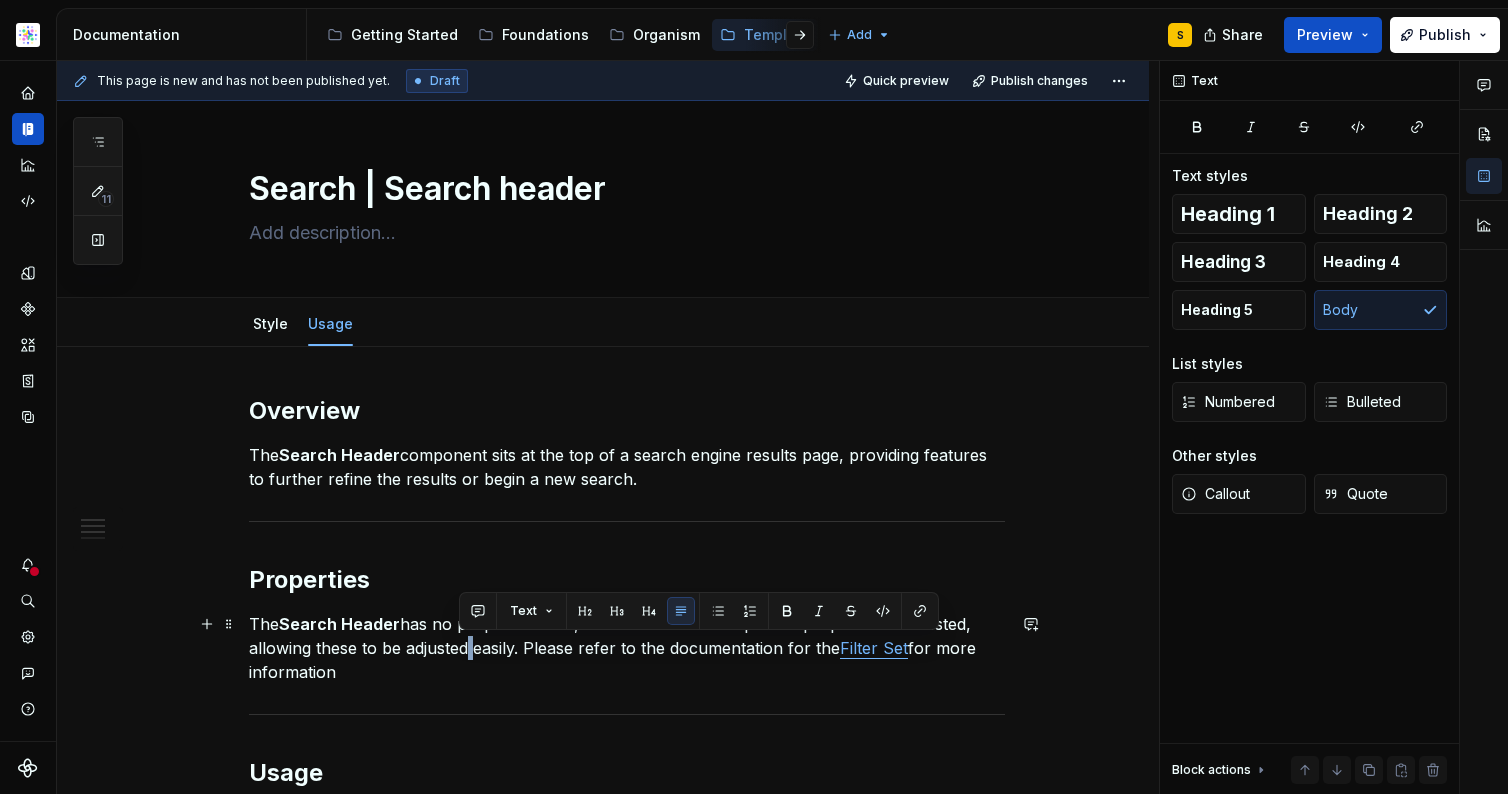 click on "The  Search Header  has no properties itself, but the  Filter Set  component properties are nested, allowing these to be adjusted easily. Please refer to the documentation for the  Filter Set  for more information" at bounding box center [627, 648] 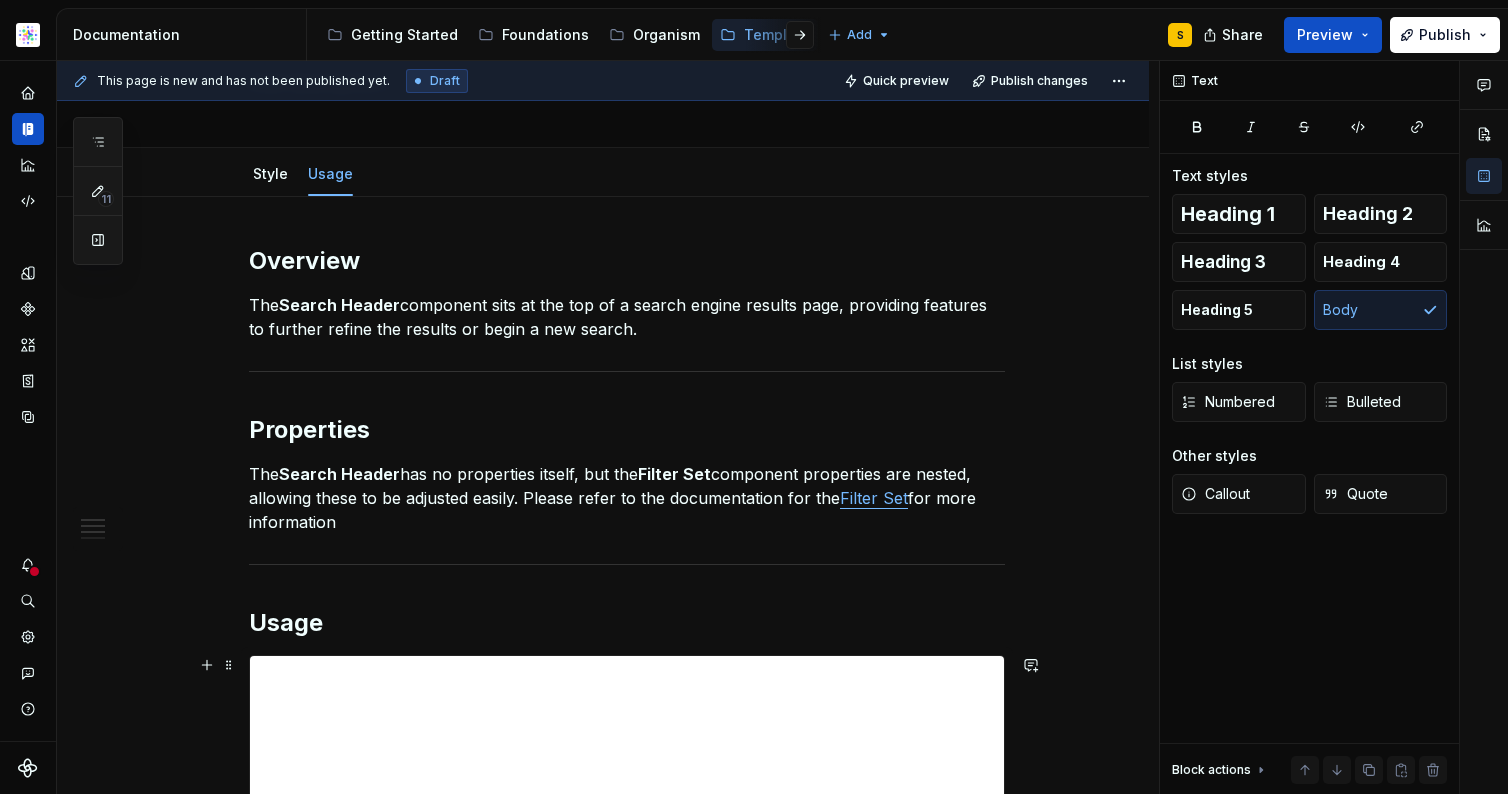 scroll, scrollTop: 160, scrollLeft: 0, axis: vertical 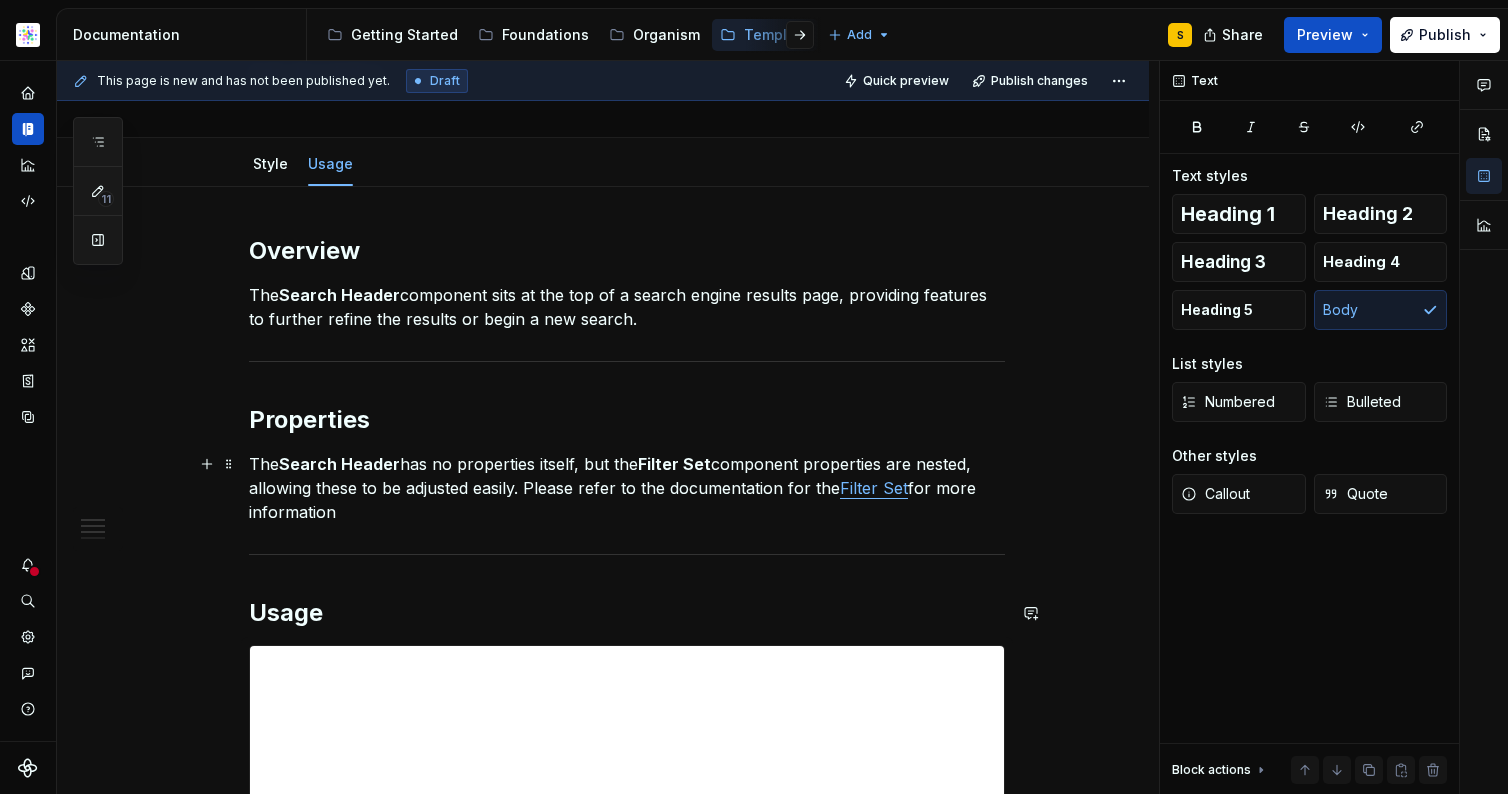 click on "The  Search Header  has no properties itself, but the  Filter Set  component properties are nested, allowing these to be adjusted easily. Please refer to the documentation for the  Filter Set  for more information" at bounding box center (627, 488) 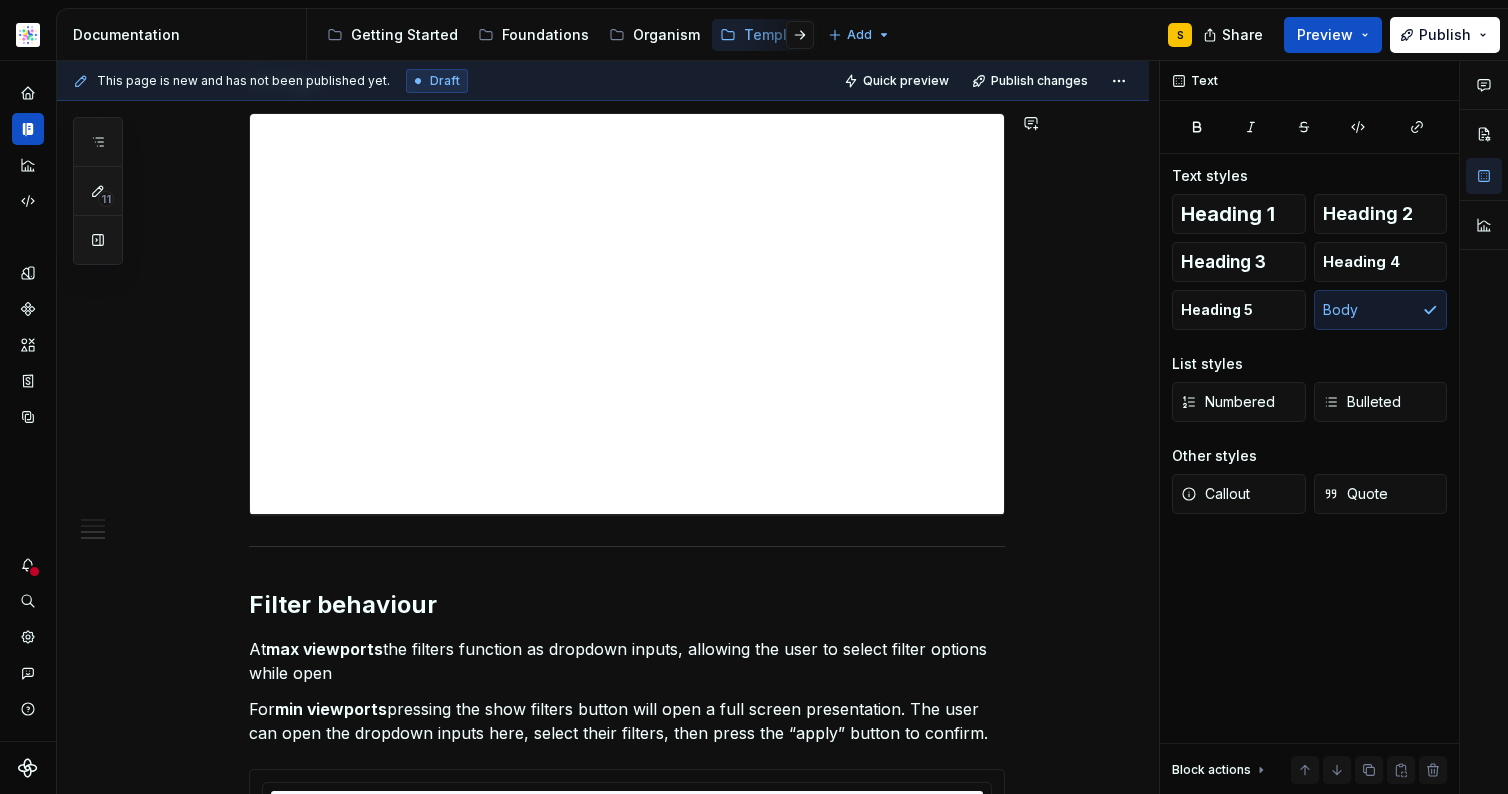 click at bounding box center (627, 546) 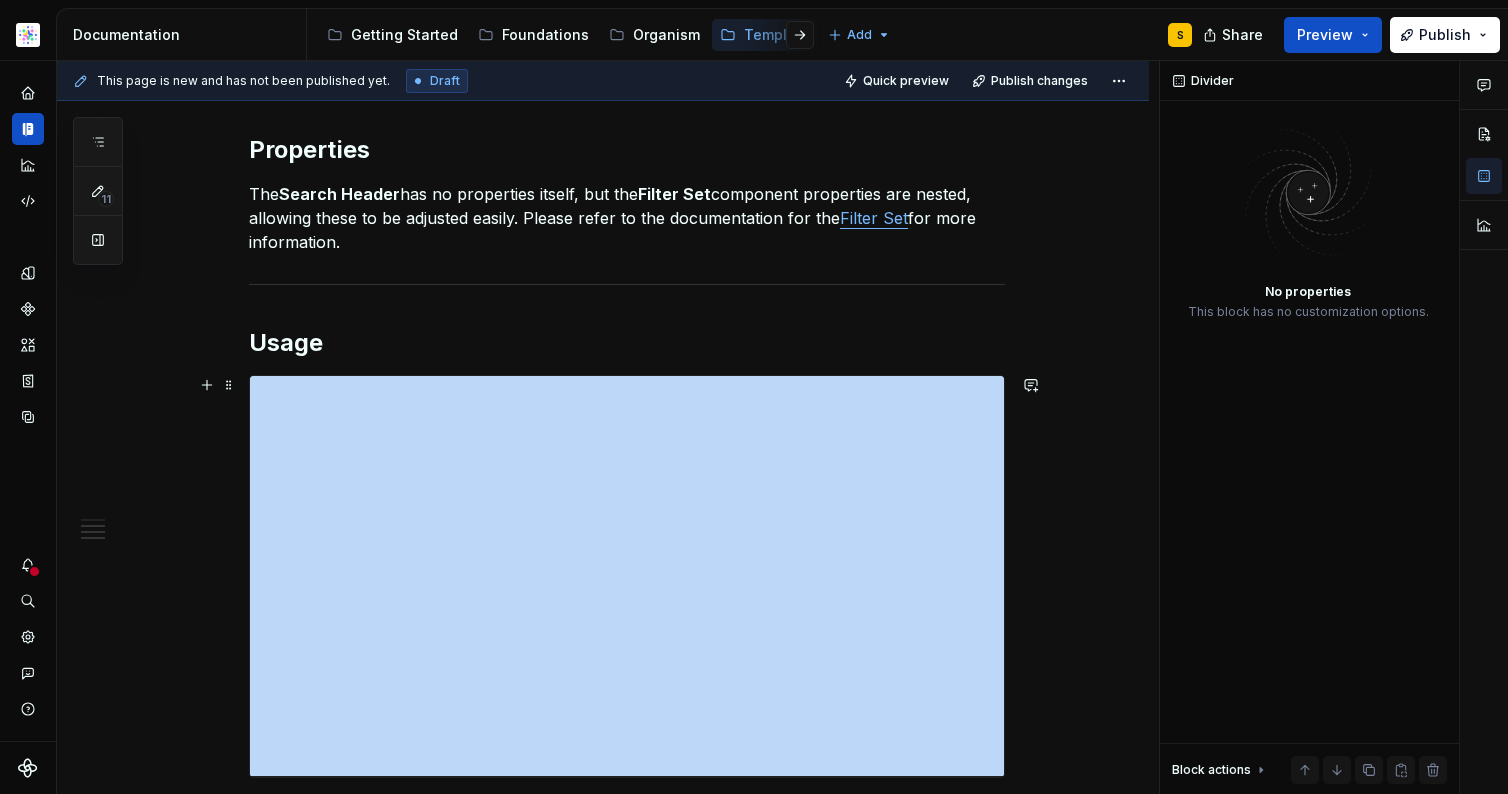 scroll, scrollTop: 400, scrollLeft: 0, axis: vertical 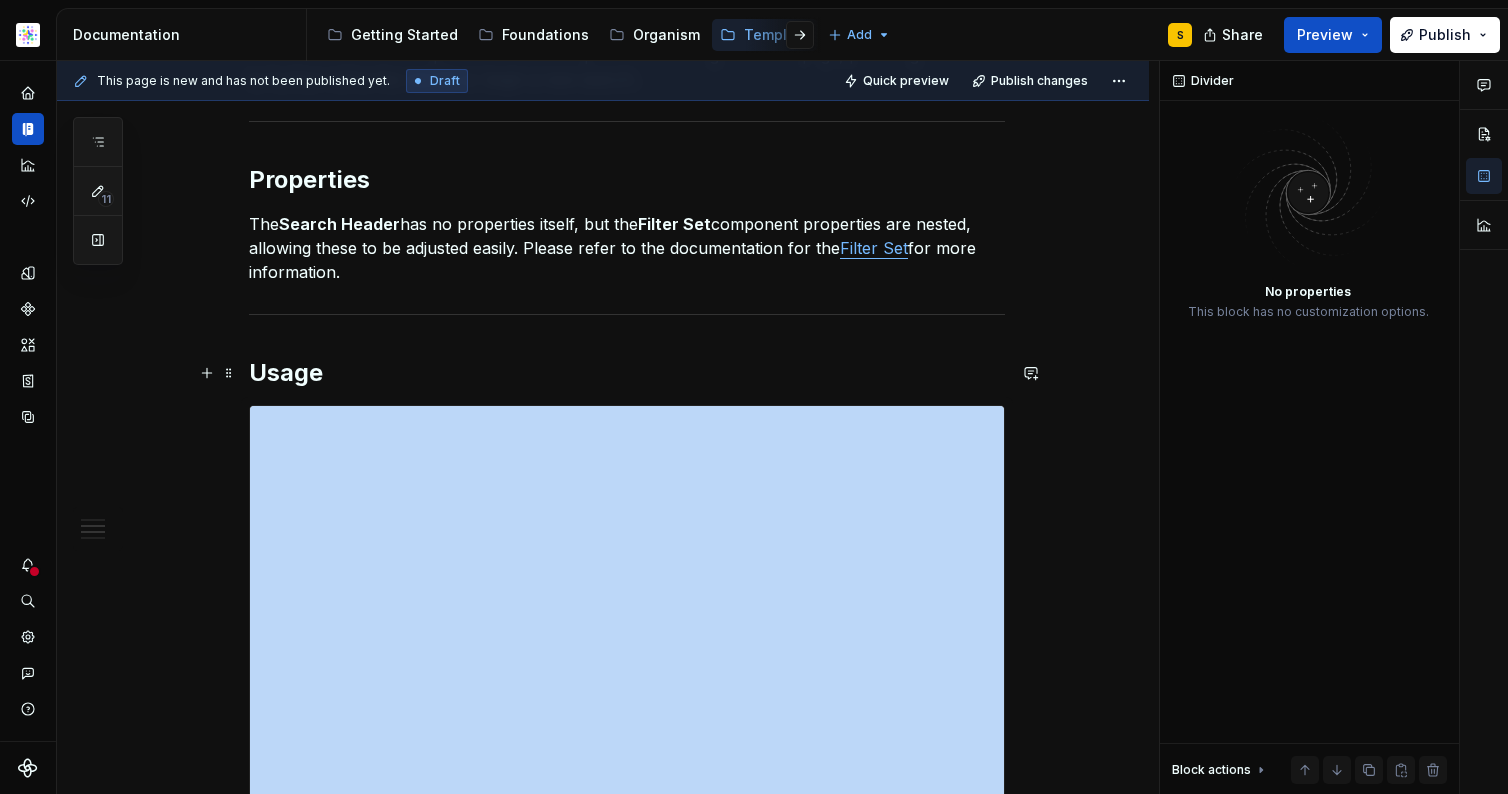 click on "Usage" at bounding box center (627, 373) 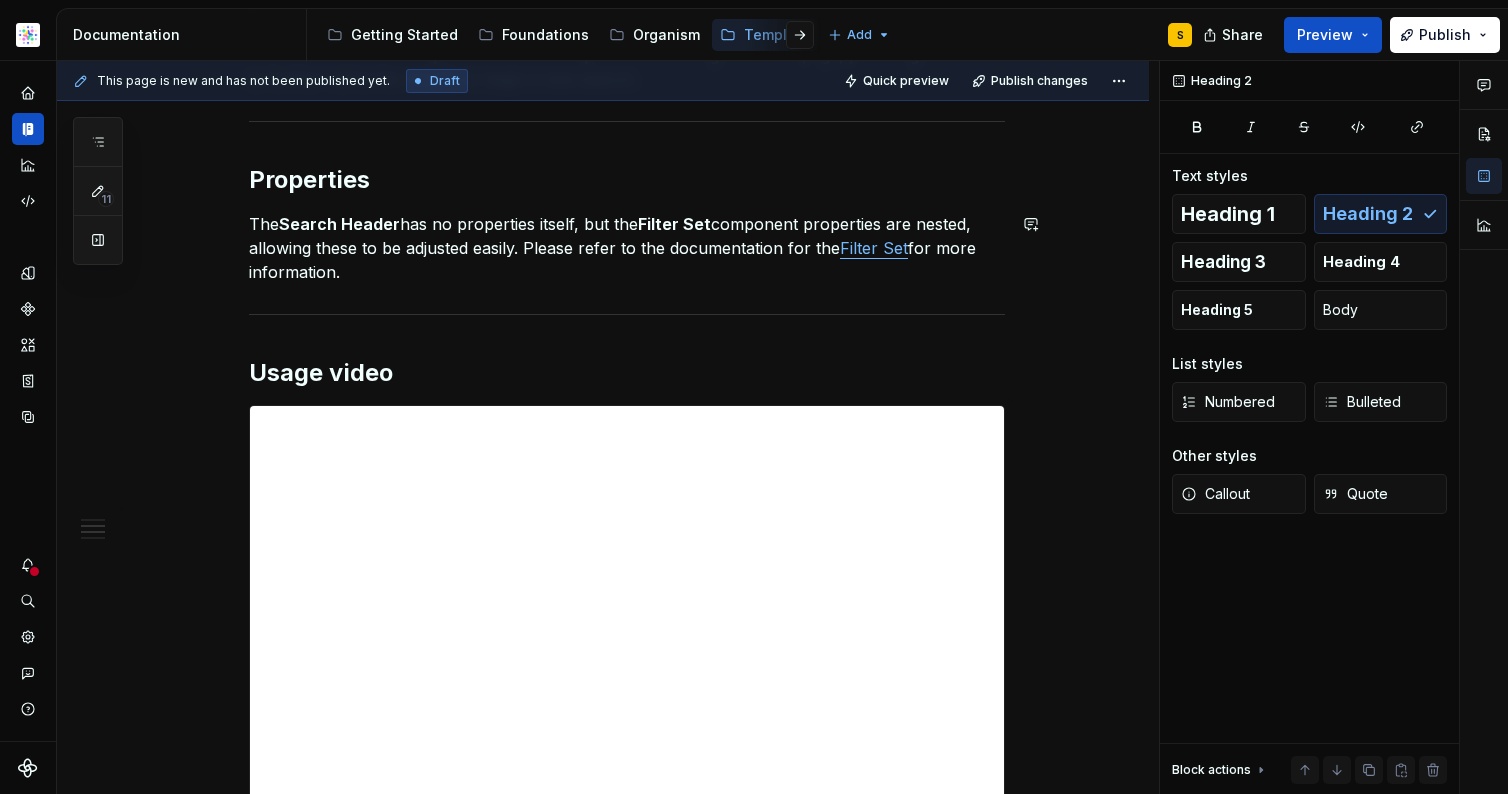 click on "Search Header" at bounding box center (339, 224) 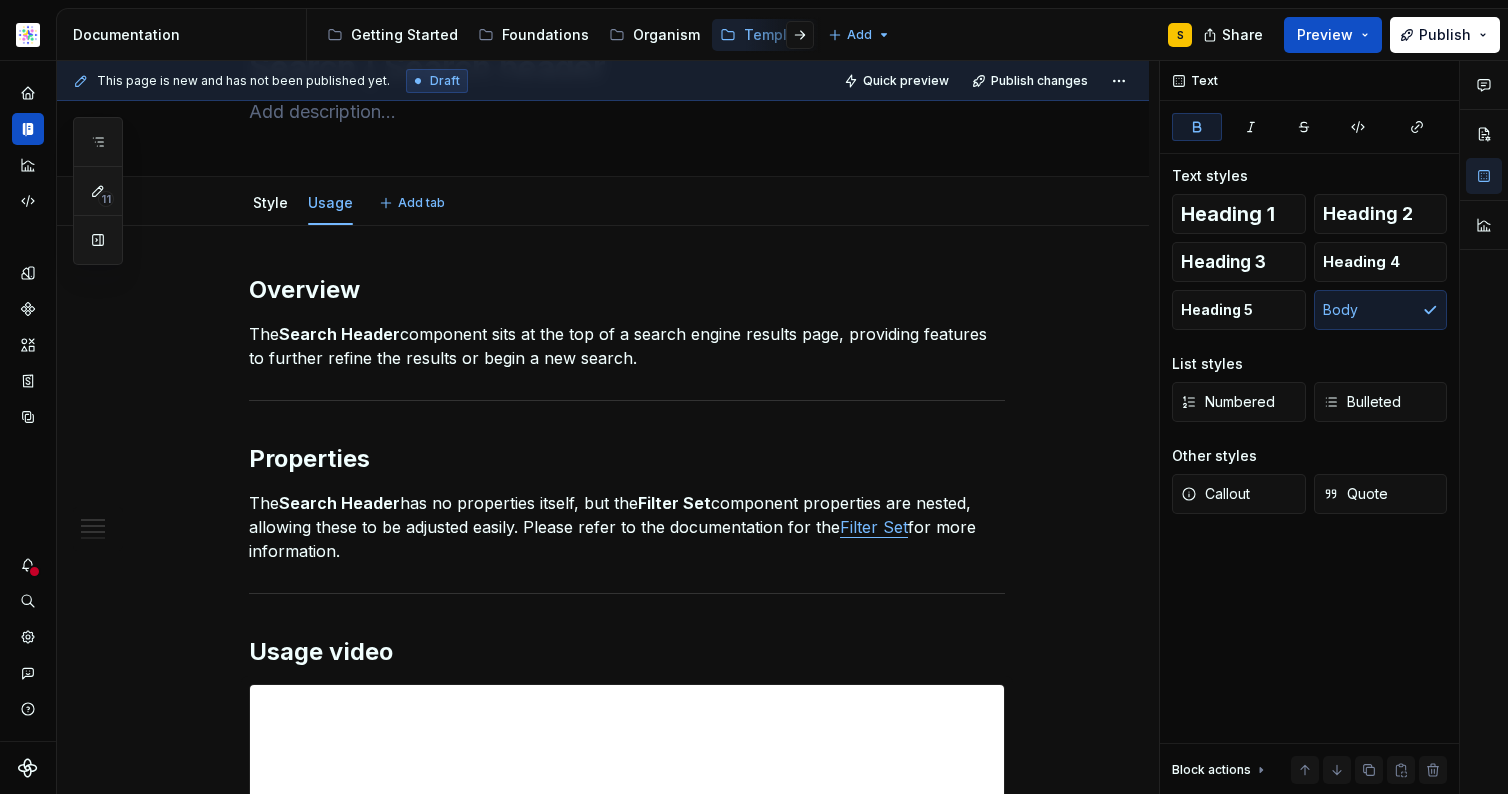 scroll, scrollTop: 0, scrollLeft: 0, axis: both 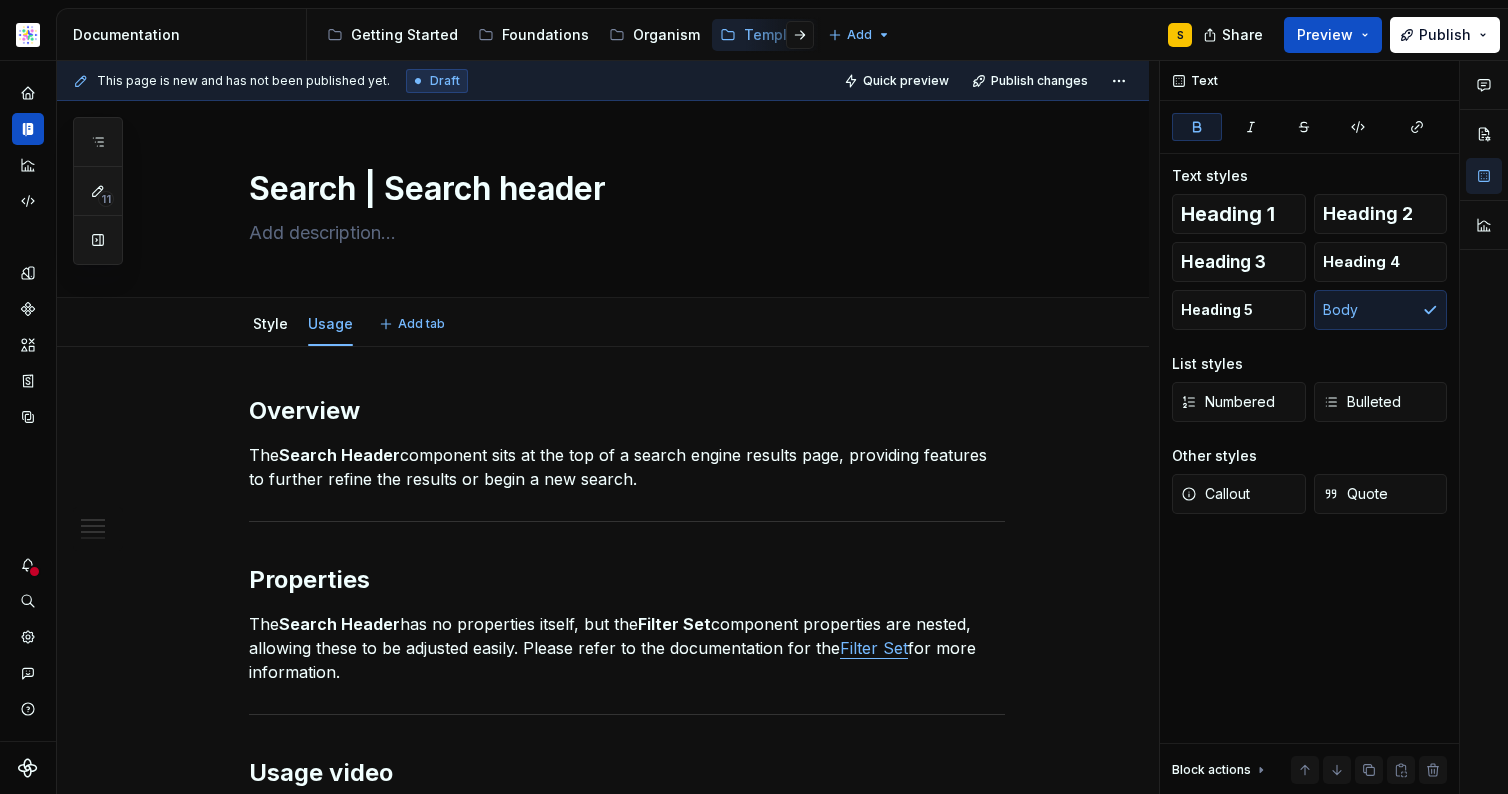 type on "*" 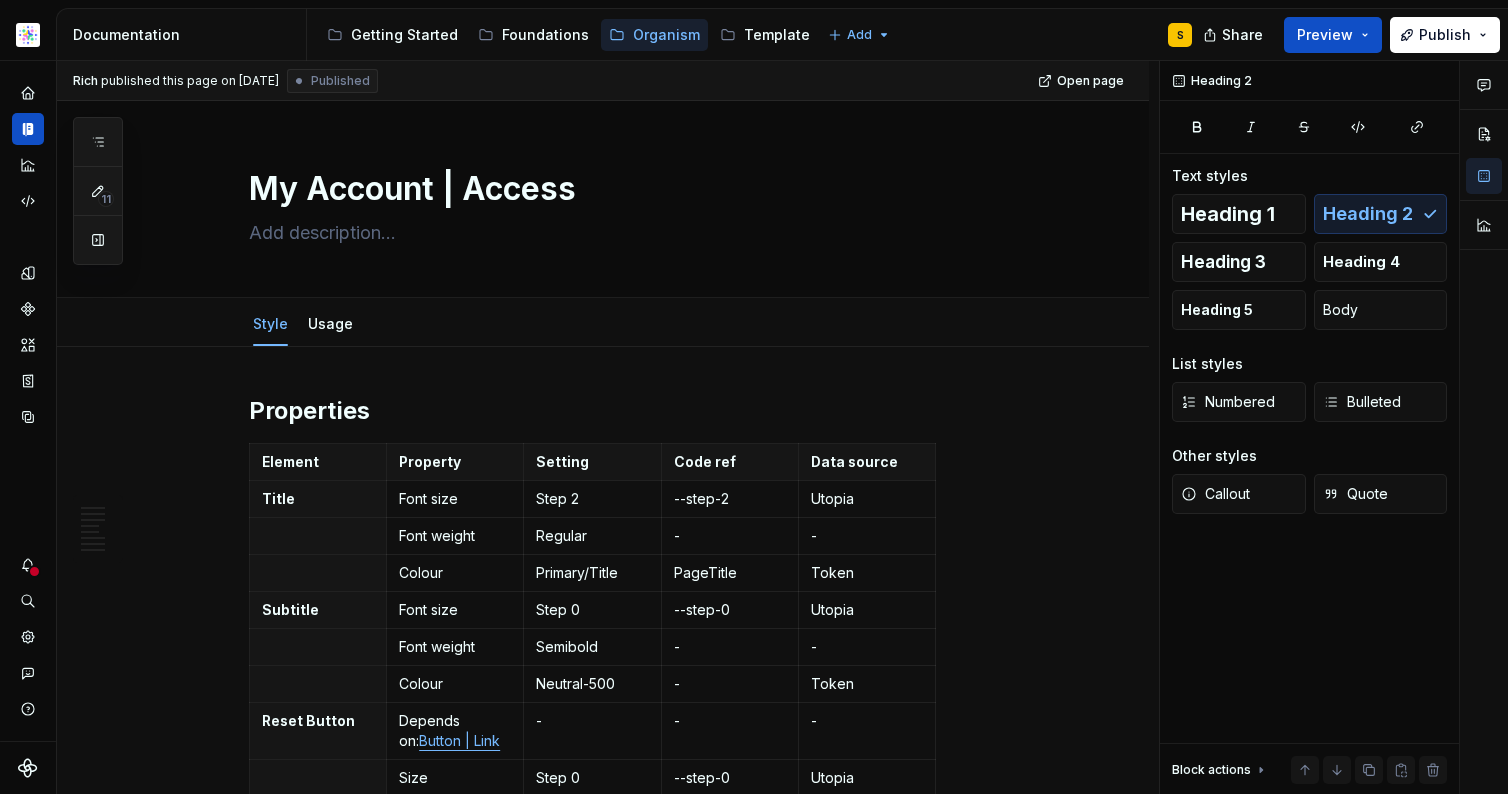 scroll, scrollTop: 0, scrollLeft: 0, axis: both 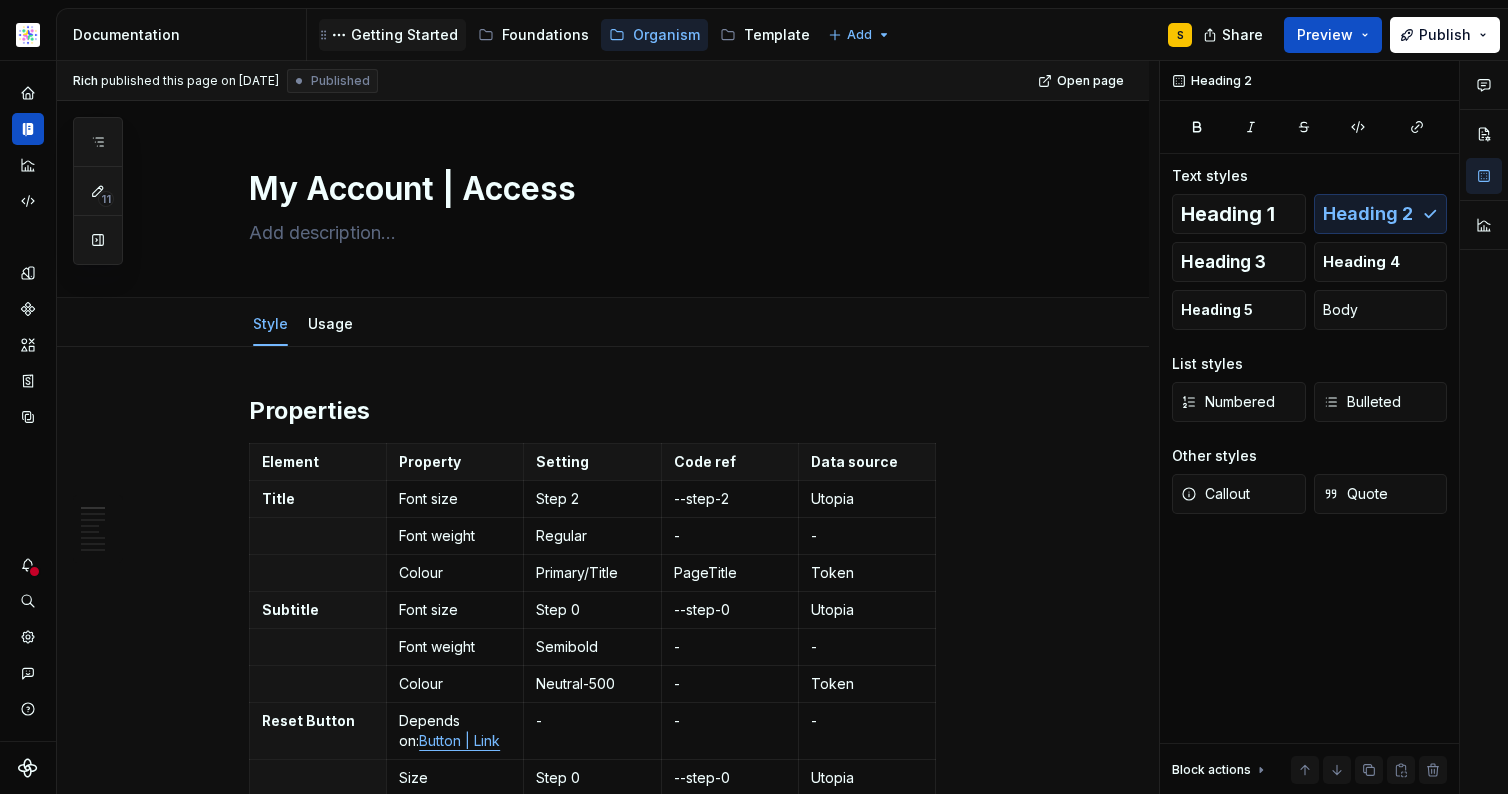 click on "Getting Started" at bounding box center [404, 35] 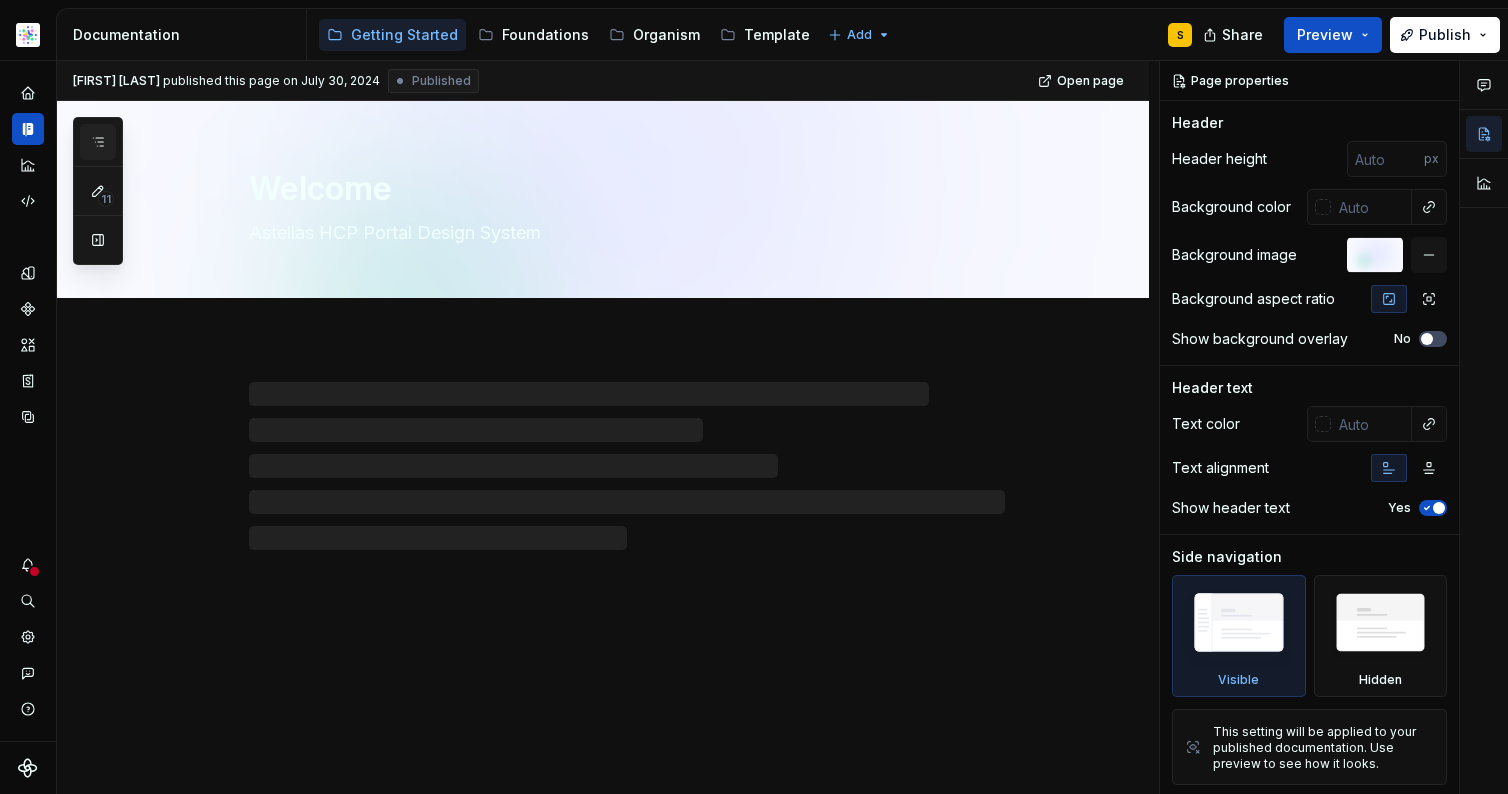 scroll, scrollTop: 1542, scrollLeft: 0, axis: vertical 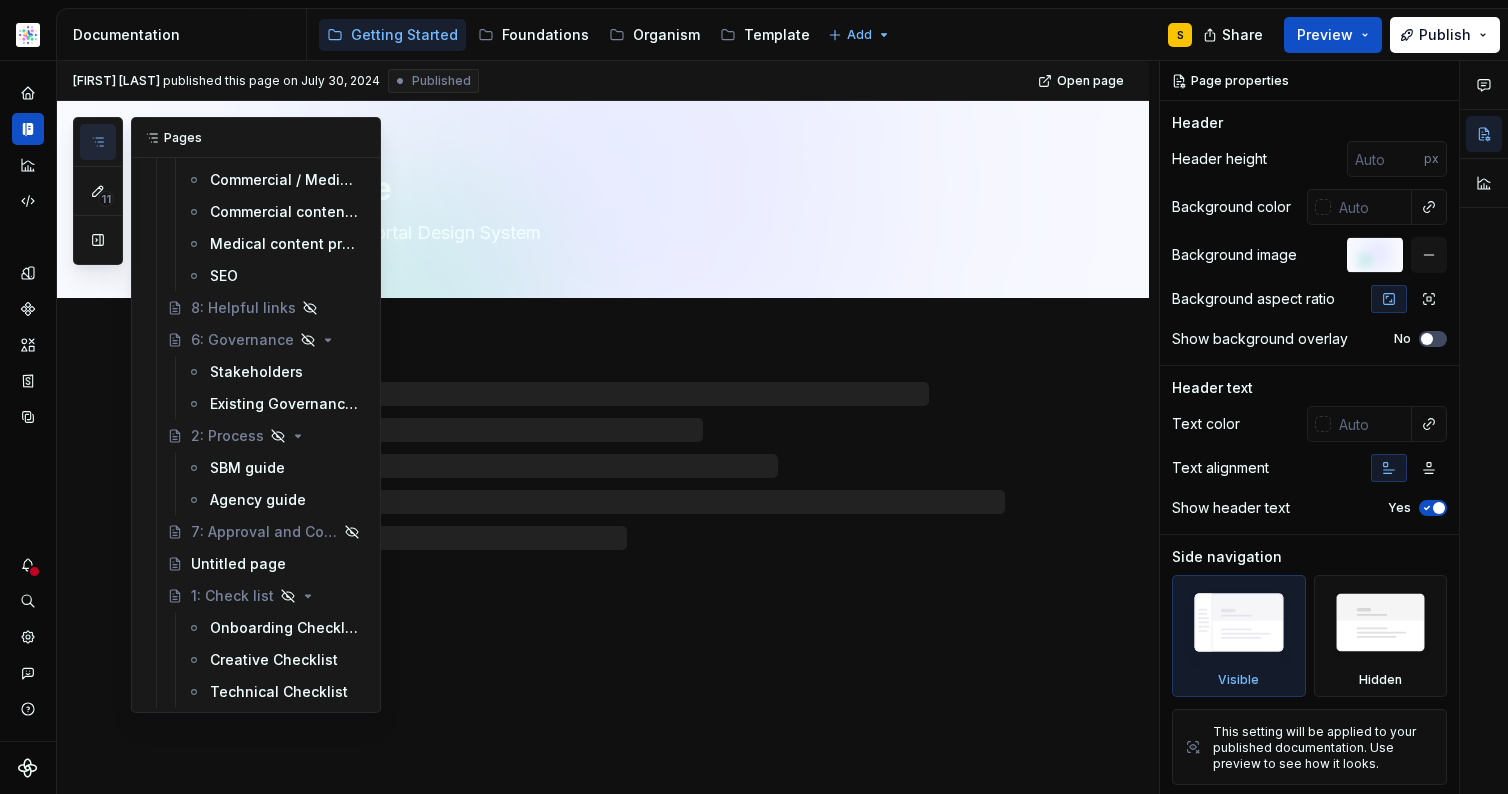 click 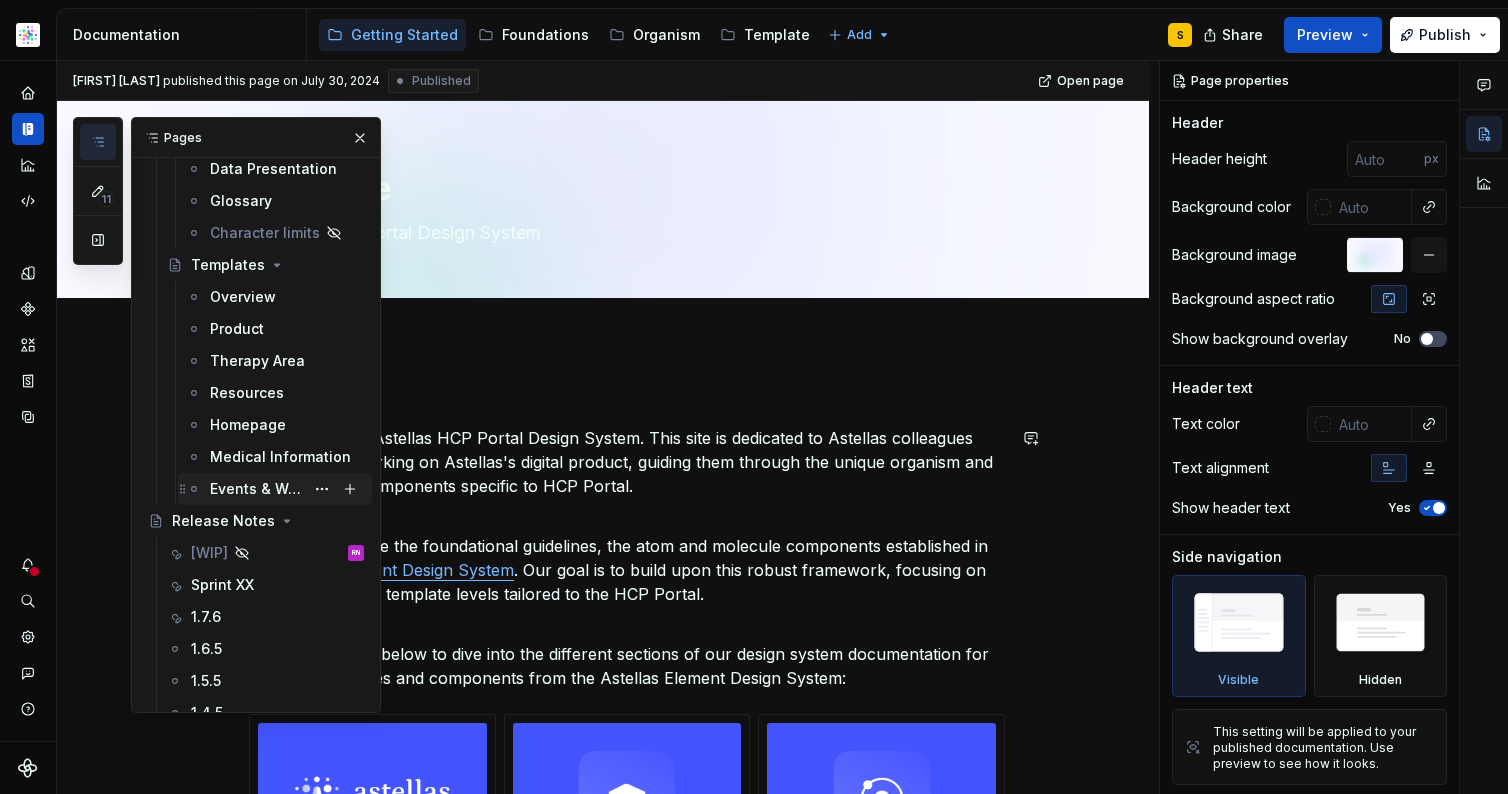 scroll, scrollTop: 372, scrollLeft: 0, axis: vertical 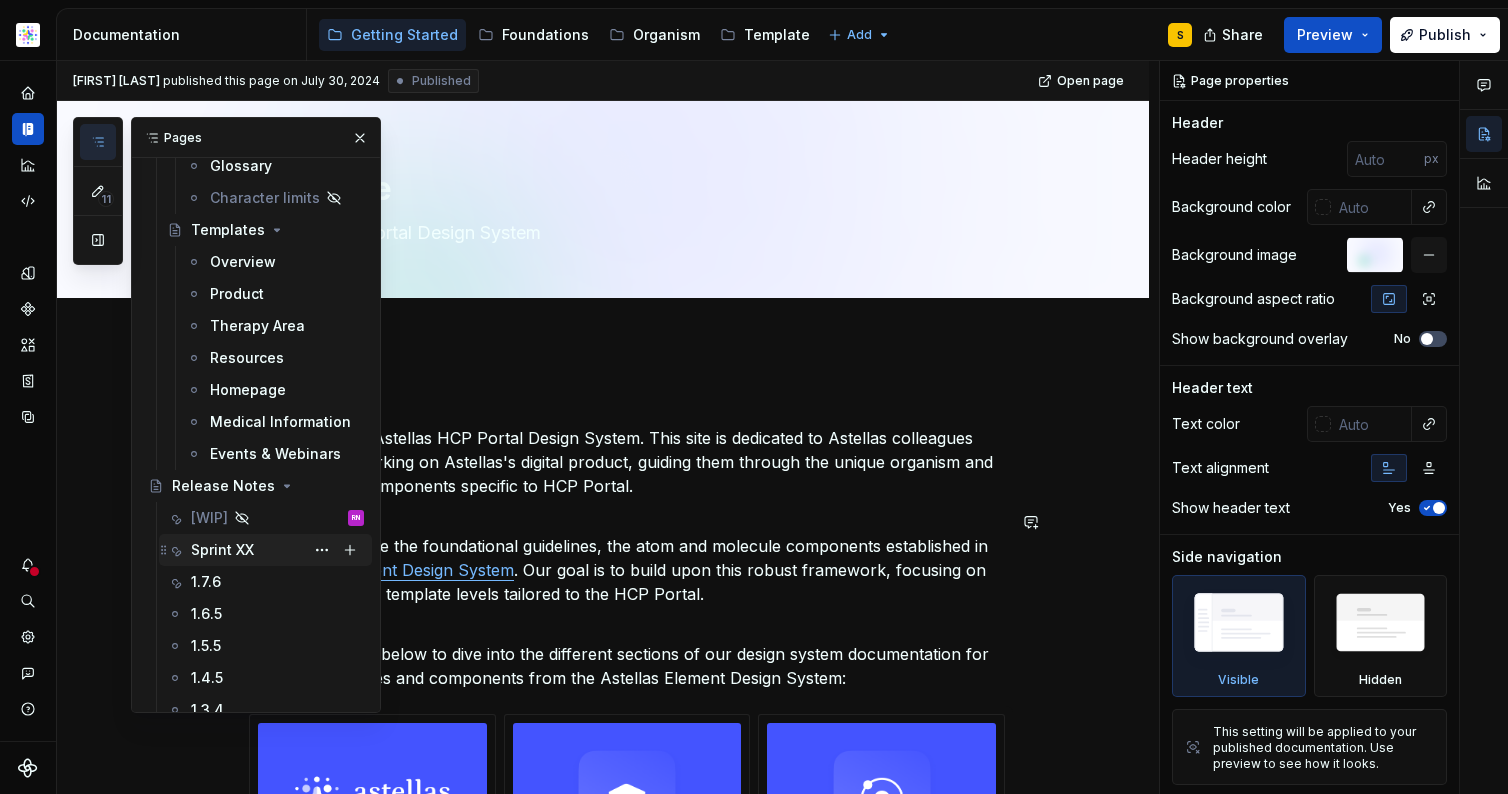 click on "Sprint XX" at bounding box center [222, 550] 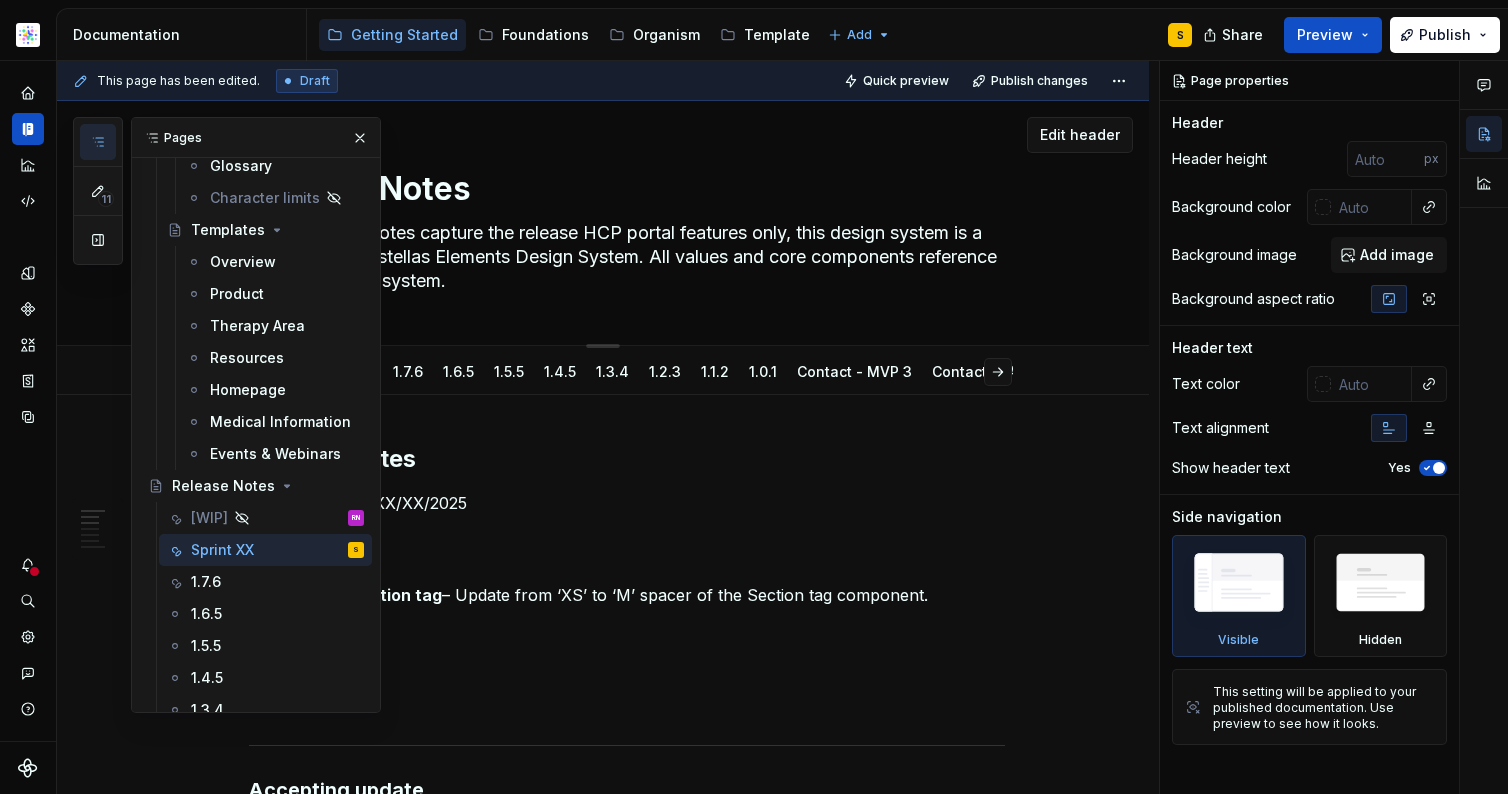 click at bounding box center (360, 138) 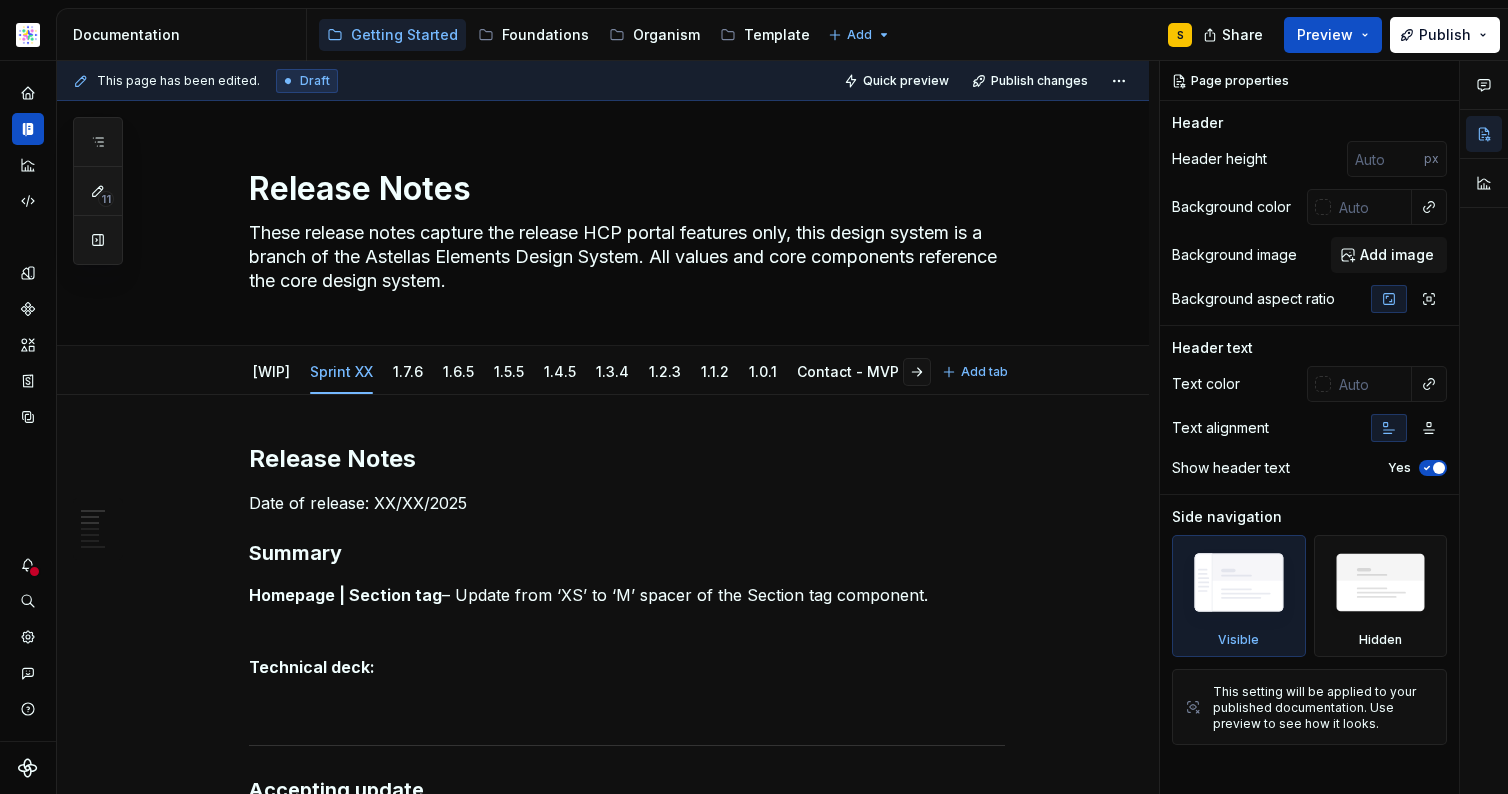 type on "*" 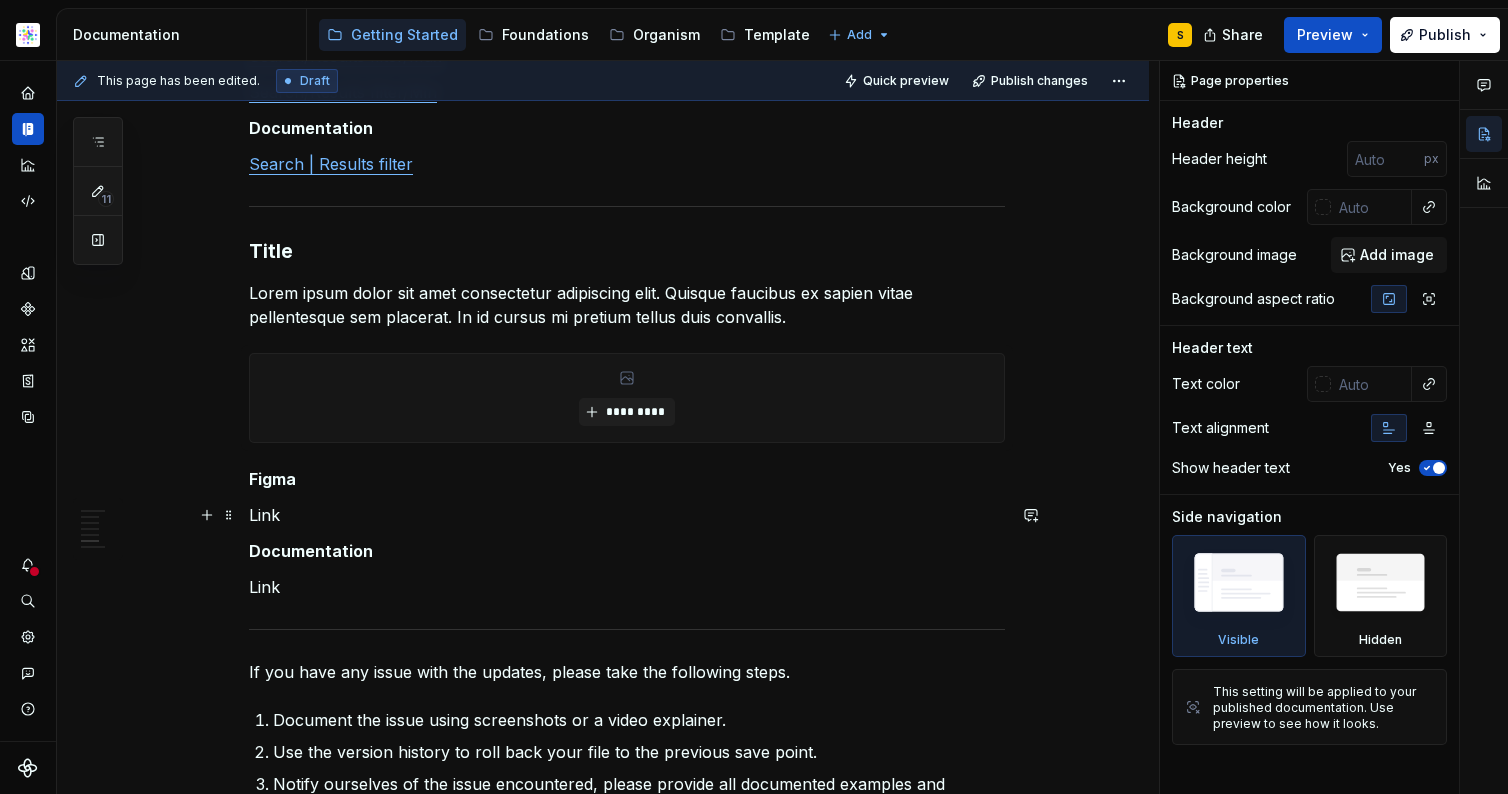 scroll, scrollTop: 2267, scrollLeft: 0, axis: vertical 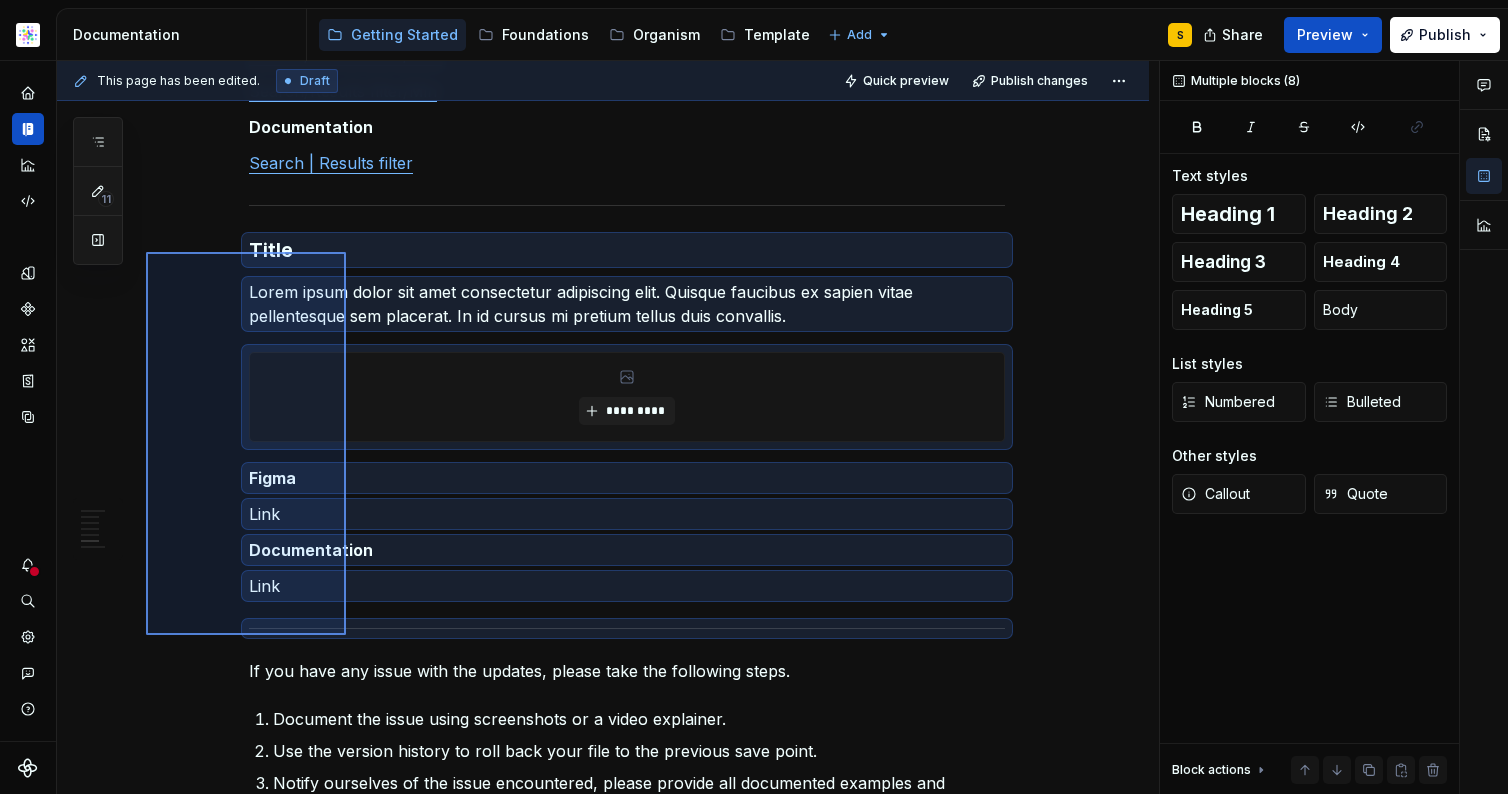 drag, startPoint x: 165, startPoint y: 251, endPoint x: 347, endPoint y: 635, distance: 424.94705 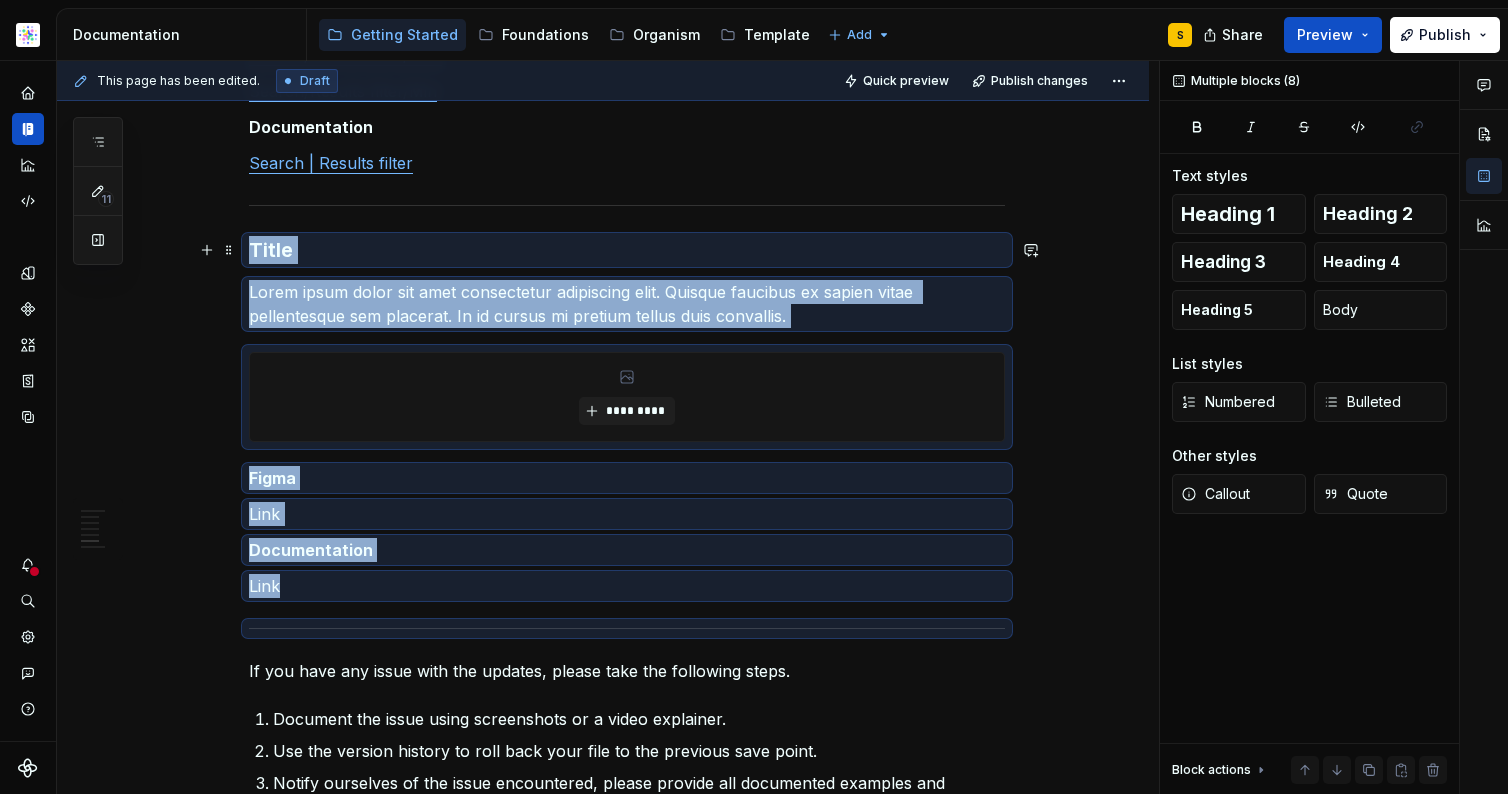 click on "Title" at bounding box center [627, 250] 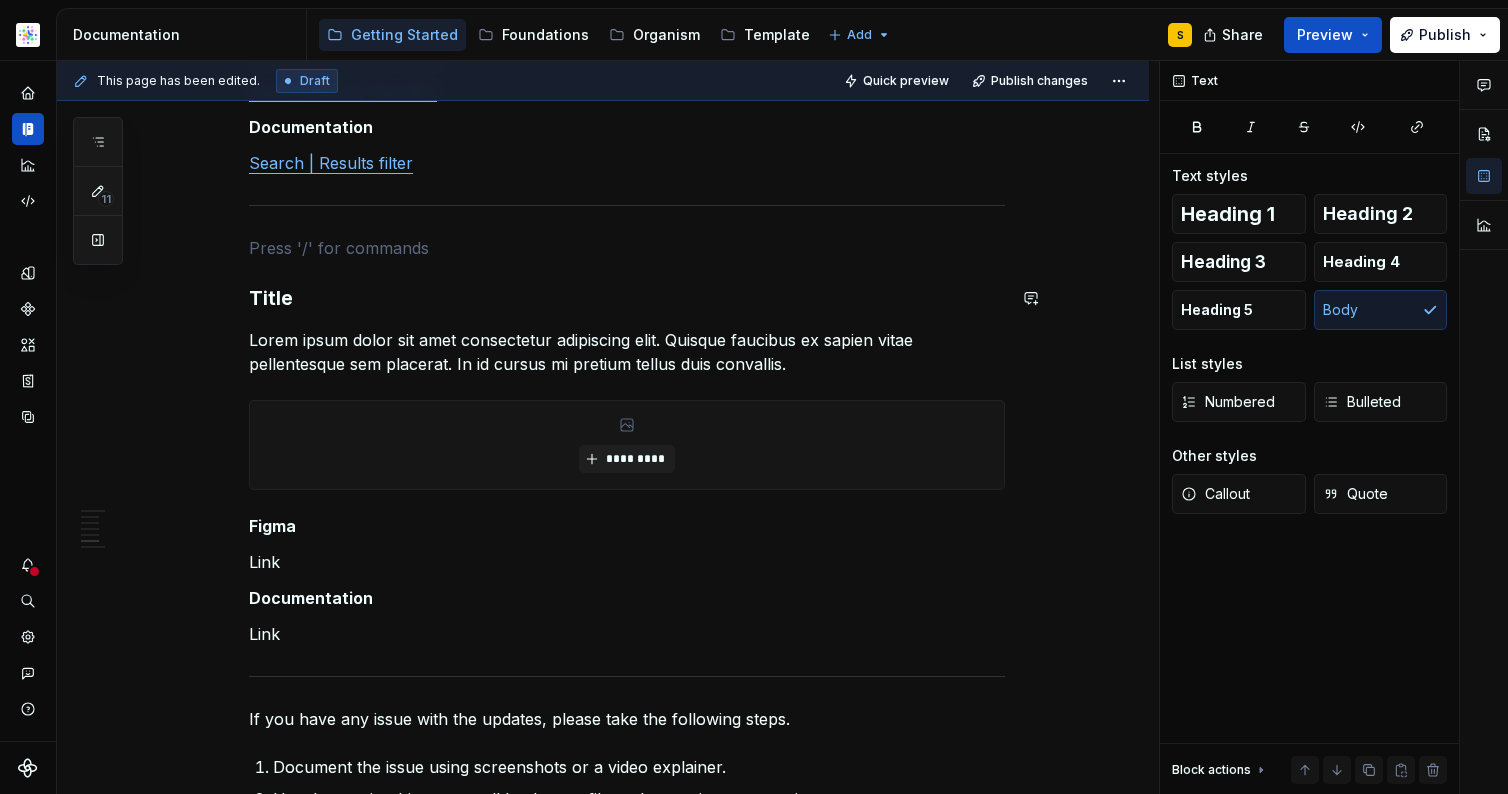 paste 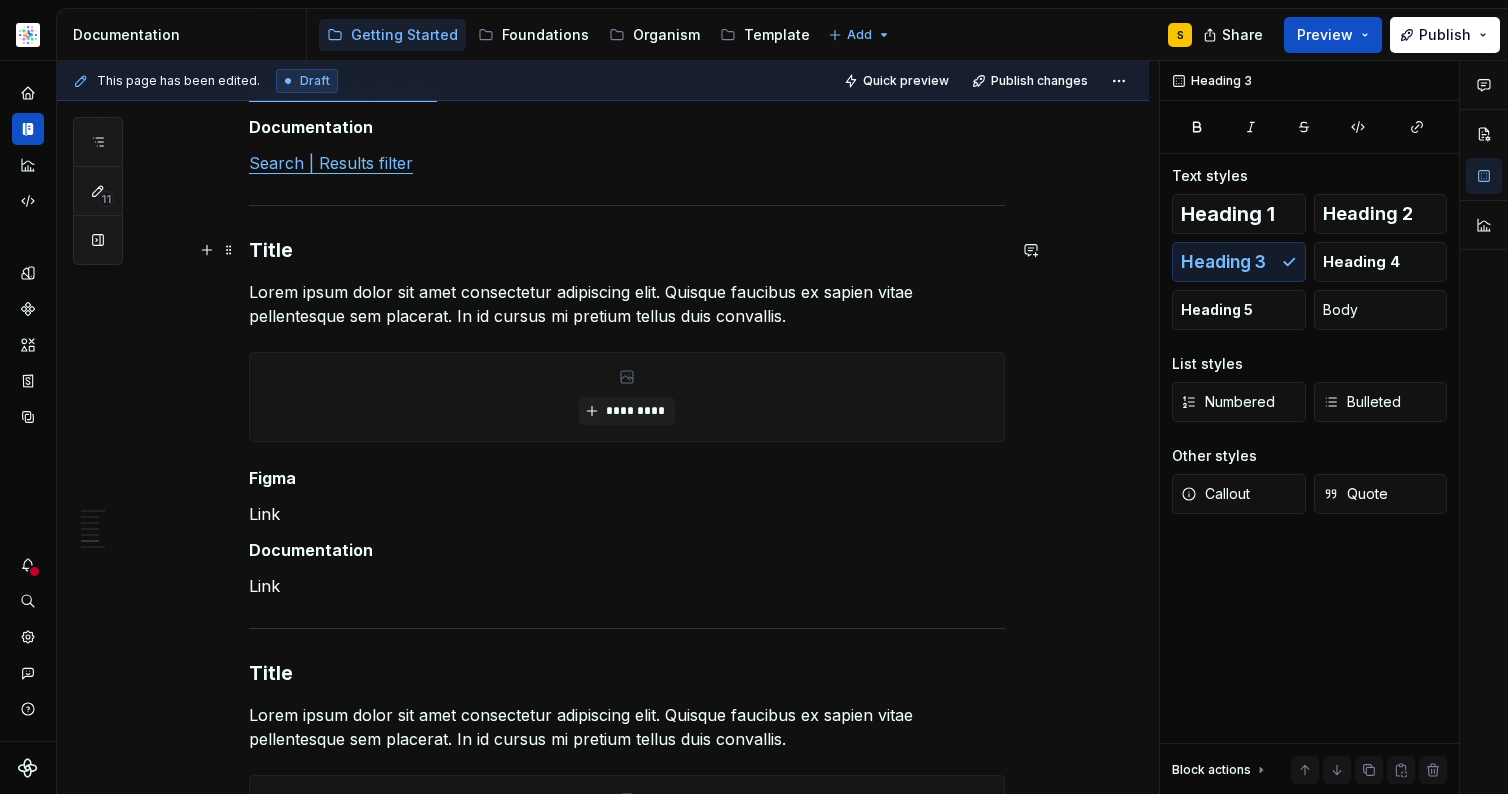 click on "Title" at bounding box center [627, 250] 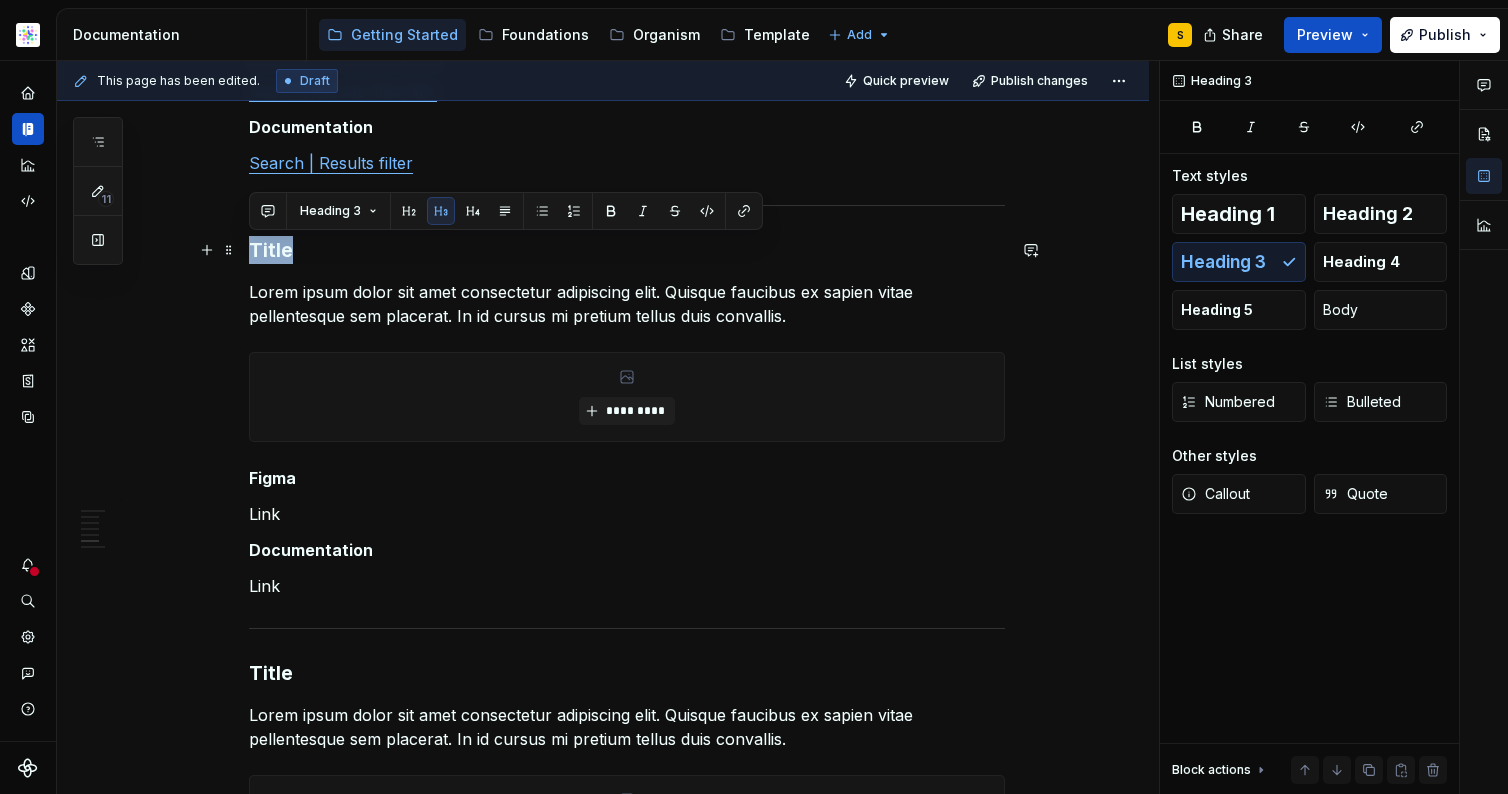 type 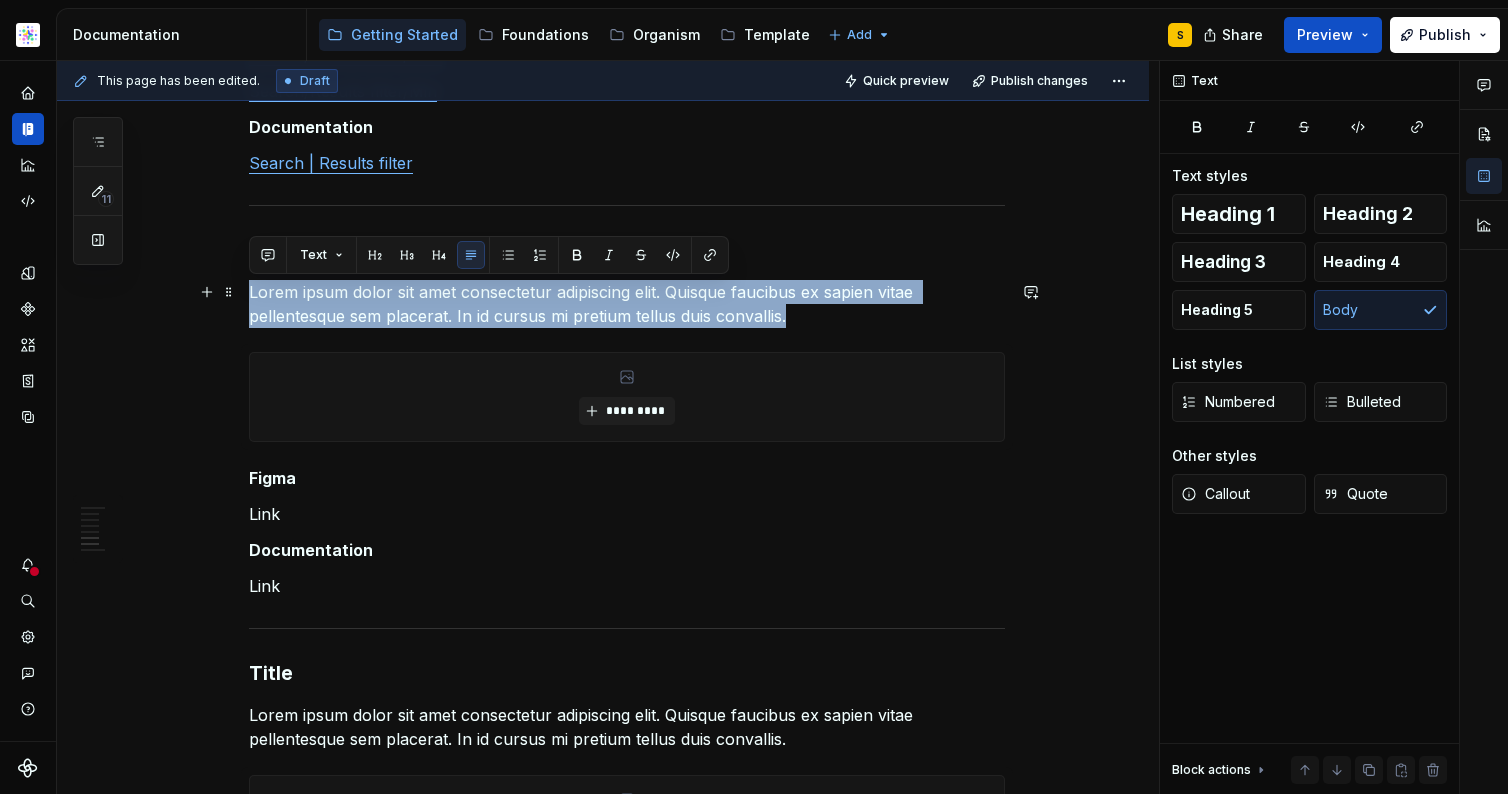 drag, startPoint x: 775, startPoint y: 314, endPoint x: 246, endPoint y: 298, distance: 529.2419 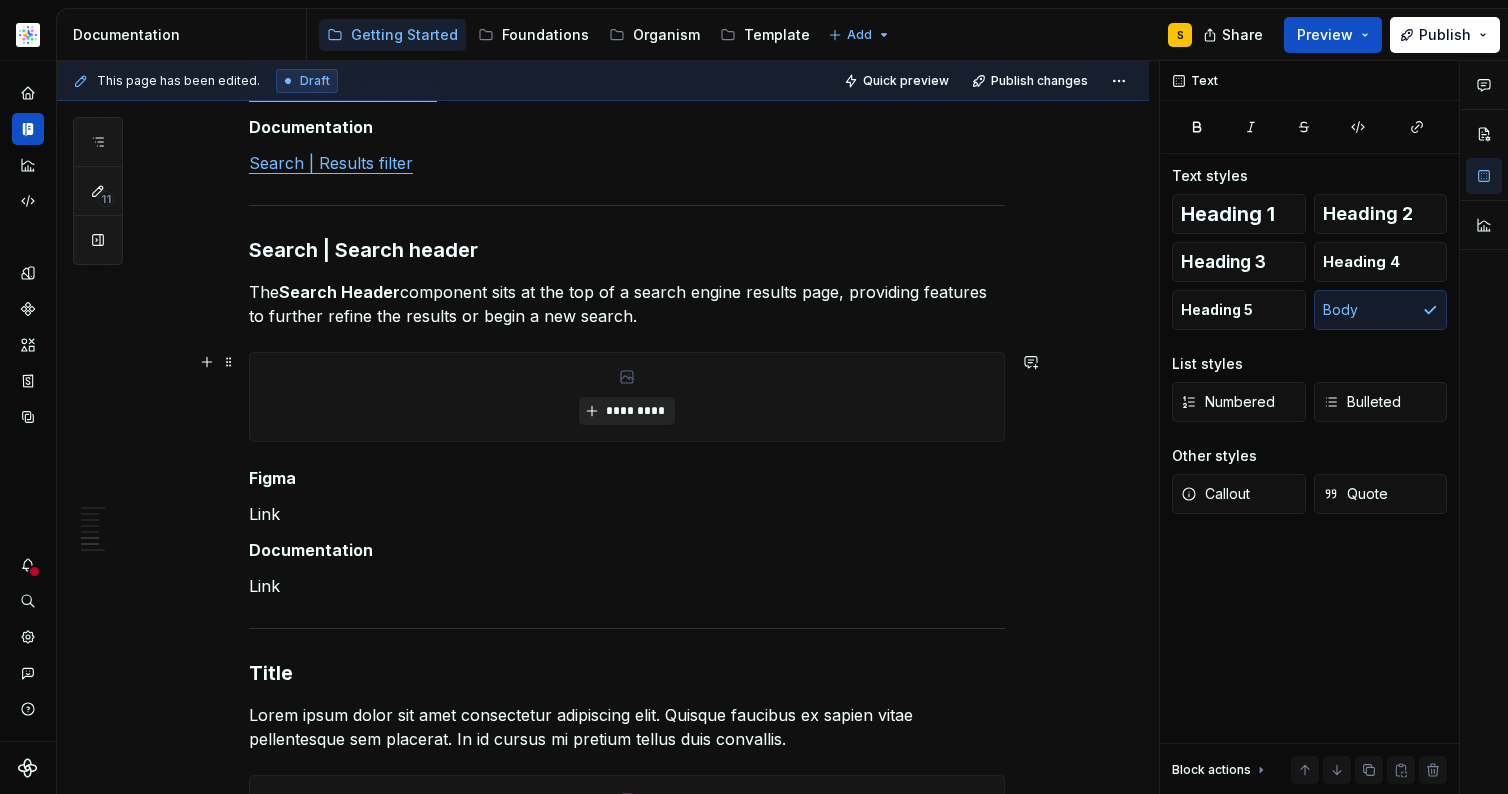 click on "*********" at bounding box center [634, 411] 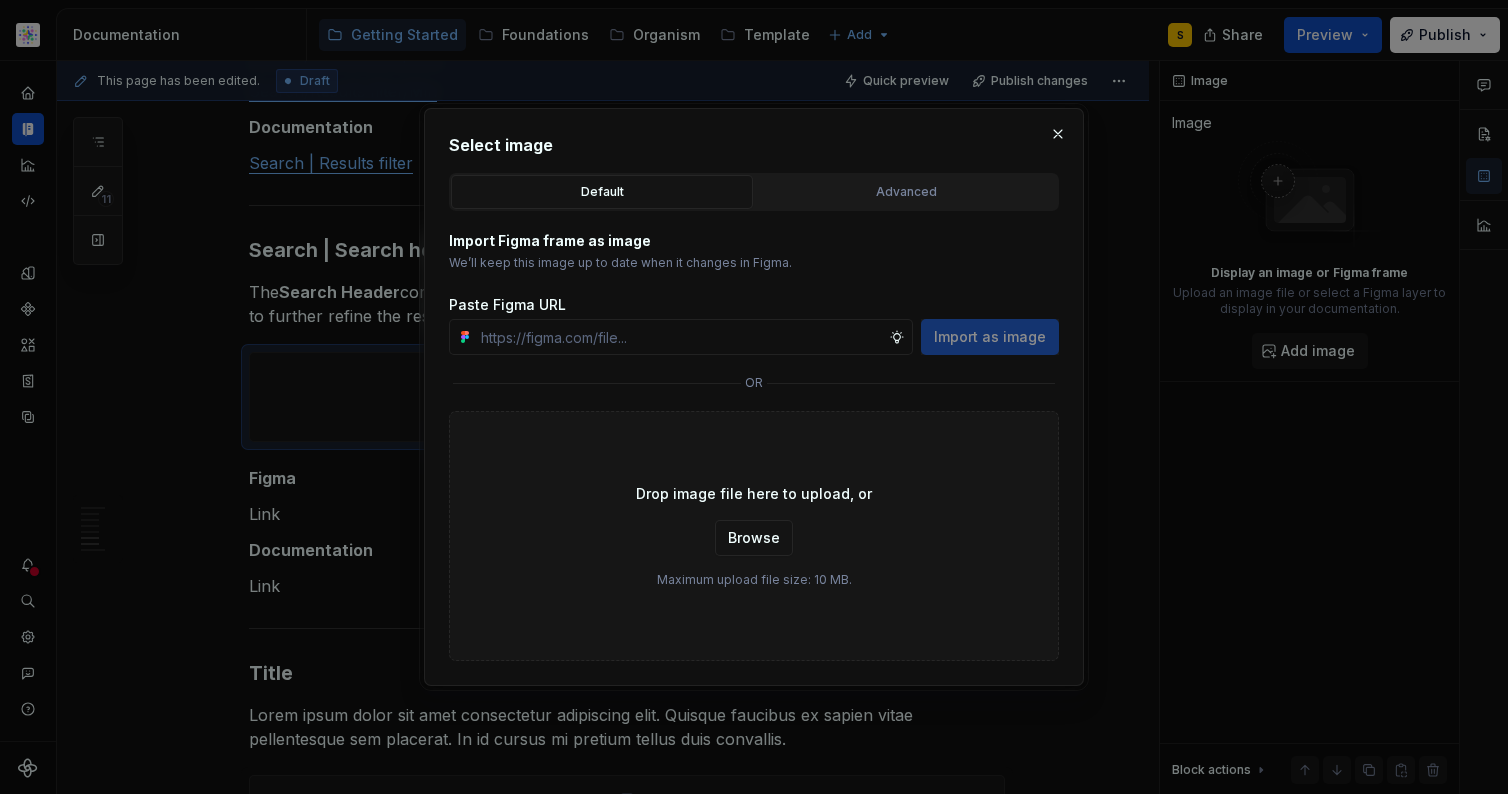 type on "*" 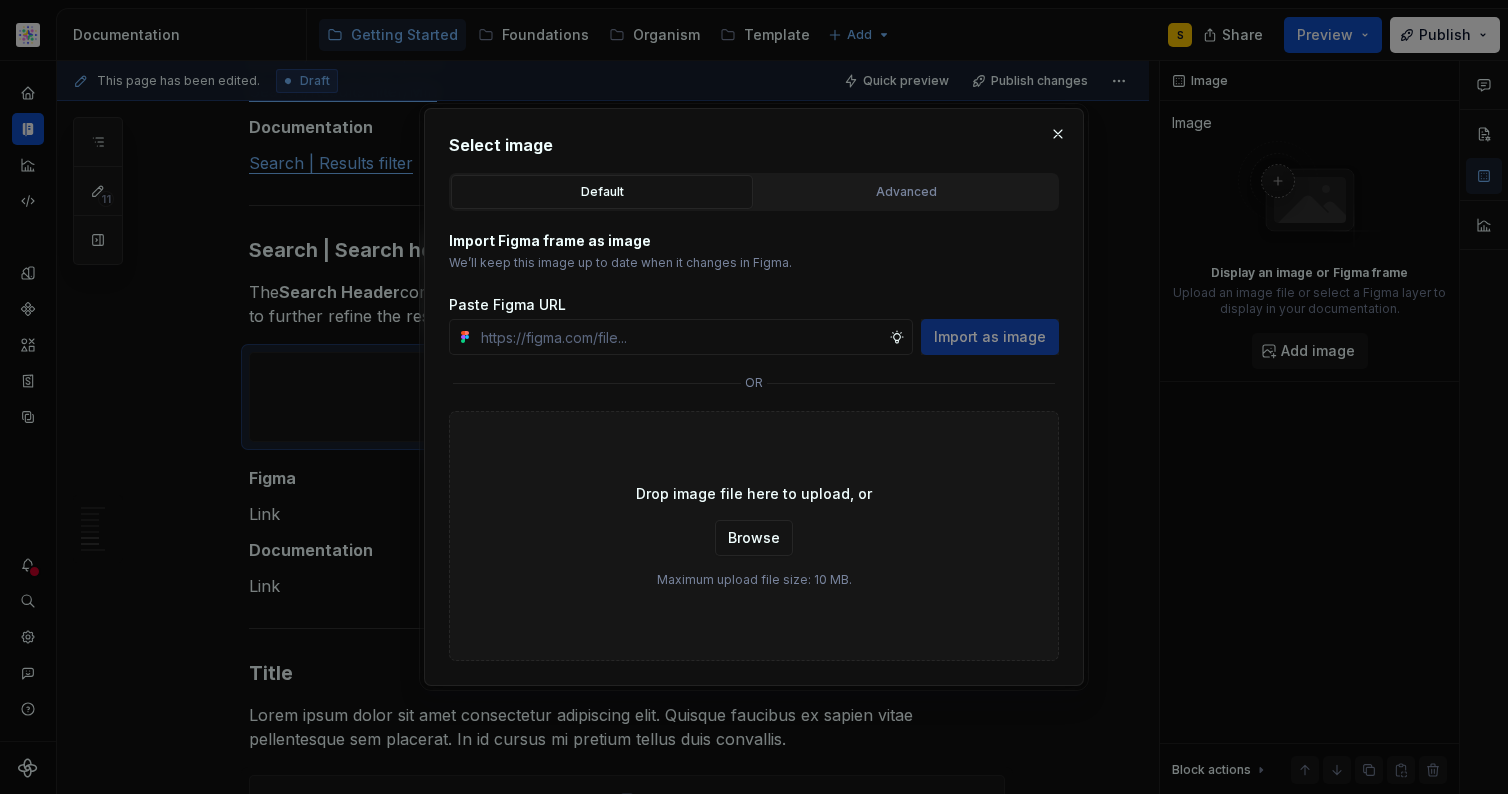 type on "https://www.figma.com/design/DpUvPR4HqzZ2yYNMlowkdN/Documentation-Template-HCP-Portal?node-id=2894-230183&t=23uEqyMl4ouEmrga-11" 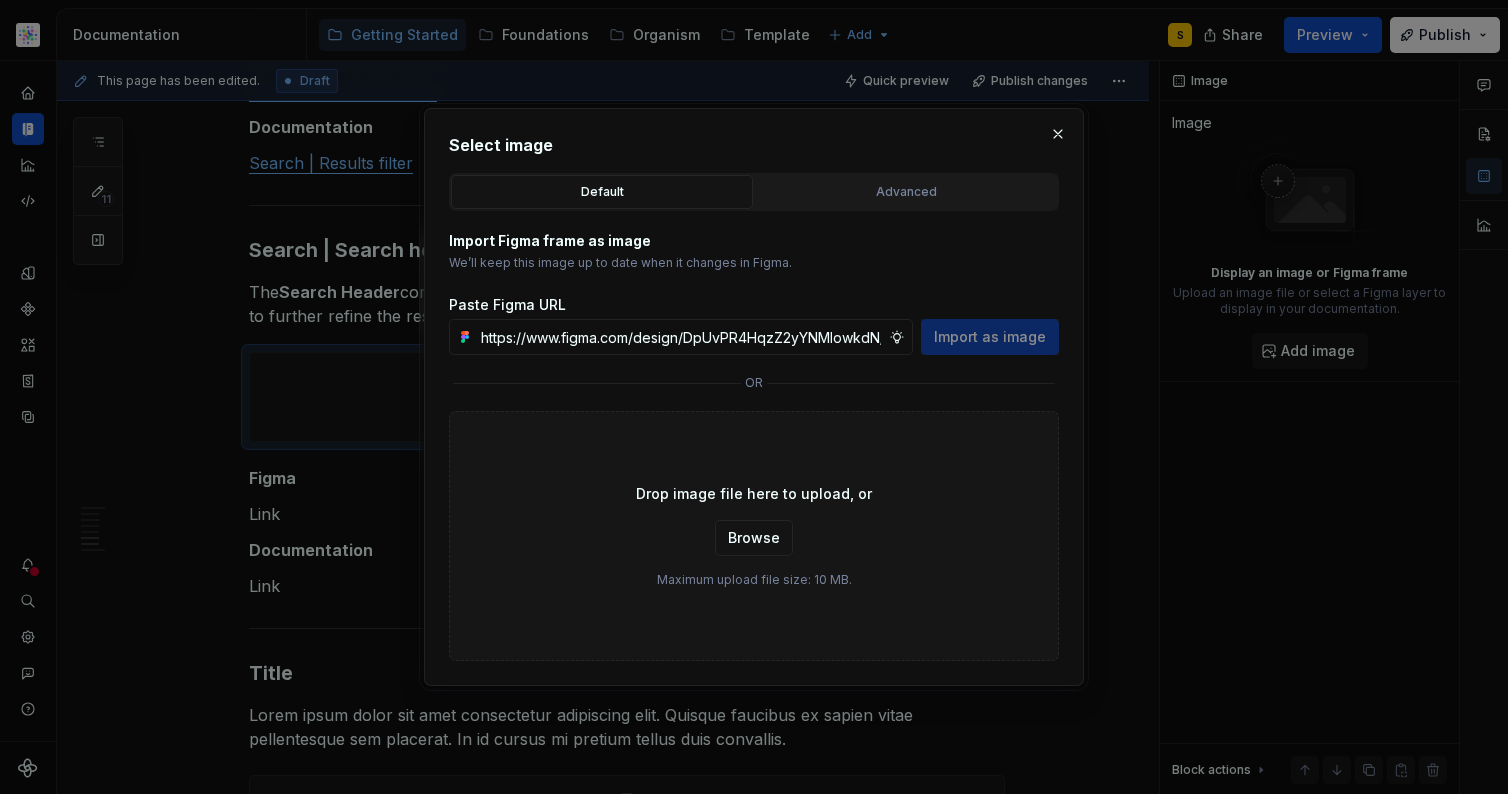 scroll, scrollTop: 0, scrollLeft: 588, axis: horizontal 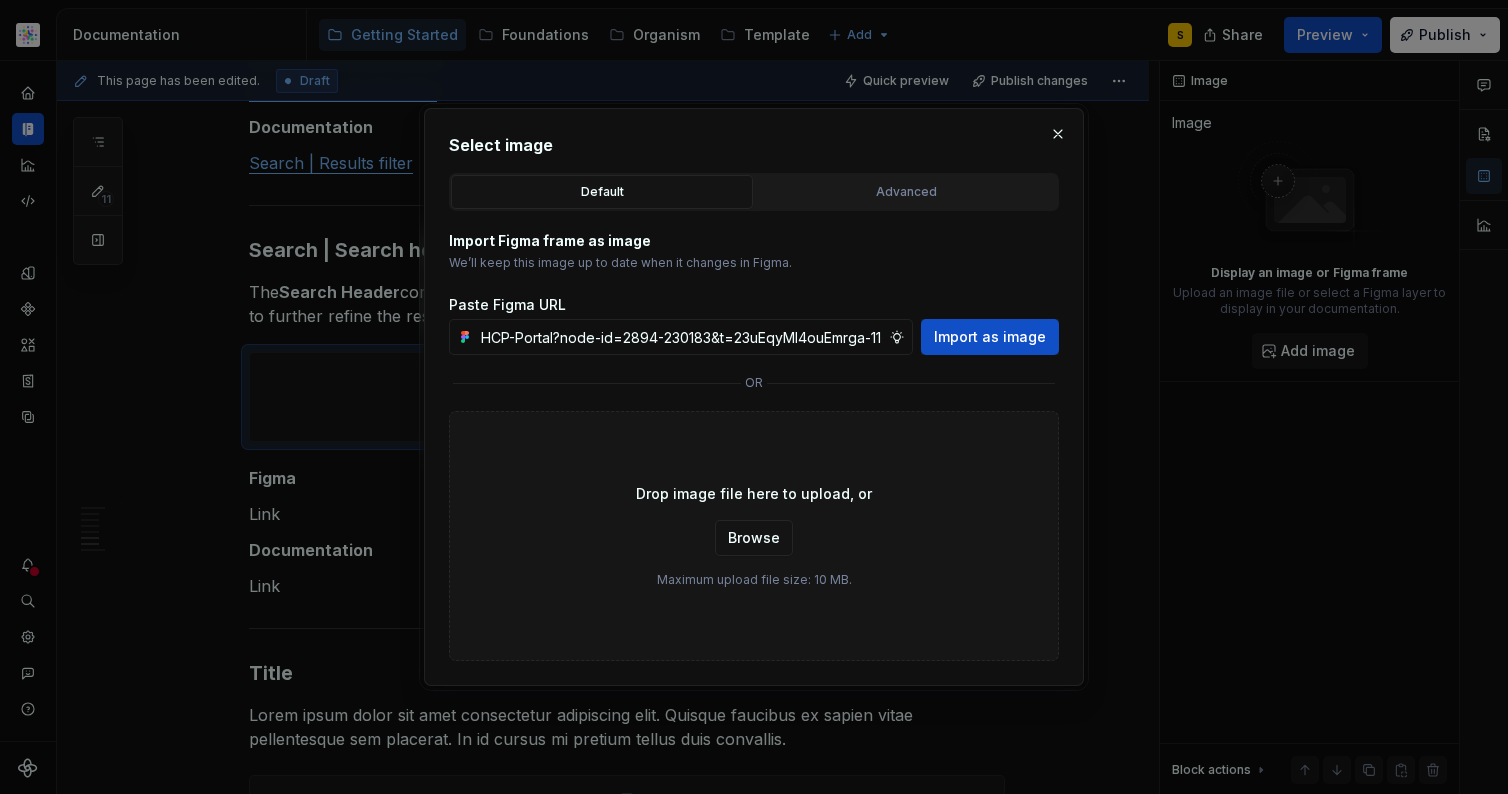 click on "Import as image" at bounding box center [990, 337] 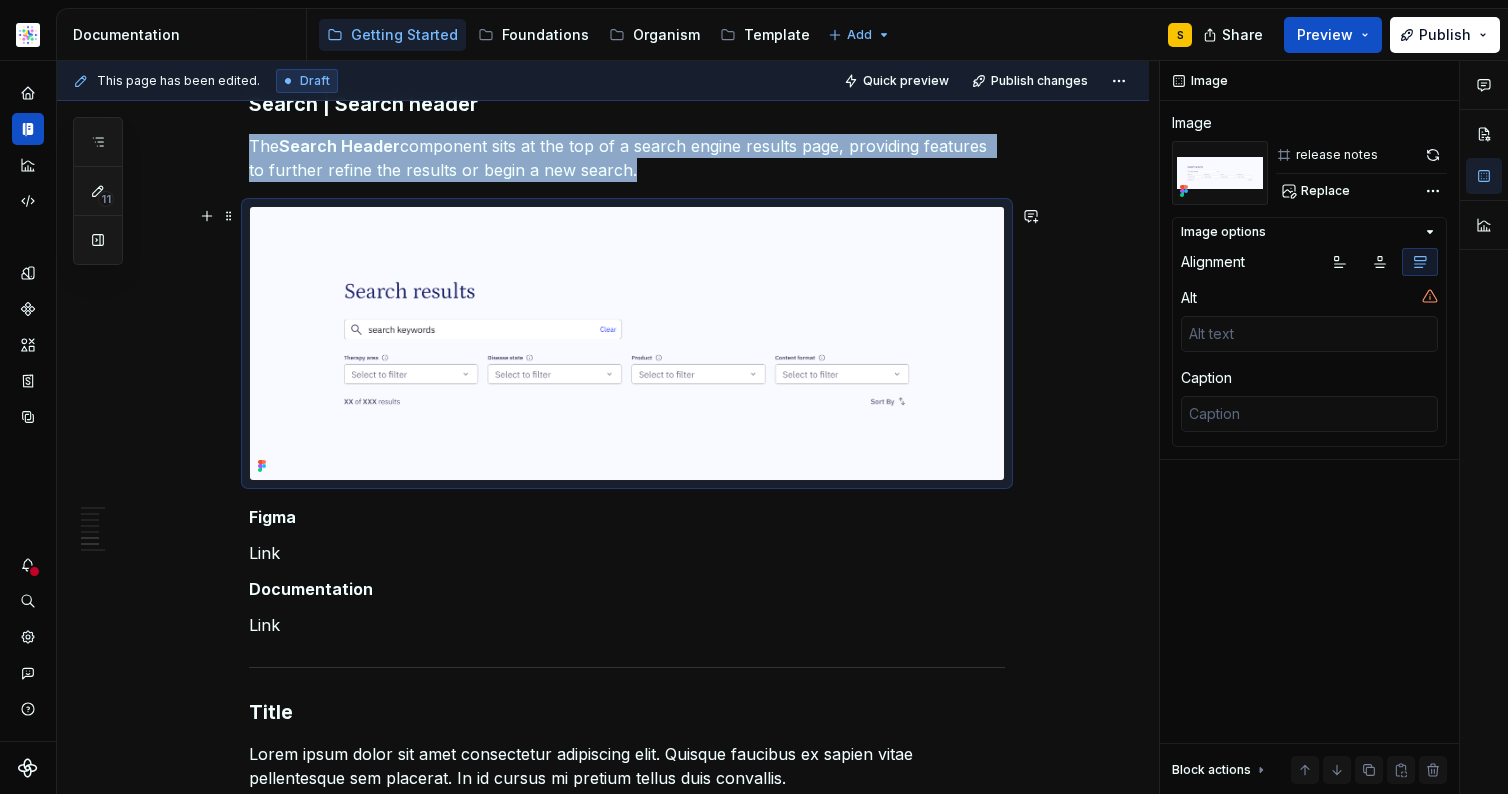 scroll, scrollTop: 2411, scrollLeft: 0, axis: vertical 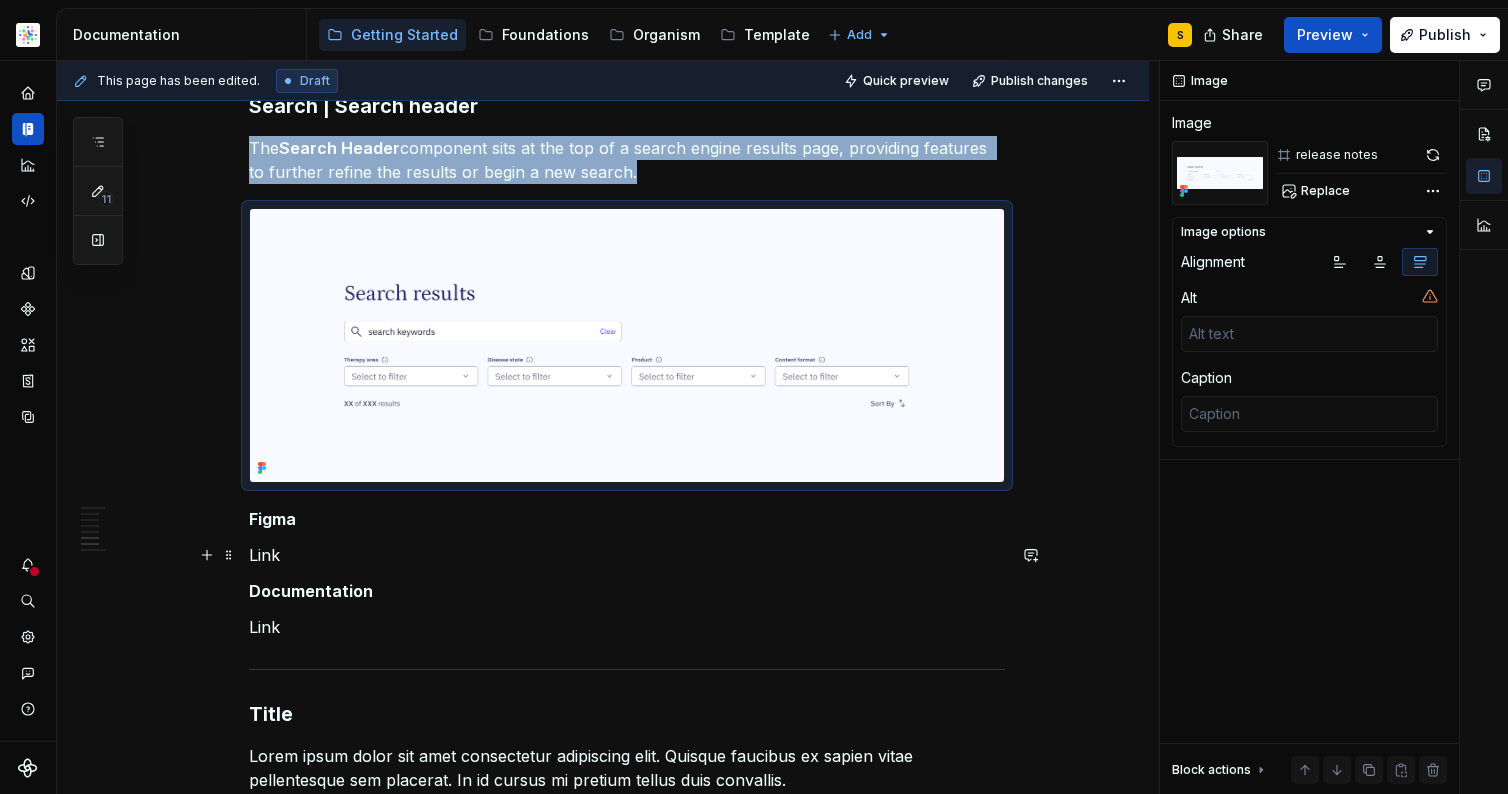 drag, startPoint x: 379, startPoint y: 558, endPoint x: 377, endPoint y: 546, distance: 12.165525 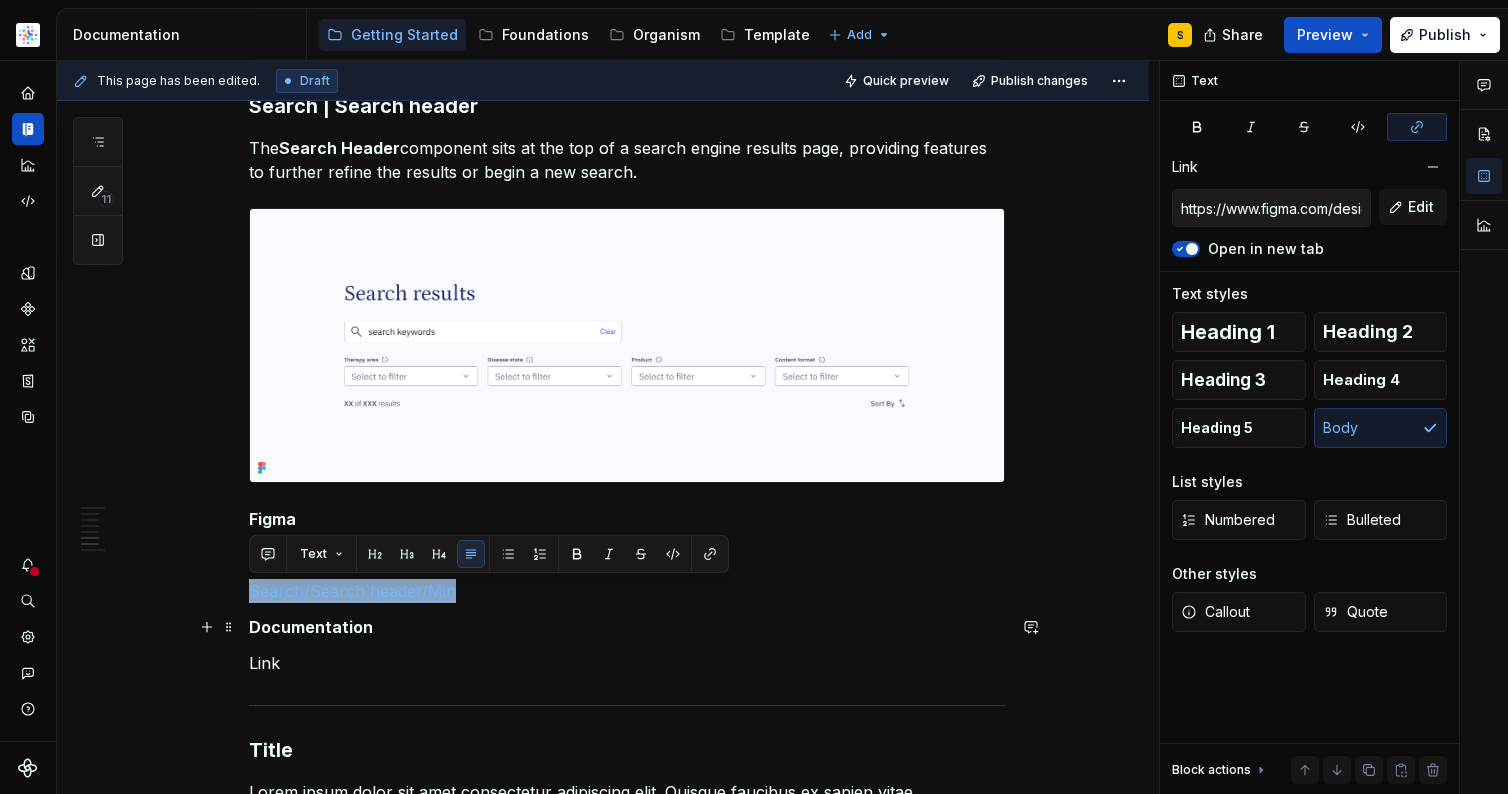 click on "Documentation" at bounding box center [627, 627] 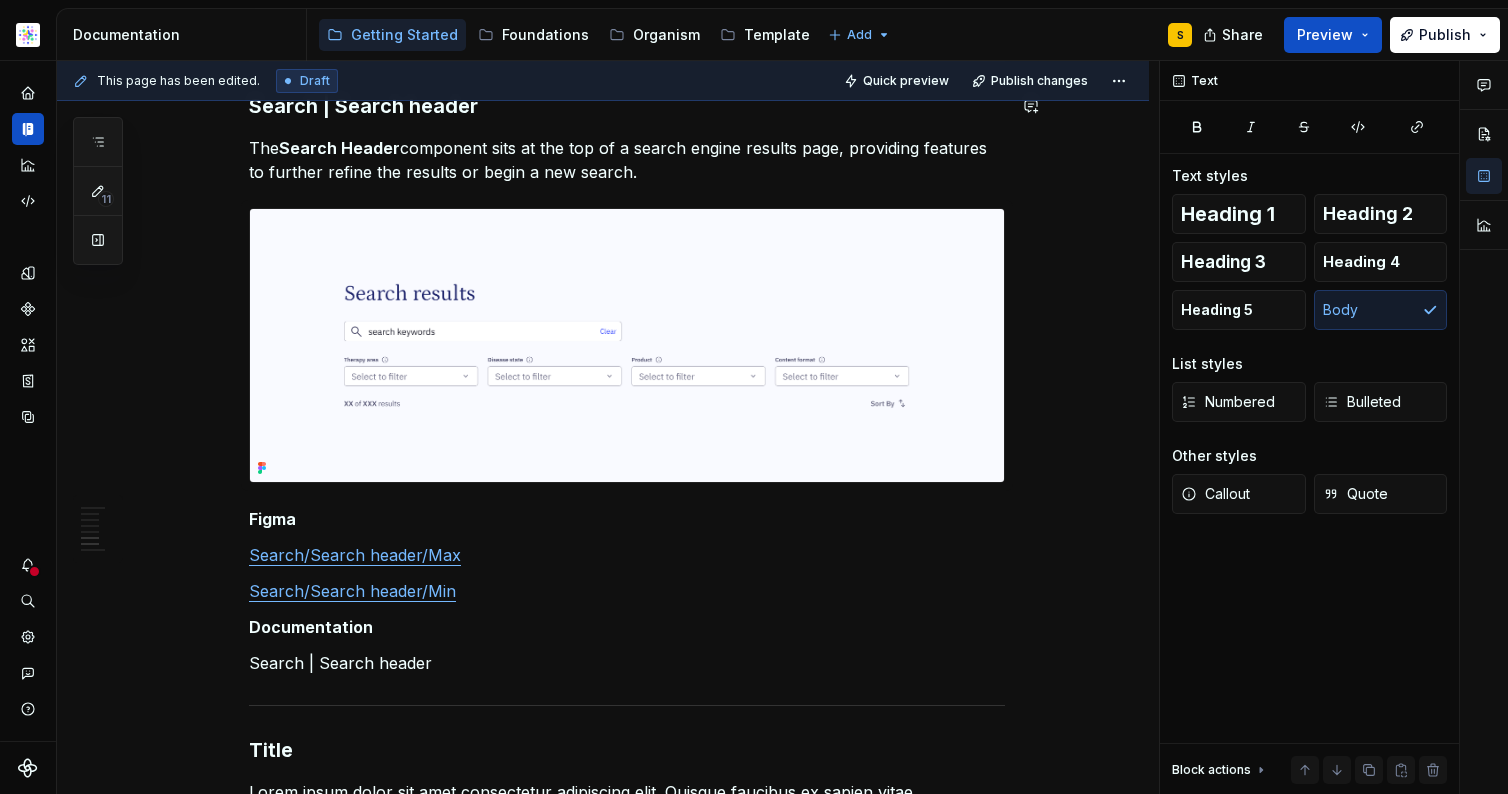 type on "*" 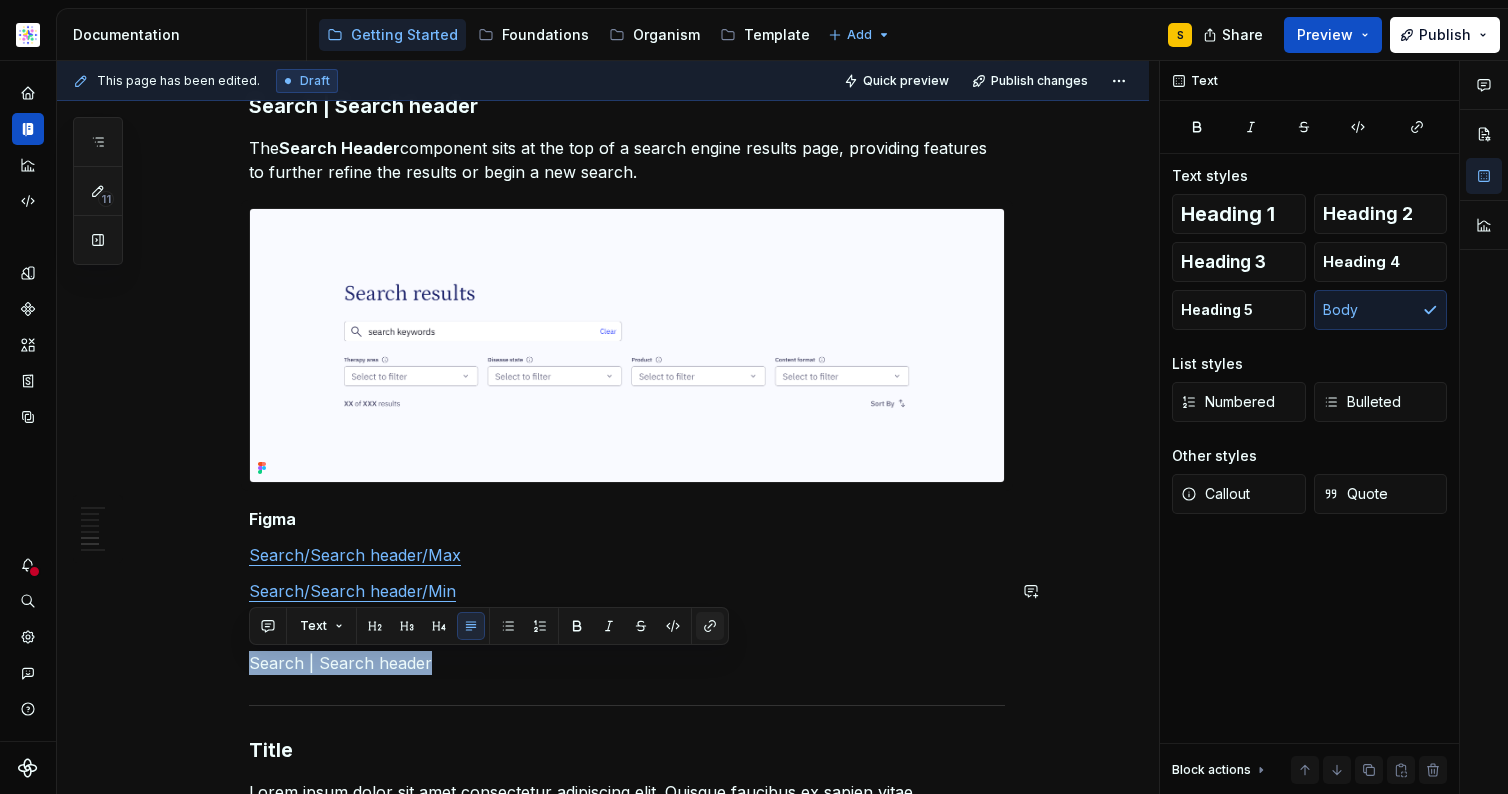 click at bounding box center [710, 626] 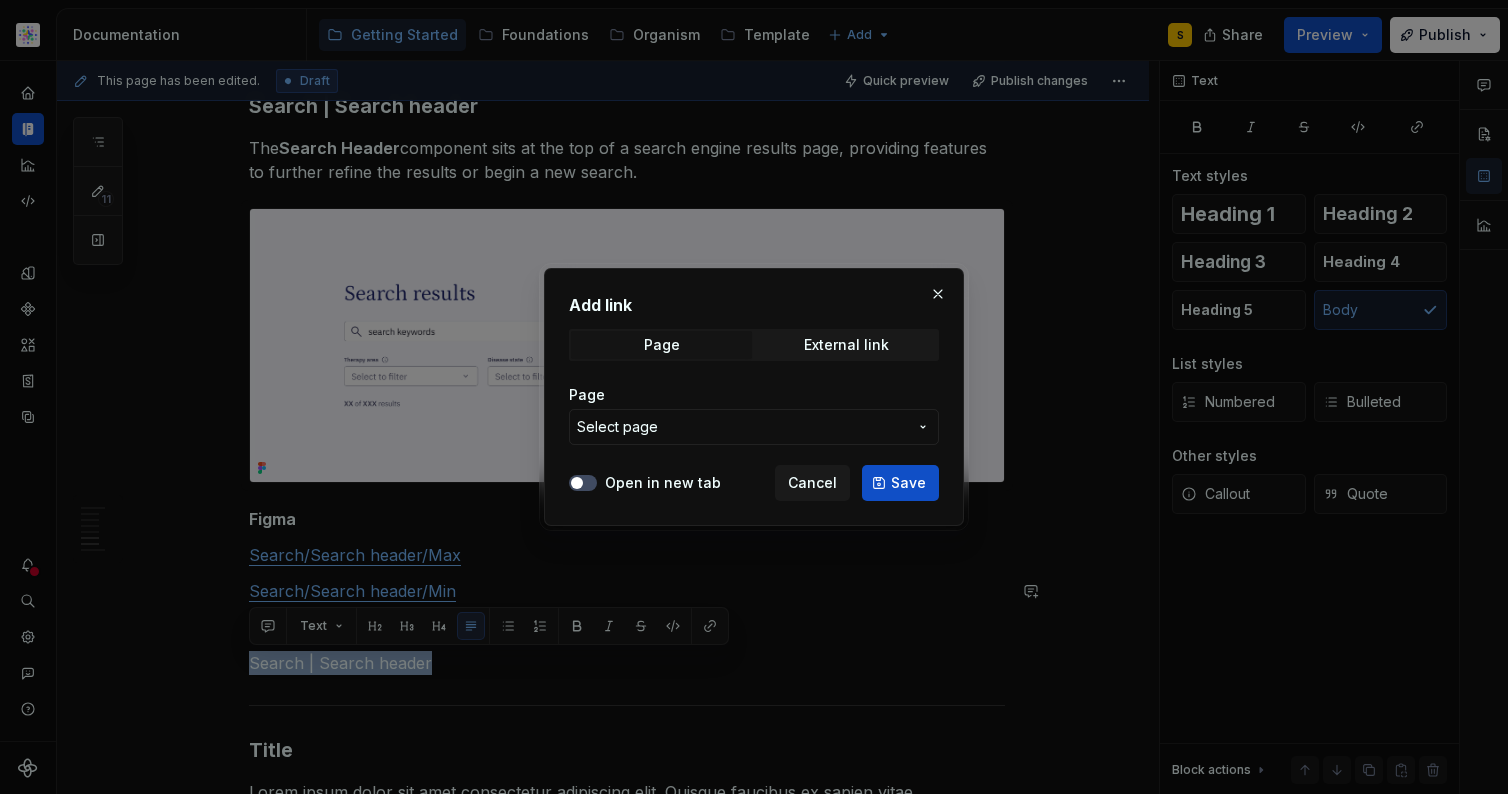 drag, startPoint x: 913, startPoint y: 429, endPoint x: 902, endPoint y: 415, distance: 17.804493 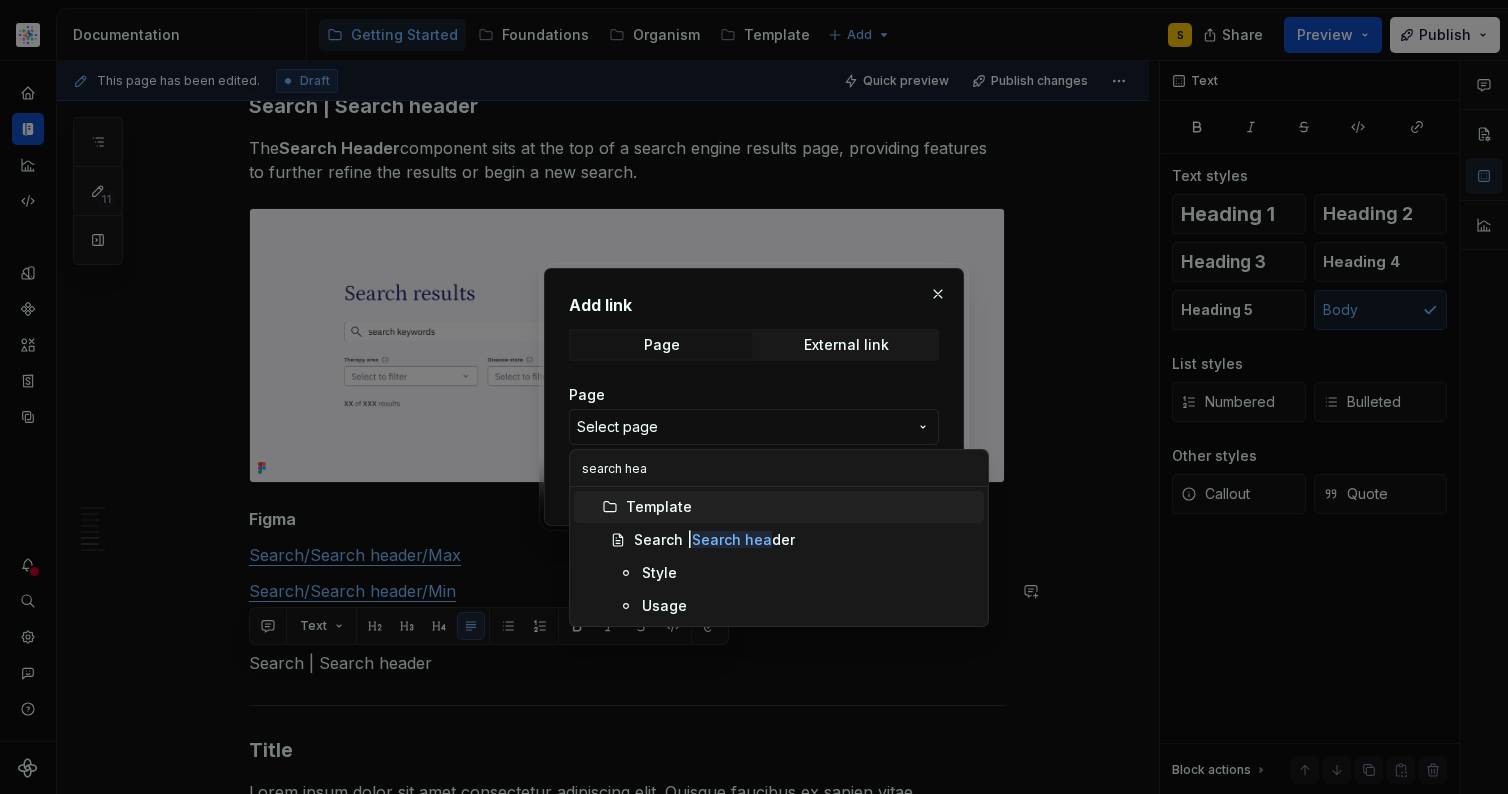 type on "search head" 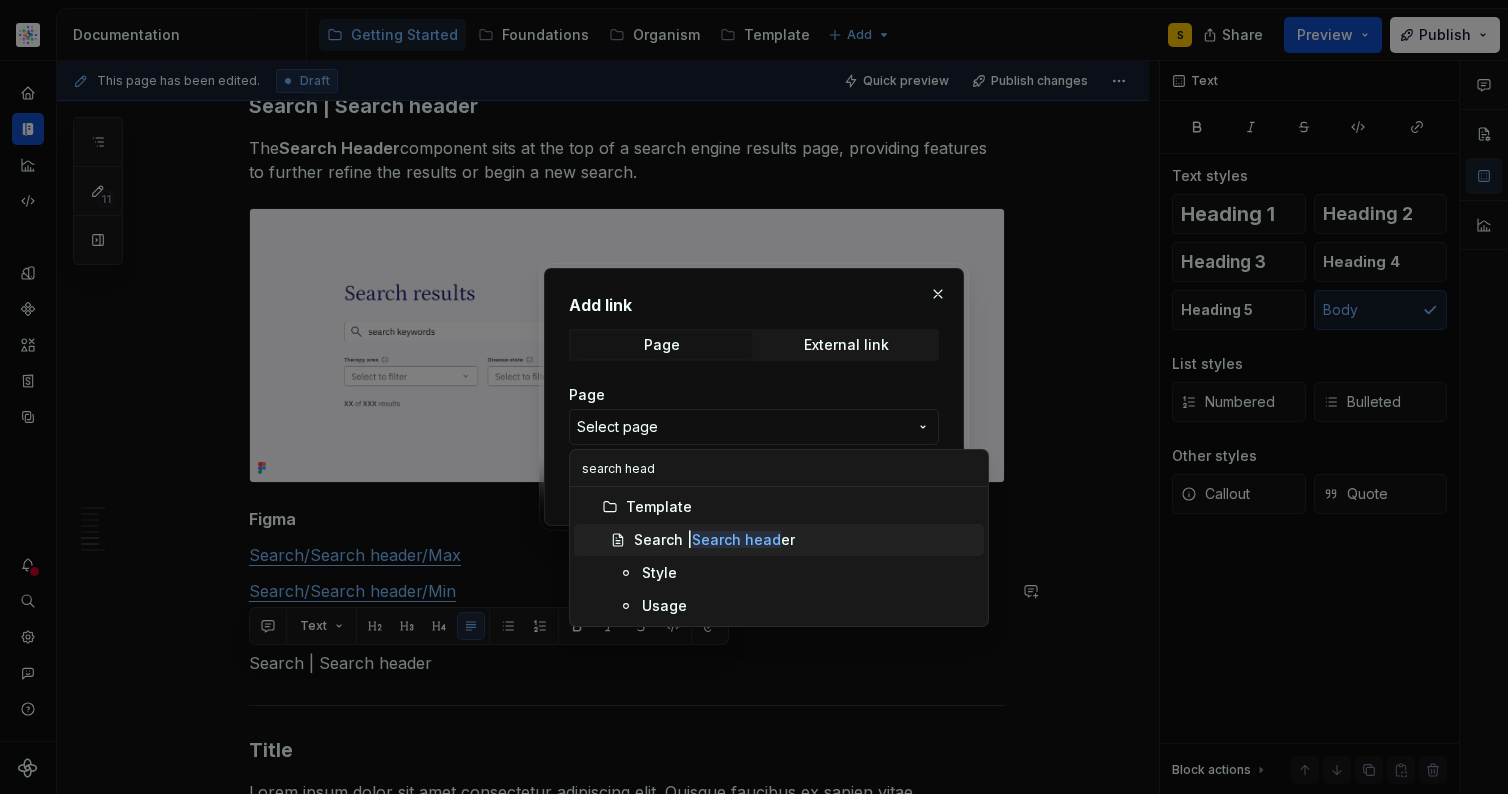 click on "Search head" at bounding box center (736, 539) 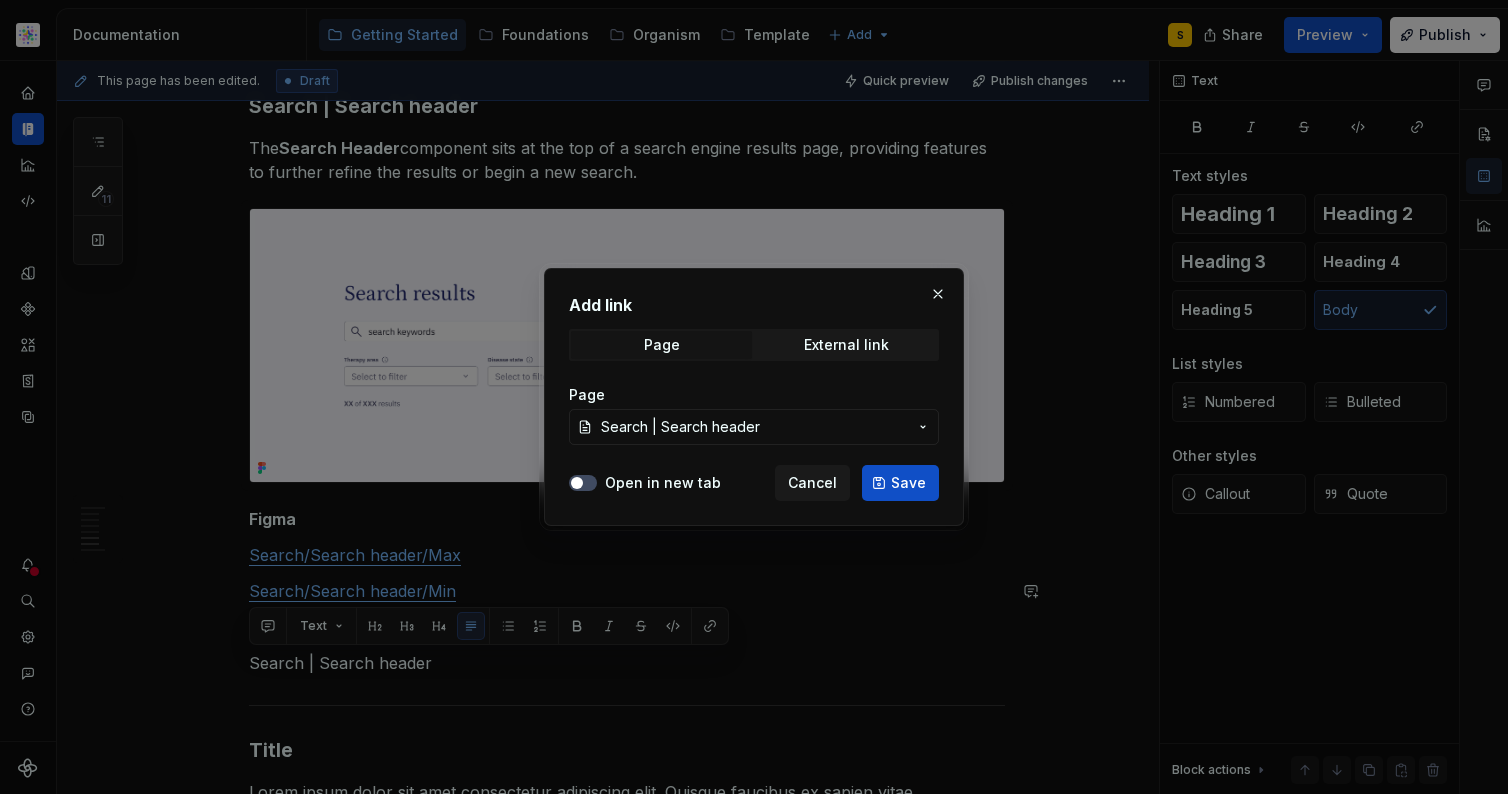 click on "Save" at bounding box center (900, 483) 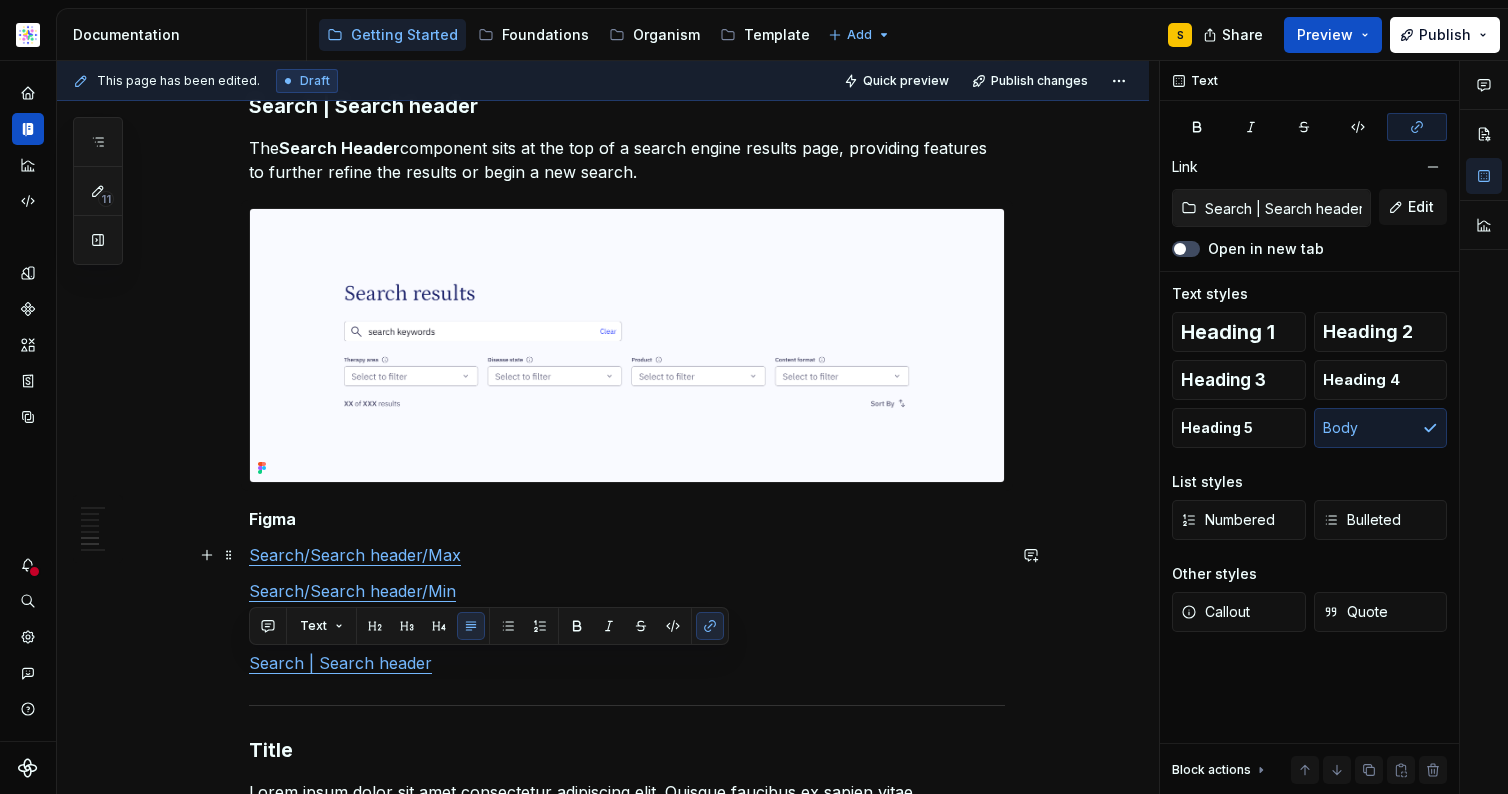 click on "Search/Search header/Max" at bounding box center [627, 555] 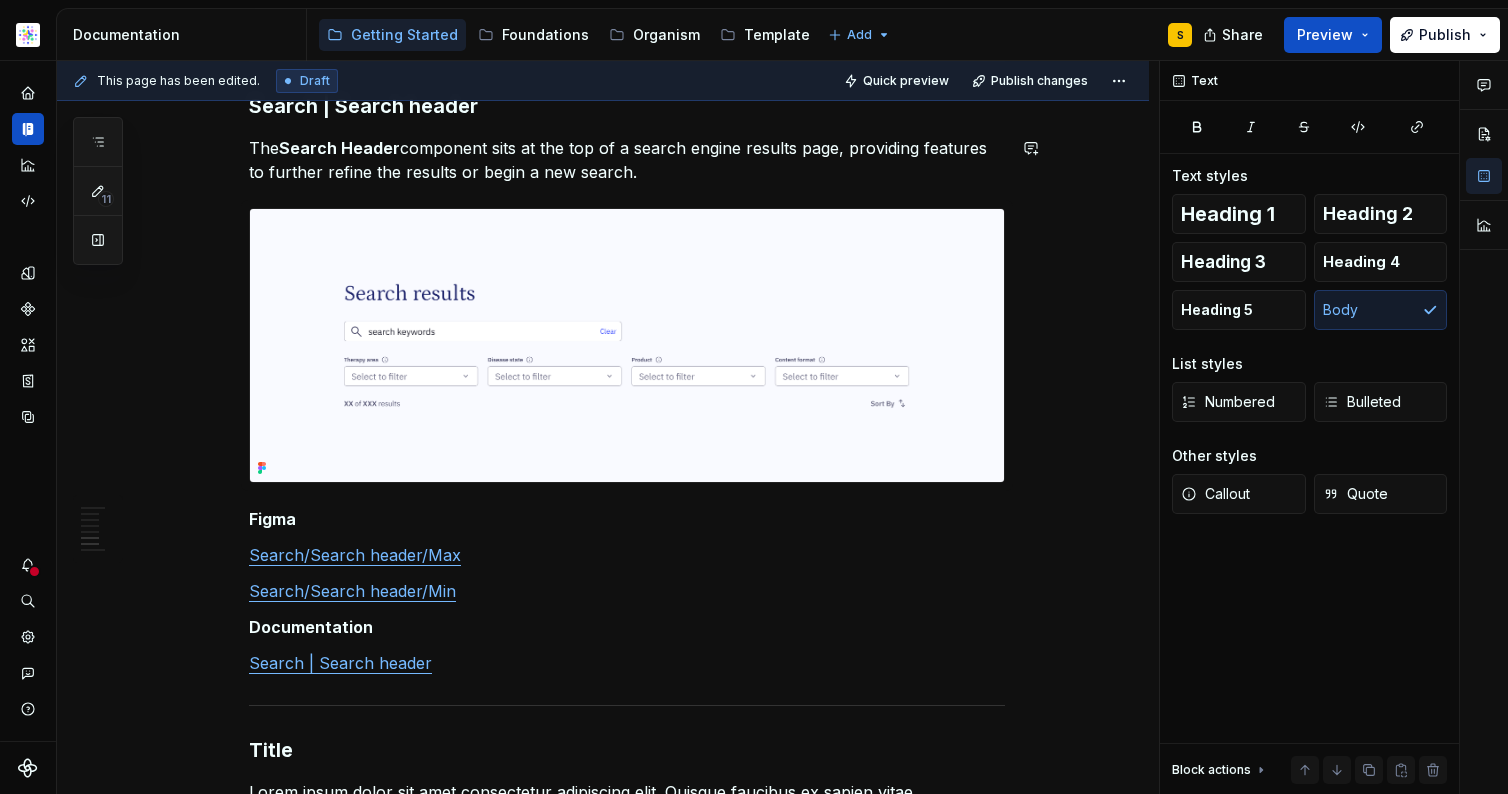 type on "*" 